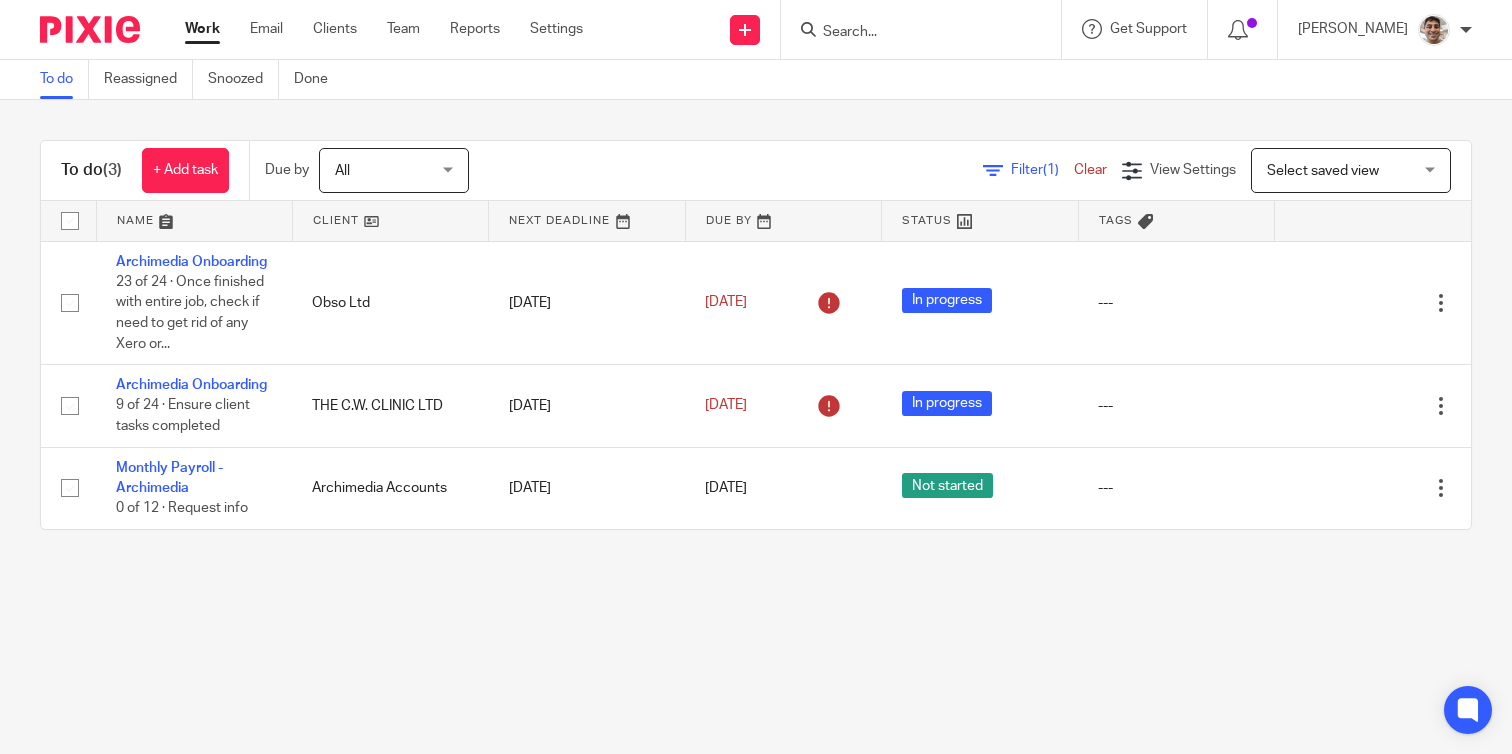 scroll, scrollTop: 0, scrollLeft: 0, axis: both 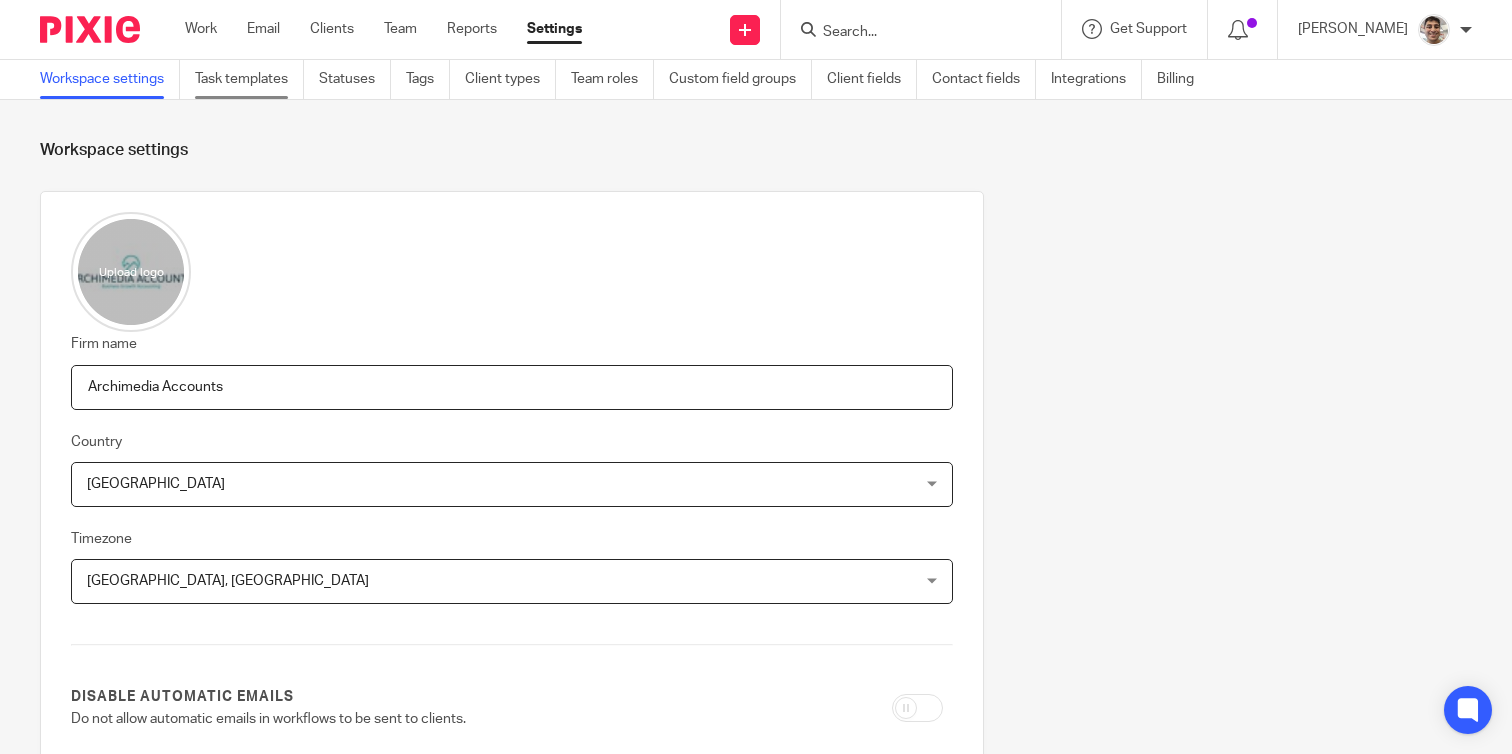 click on "Task templates" at bounding box center [249, 79] 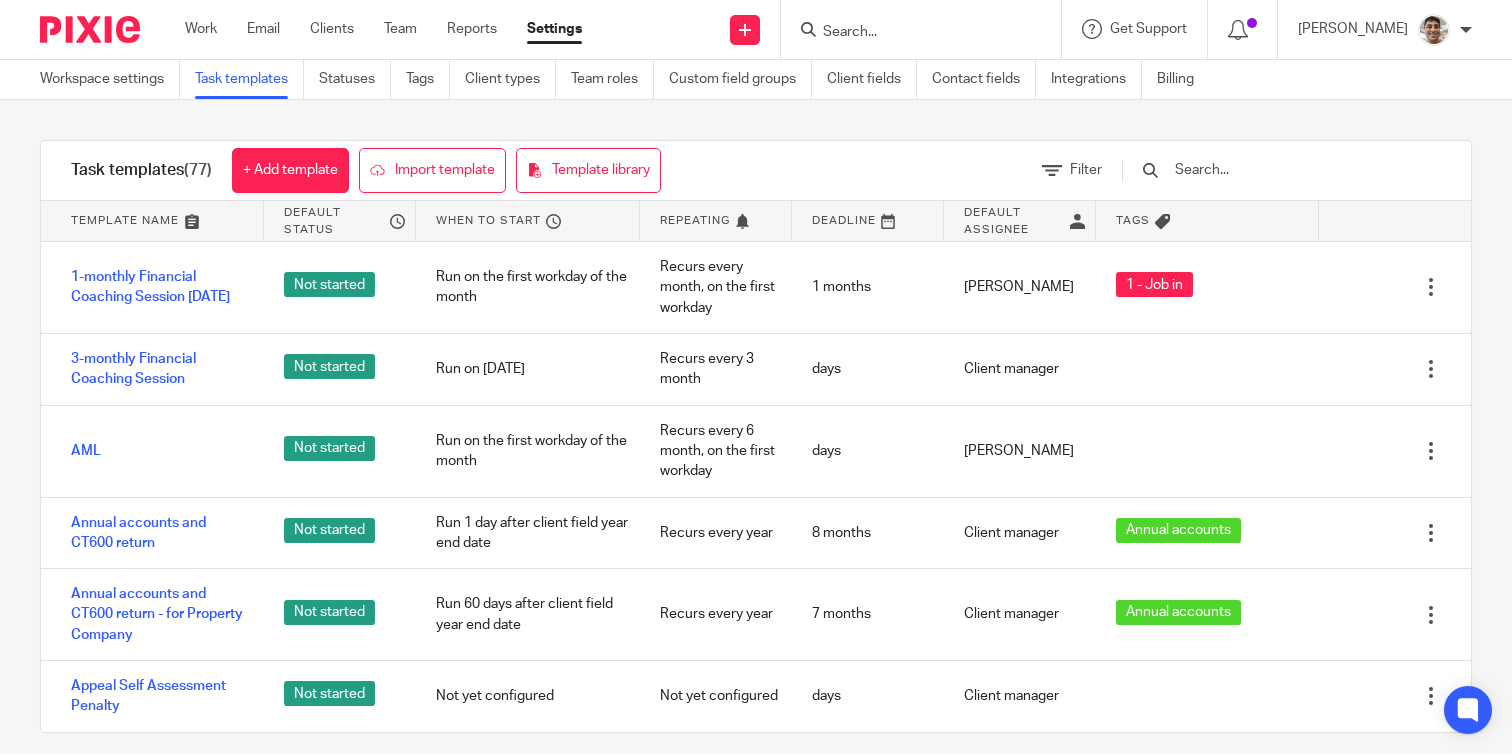 scroll, scrollTop: 0, scrollLeft: 0, axis: both 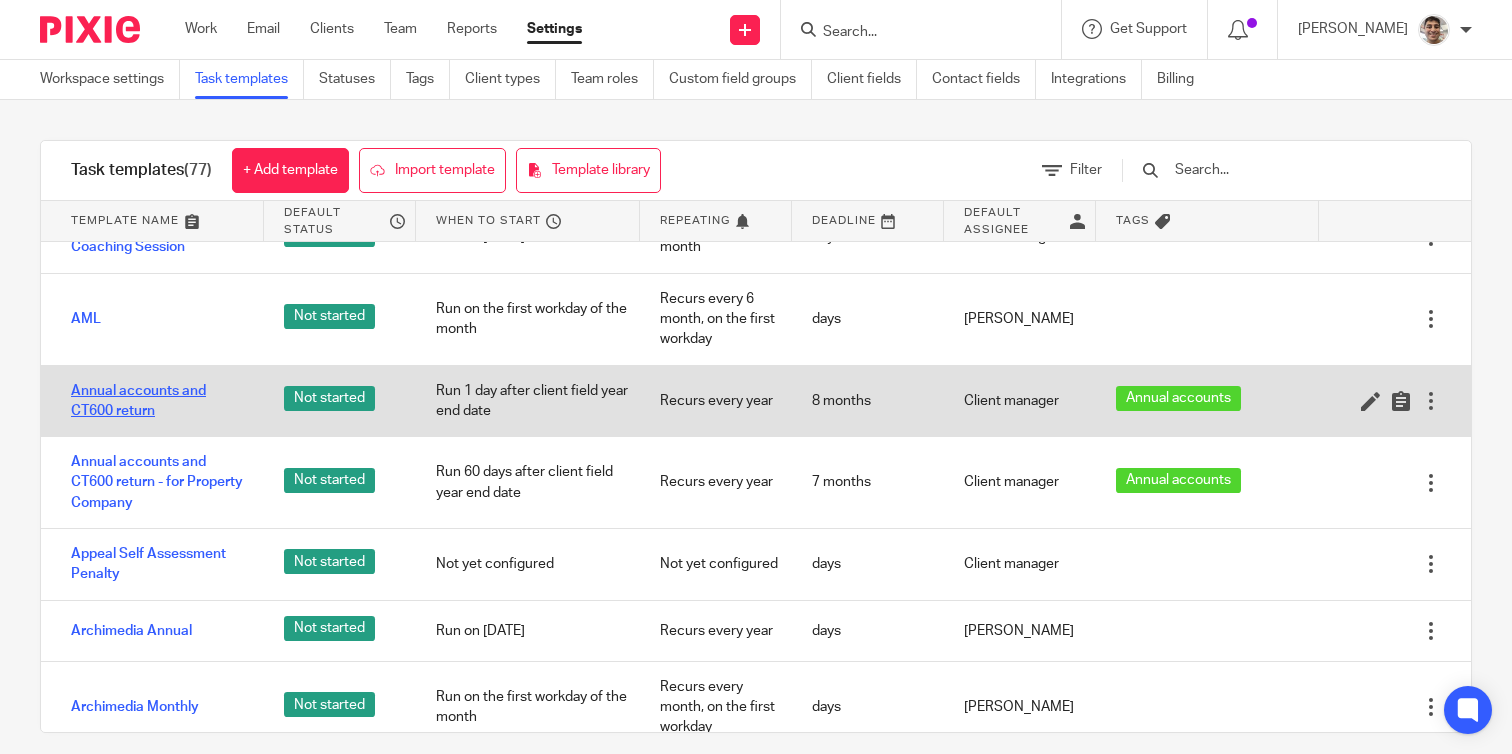 click on "Annual accounts and CT600 return" at bounding box center (157, 401) 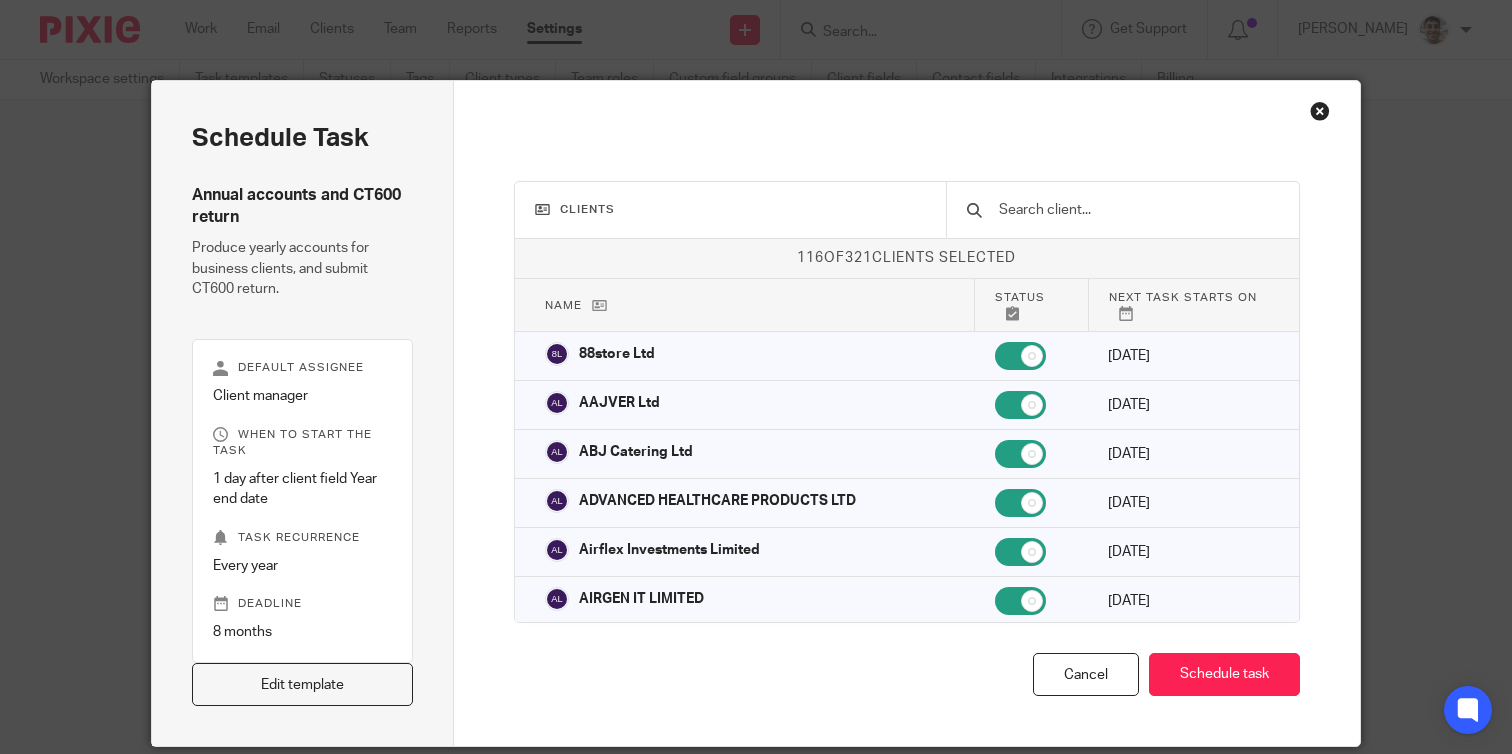 scroll, scrollTop: 0, scrollLeft: 0, axis: both 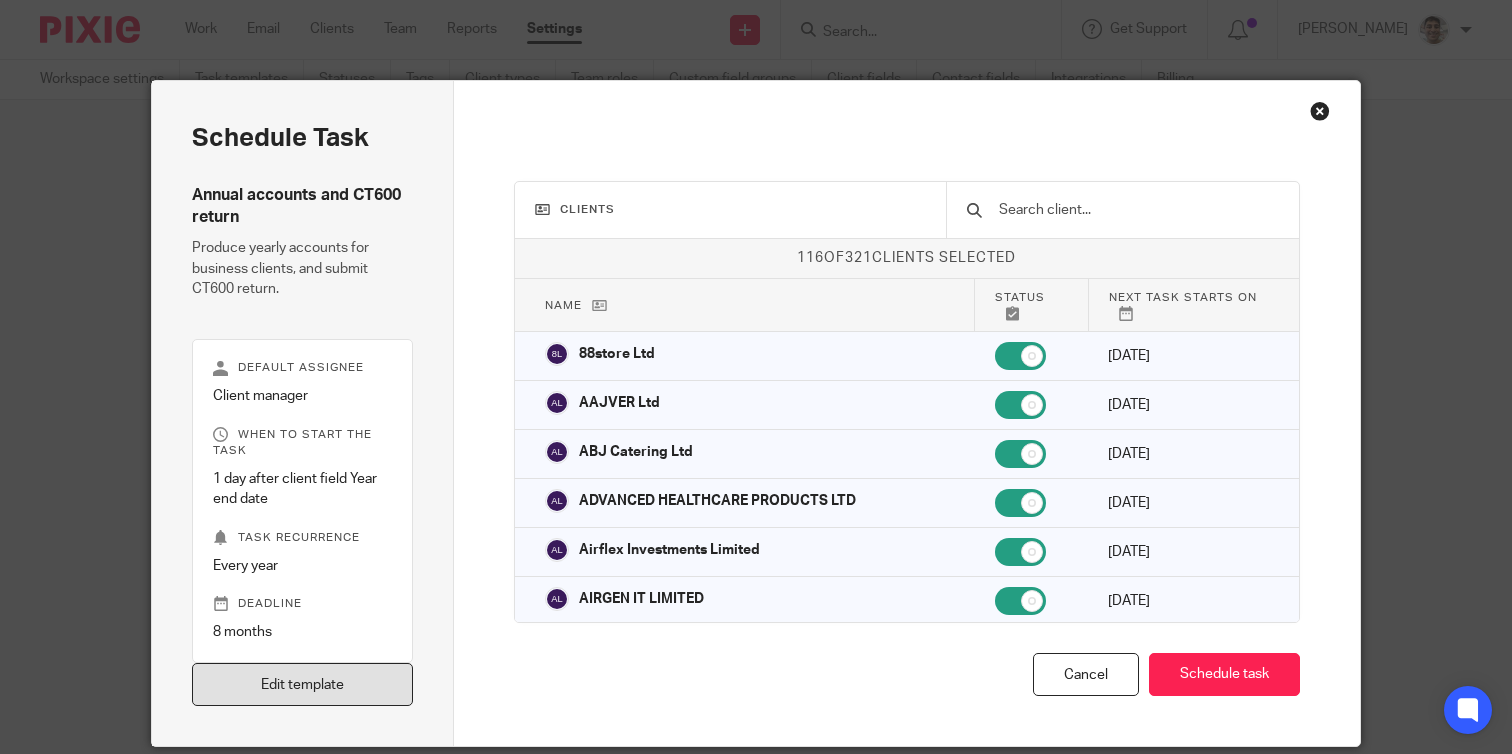click on "Edit template" at bounding box center [302, 684] 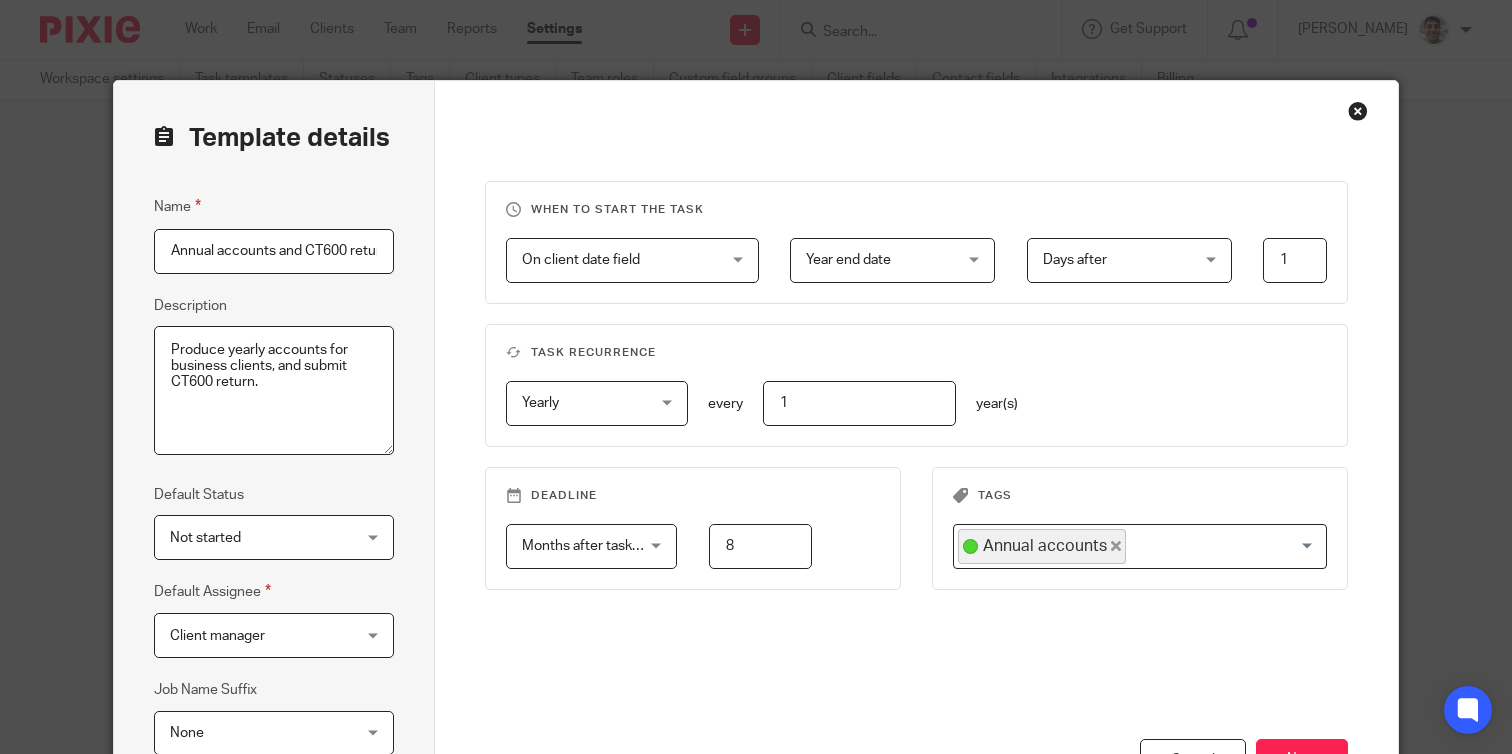 scroll, scrollTop: 0, scrollLeft: 0, axis: both 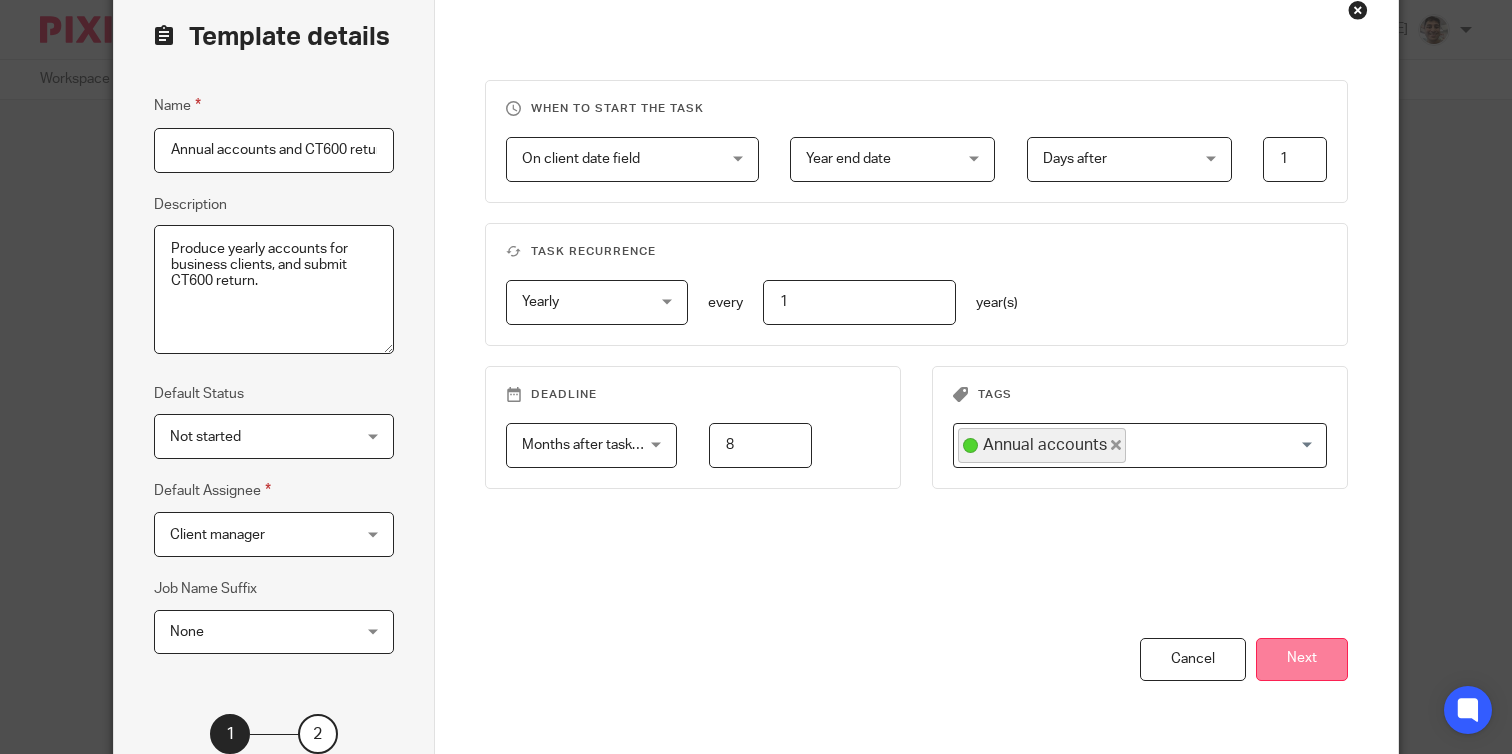 click on "Next" at bounding box center (1302, 659) 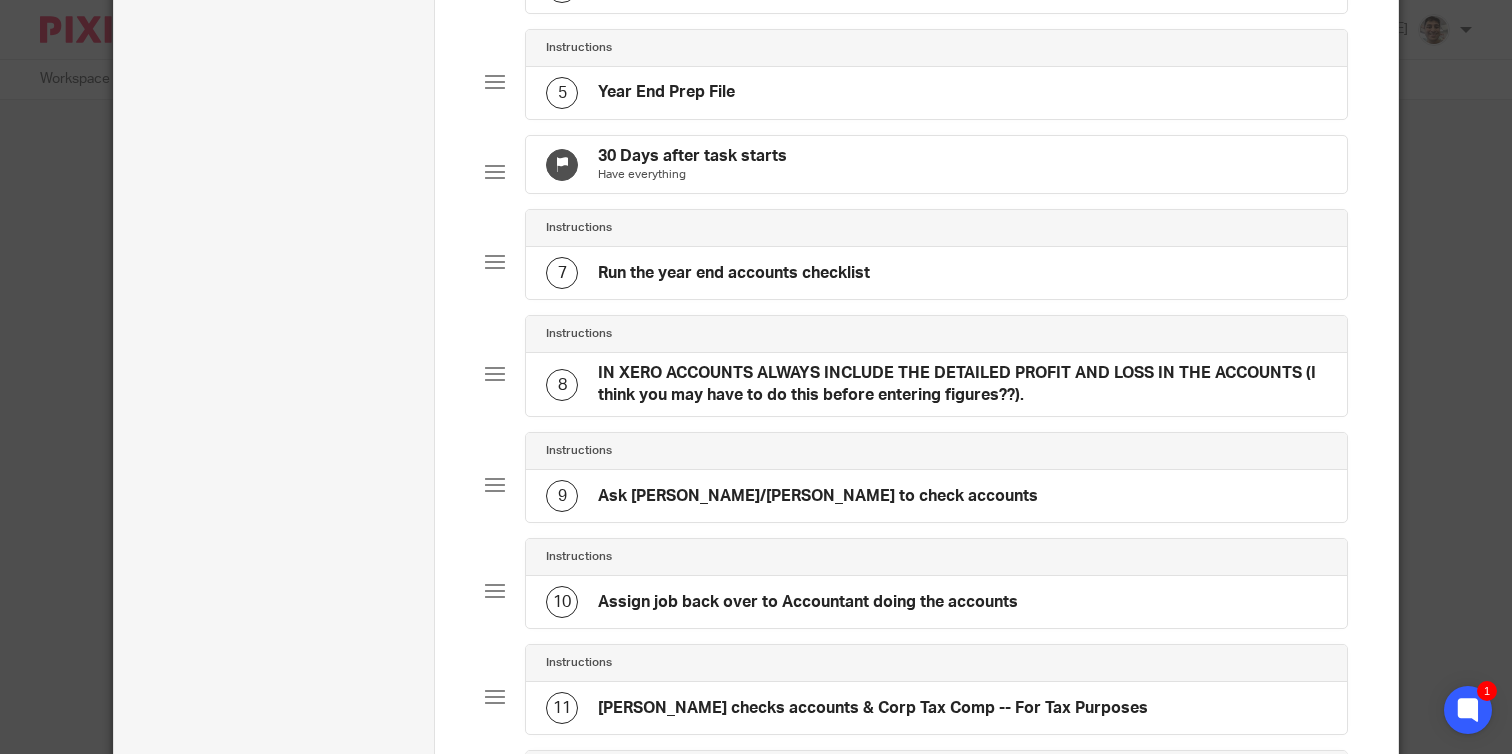 scroll, scrollTop: 0, scrollLeft: 0, axis: both 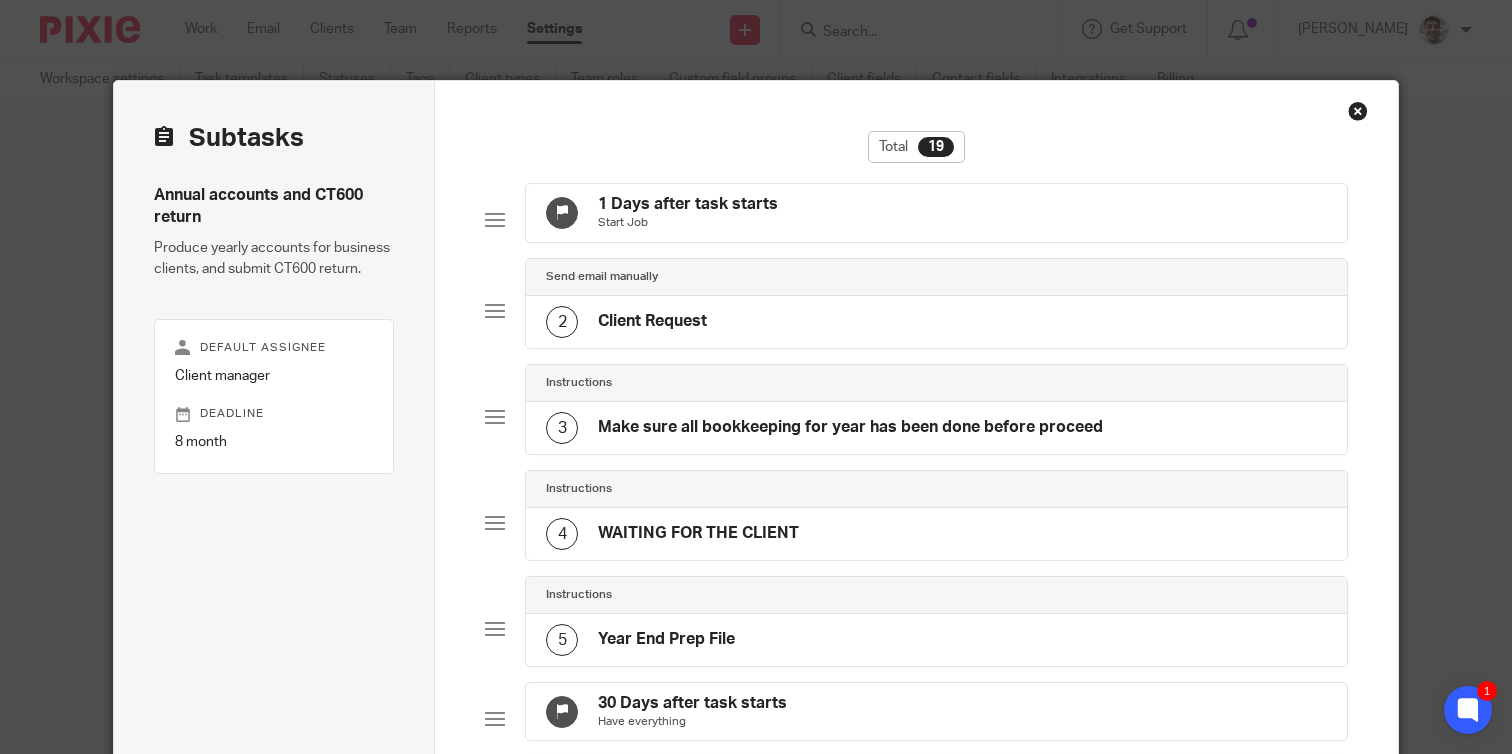 click on "2
Client Request" 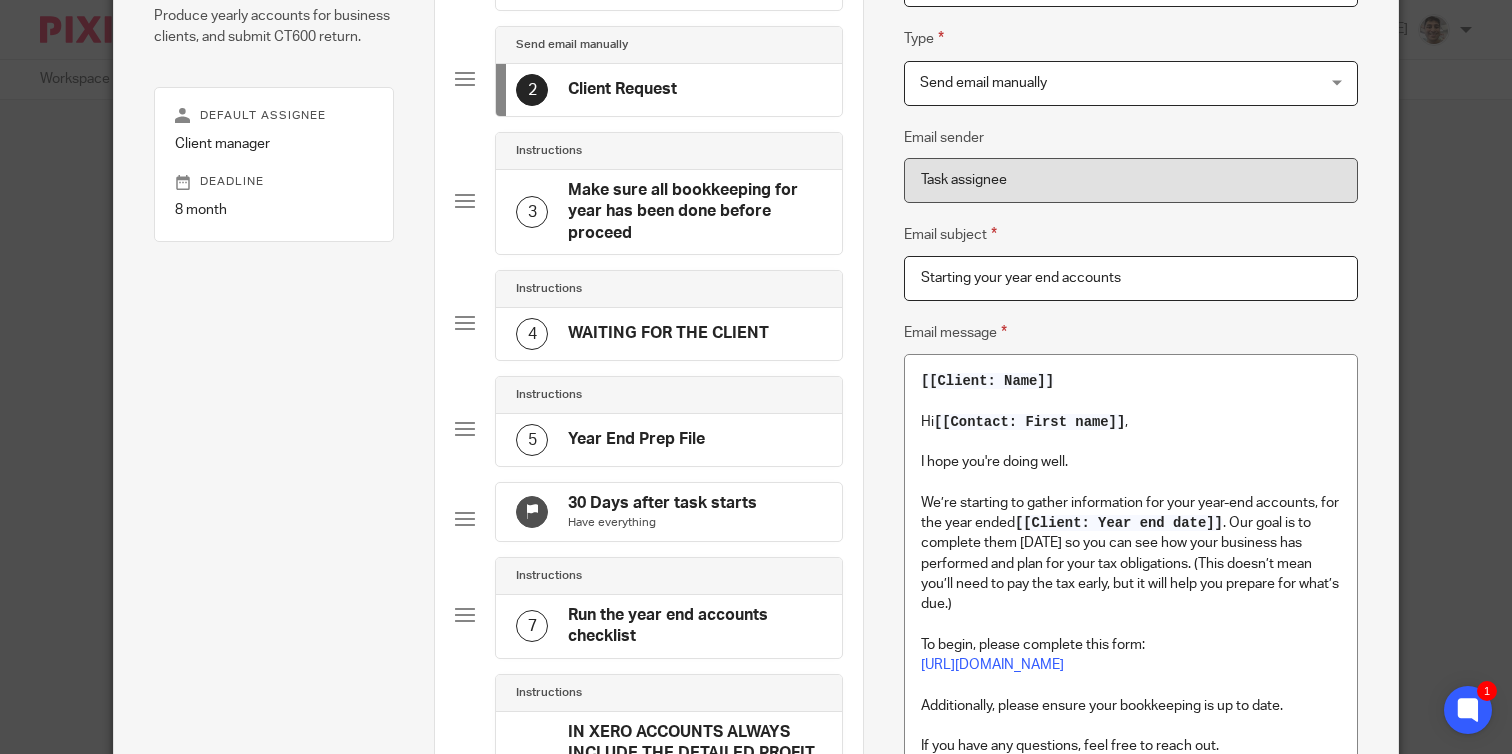 scroll, scrollTop: 234, scrollLeft: 0, axis: vertical 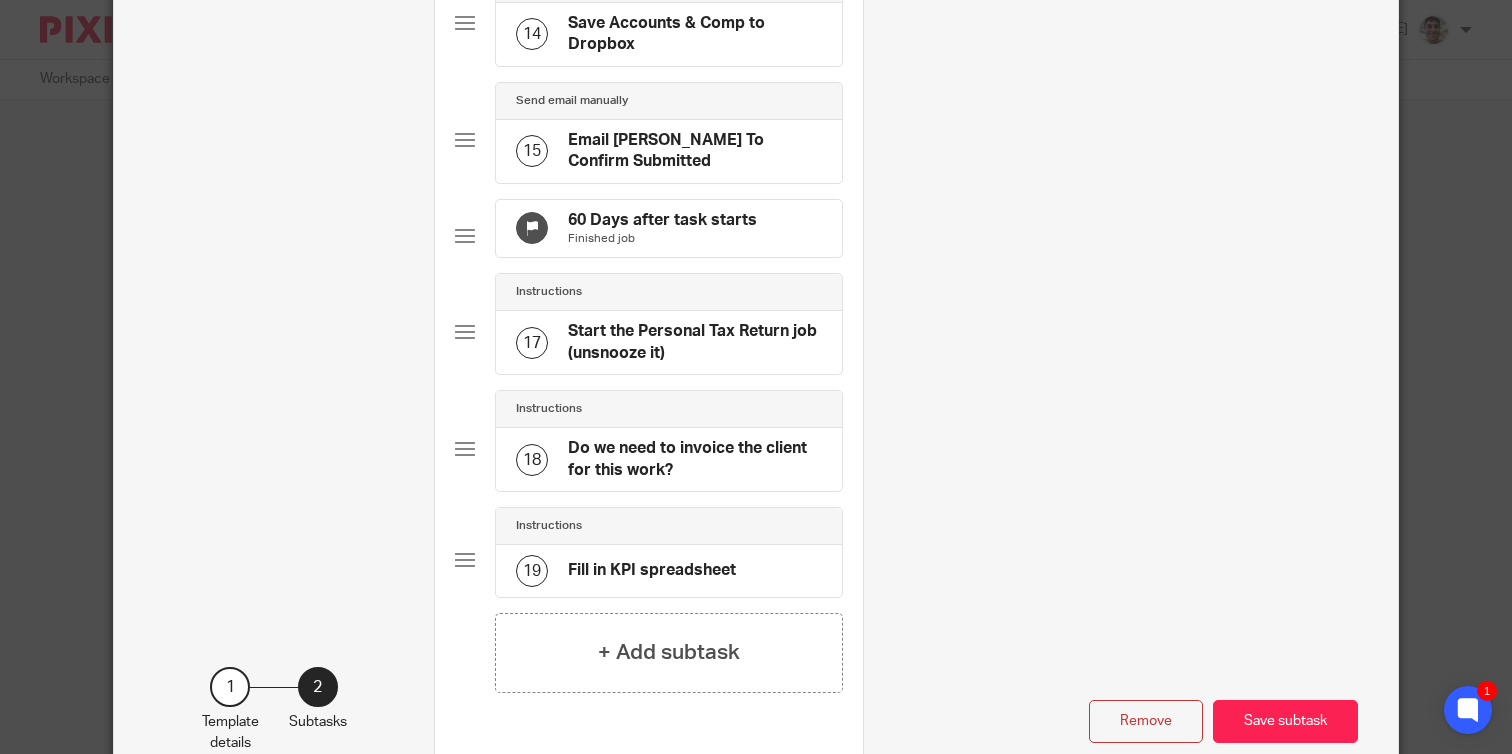 click on "Start the Personal Tax Return job (unsnooze it)" 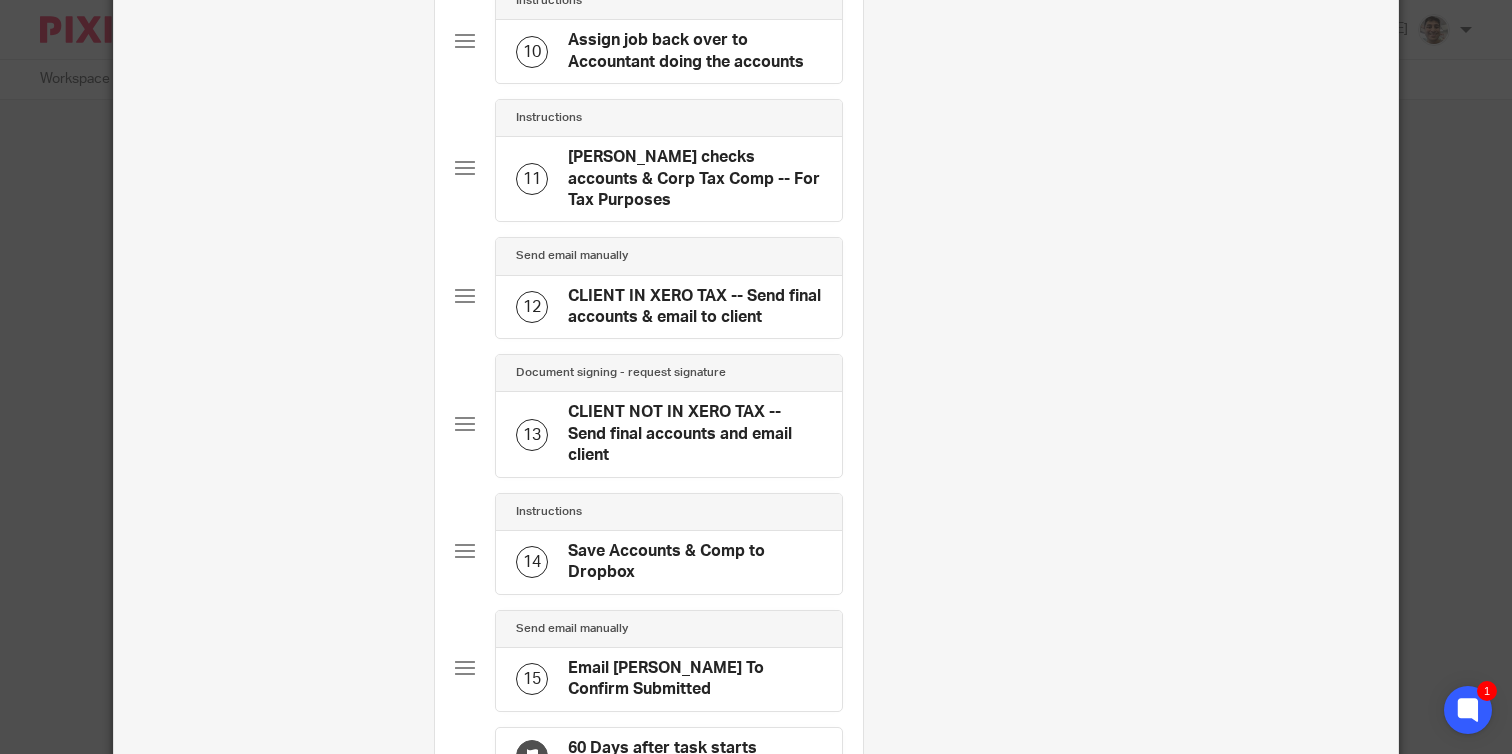 scroll, scrollTop: 1253, scrollLeft: 0, axis: vertical 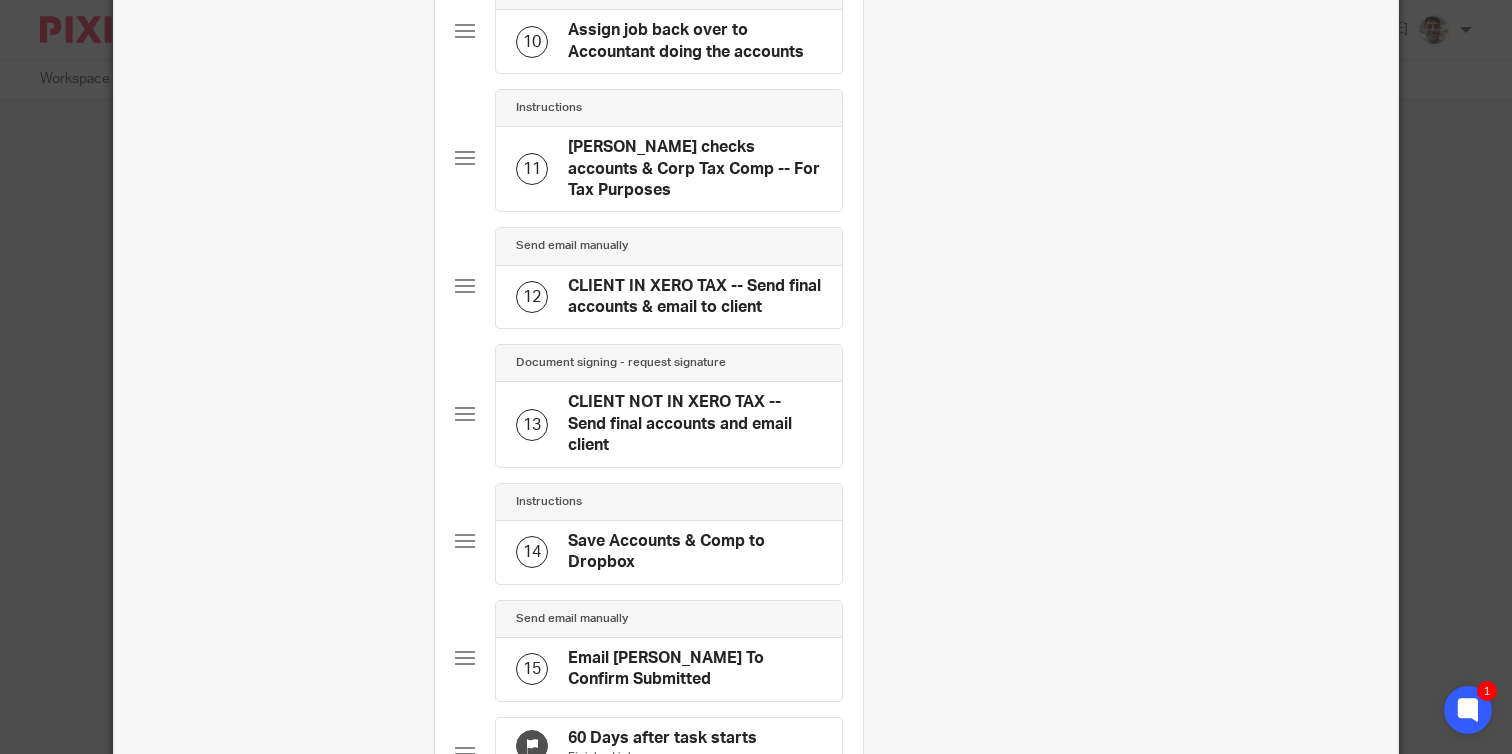 click on "CLIENT IN XERO TAX -- Send final accounts & email to client" 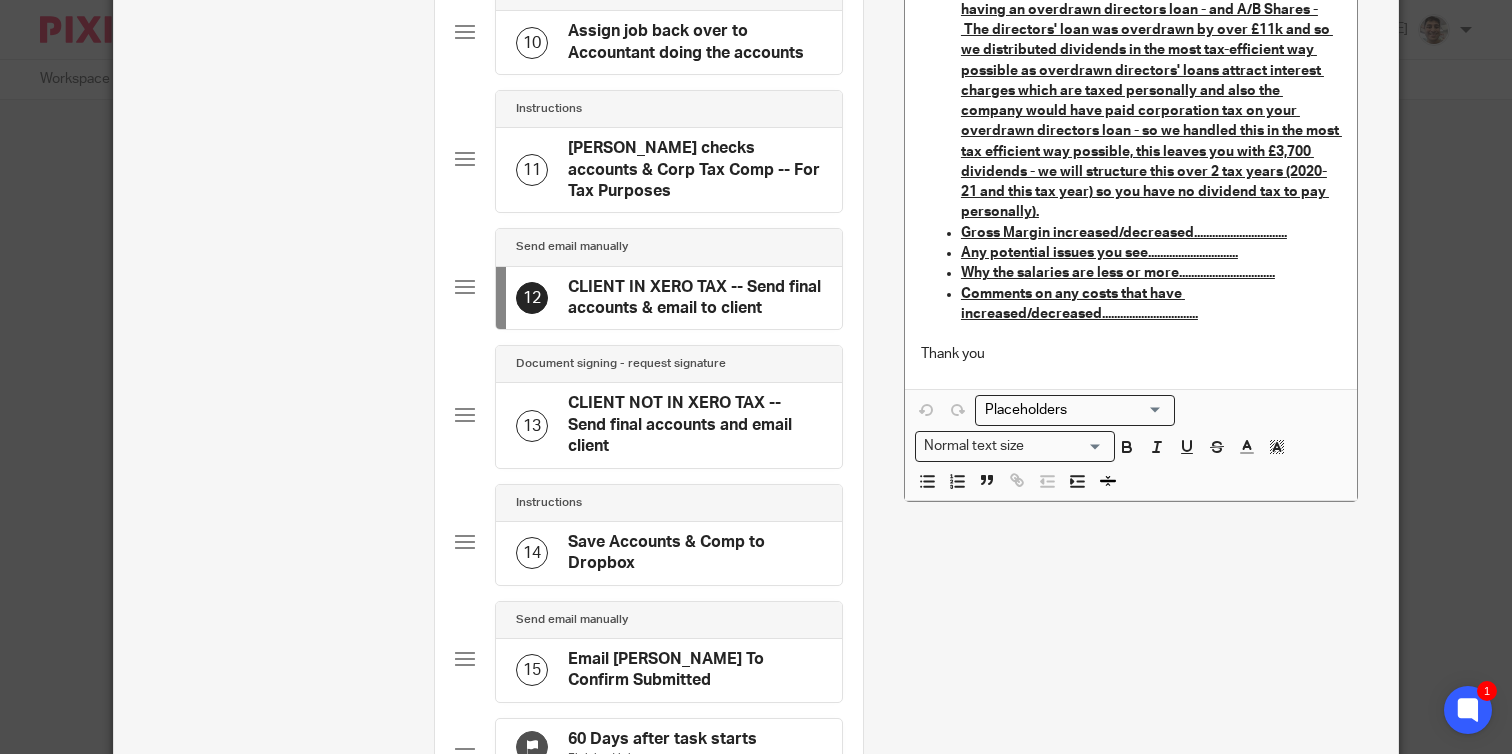 scroll, scrollTop: 1253, scrollLeft: 0, axis: vertical 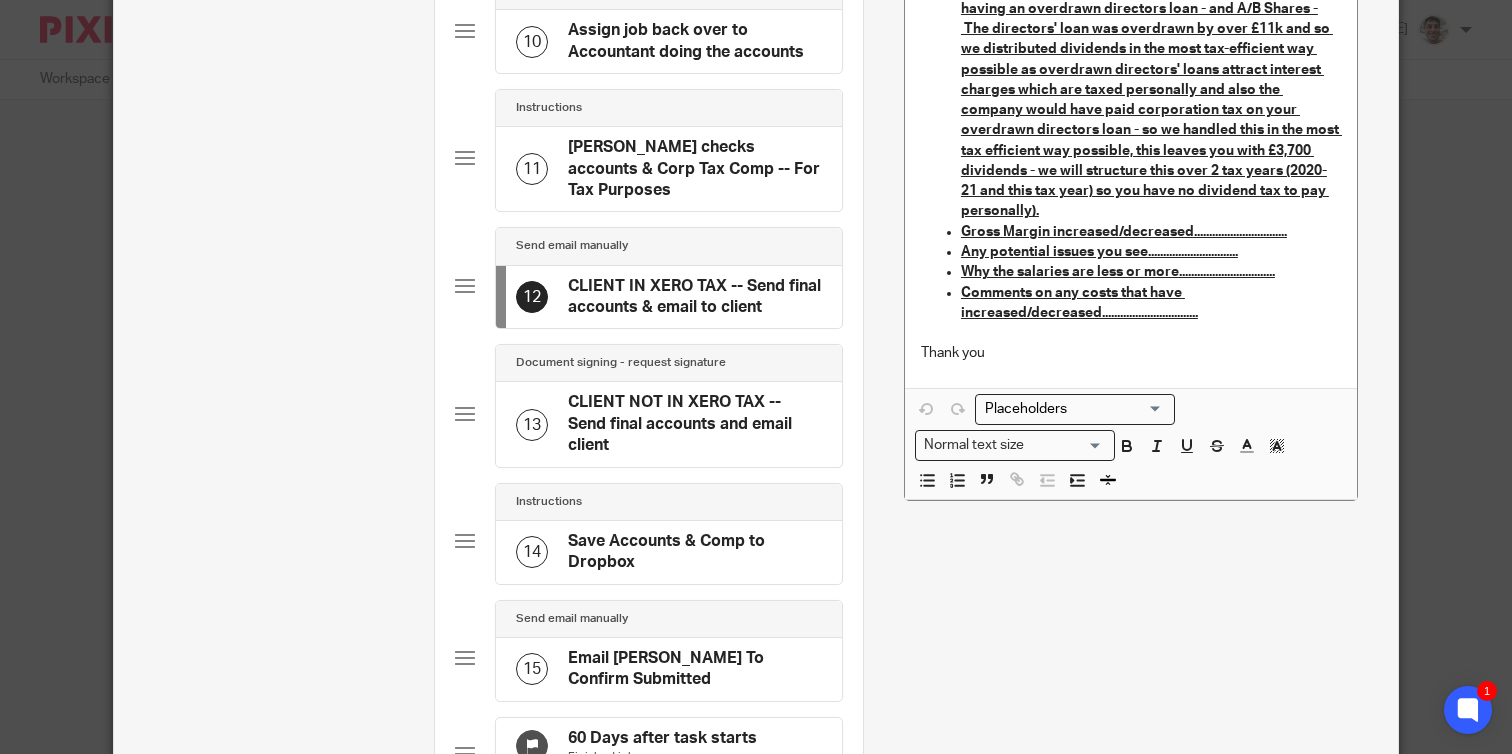click on "CLIENT NOT IN XERO TAX -- Send final accounts and email client" 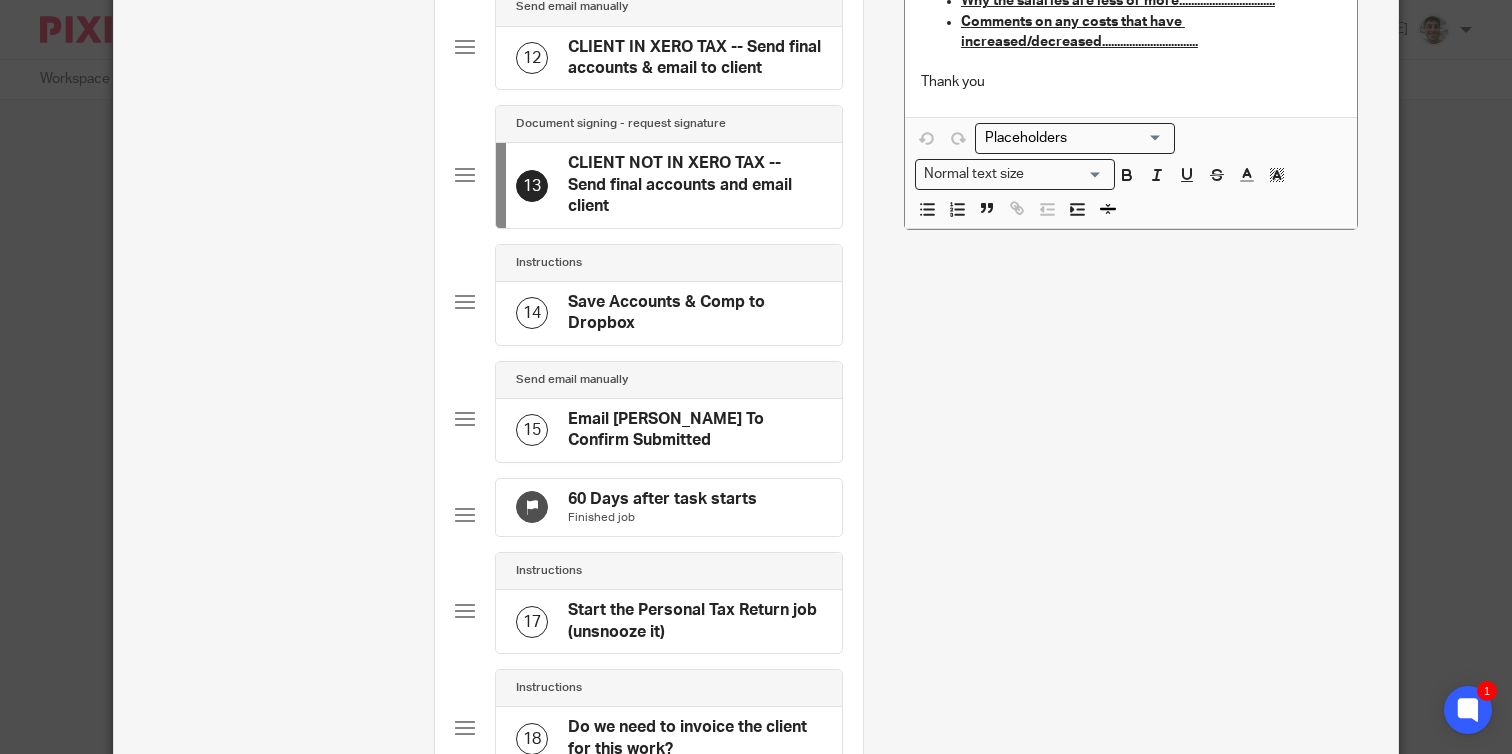 scroll, scrollTop: 1485, scrollLeft: 0, axis: vertical 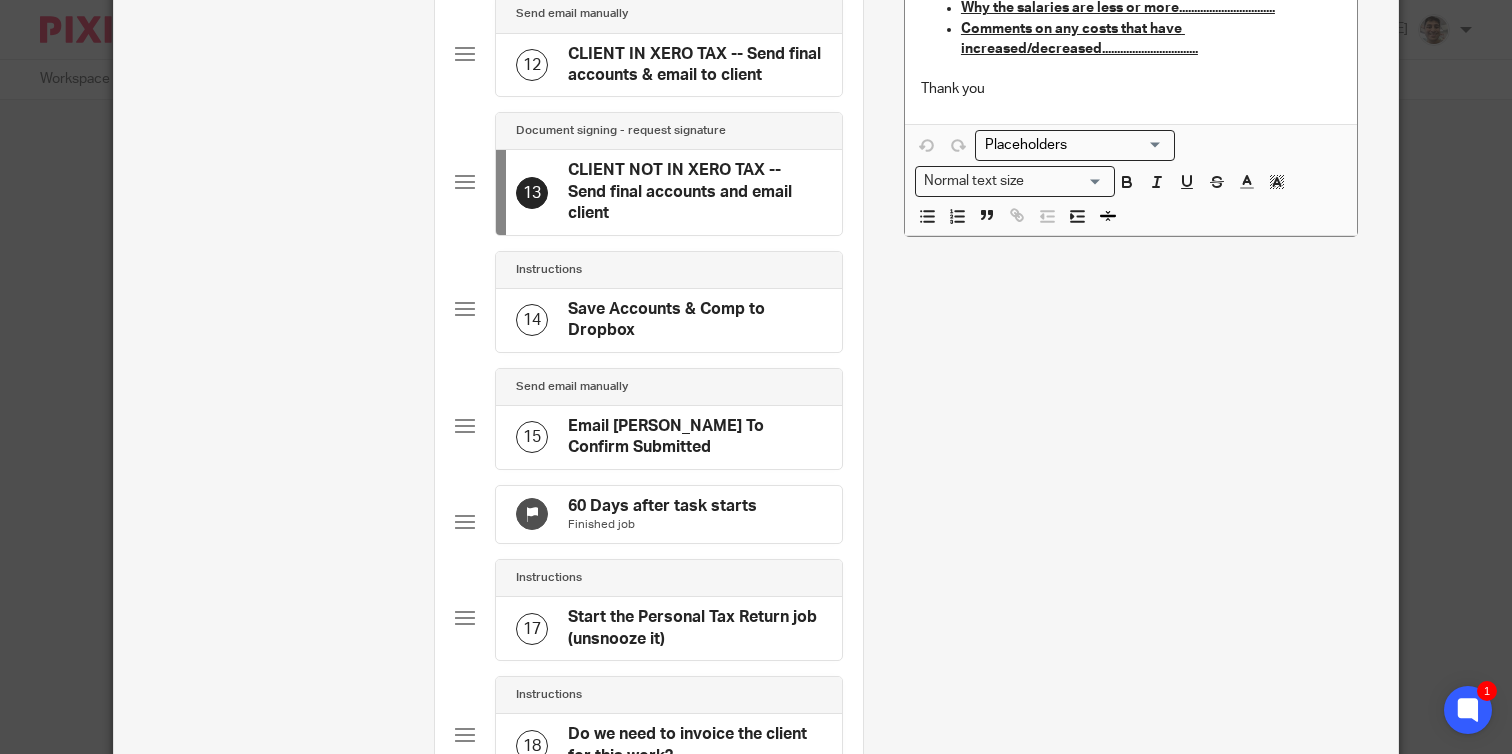 click on "Email [PERSON_NAME] To Confirm Submitted" 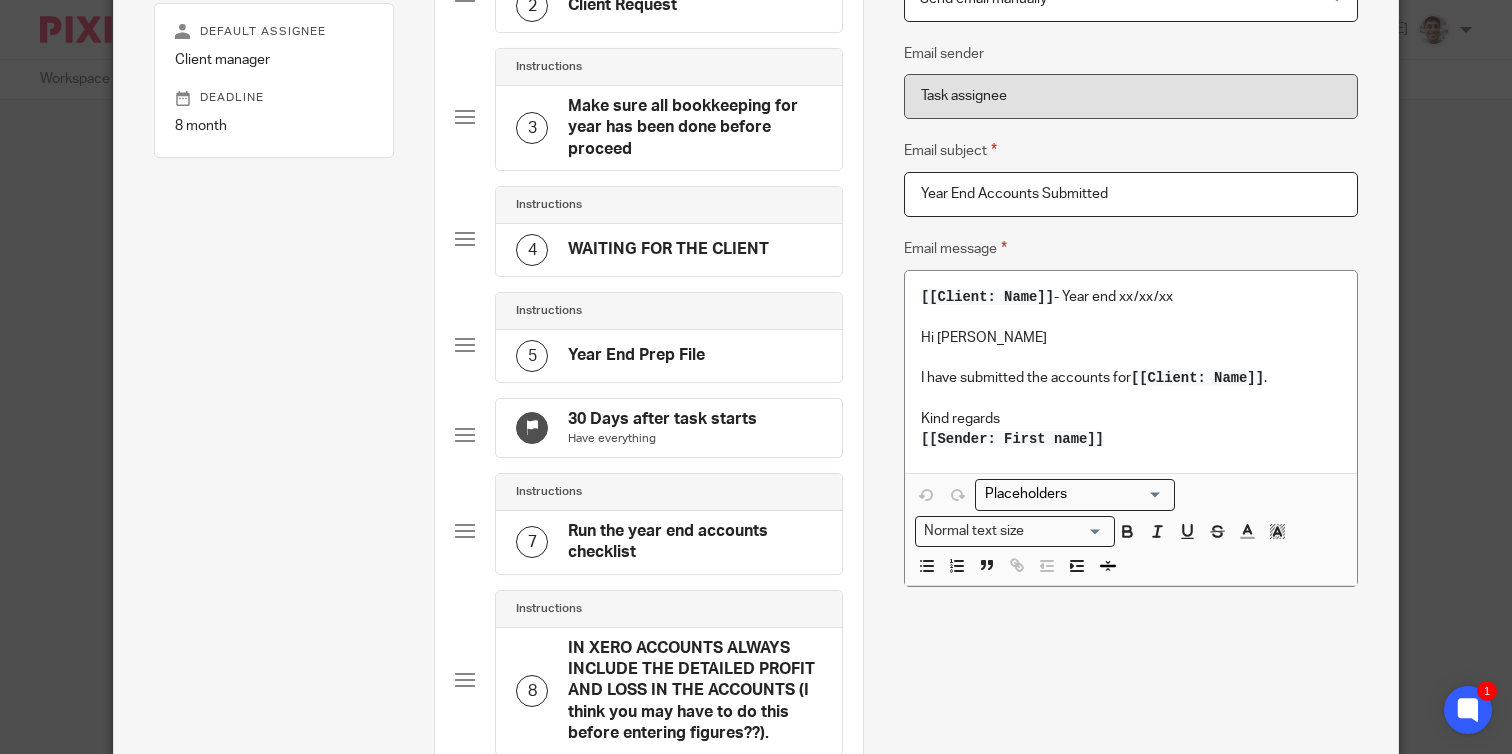 scroll, scrollTop: 325, scrollLeft: 0, axis: vertical 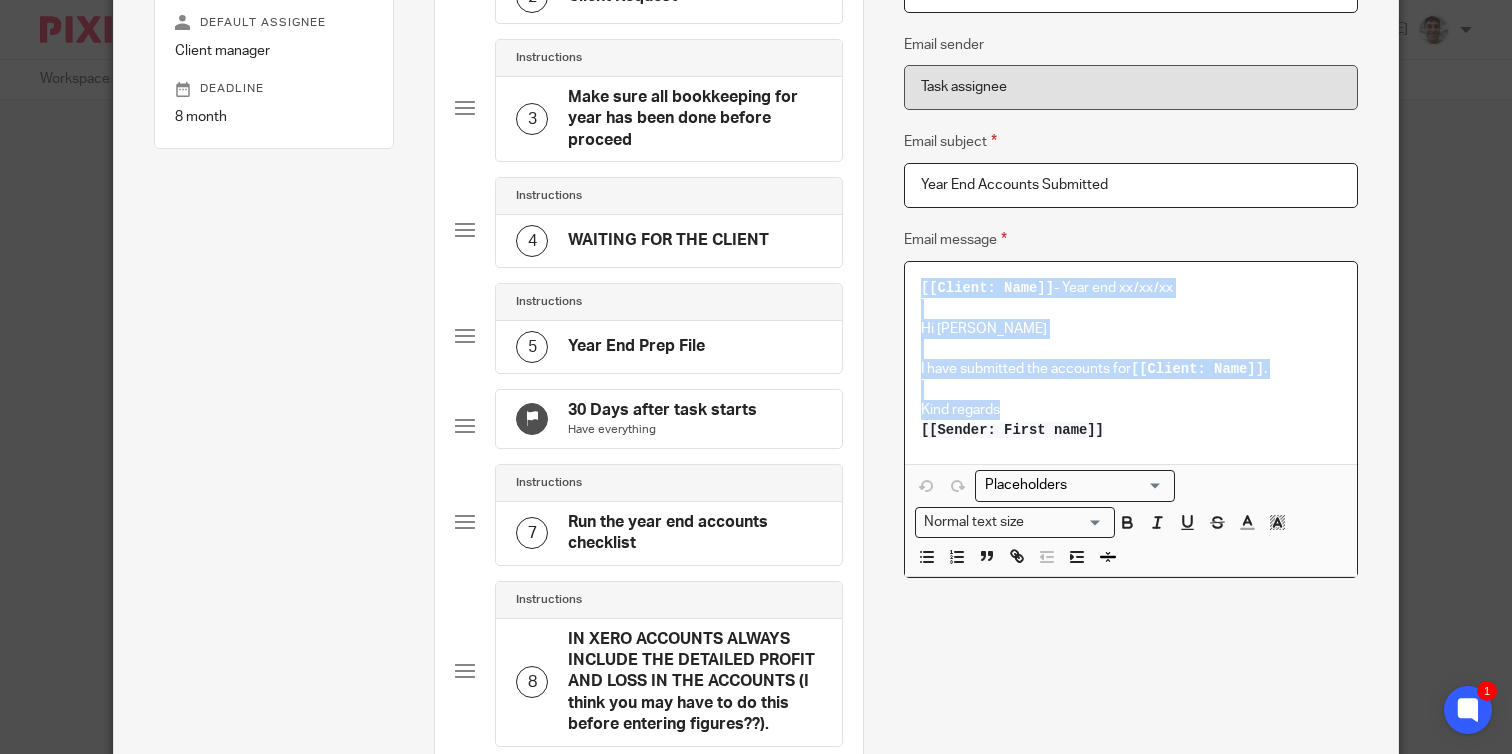 drag, startPoint x: 1160, startPoint y: 432, endPoint x: 899, endPoint y: 262, distance: 311.48193 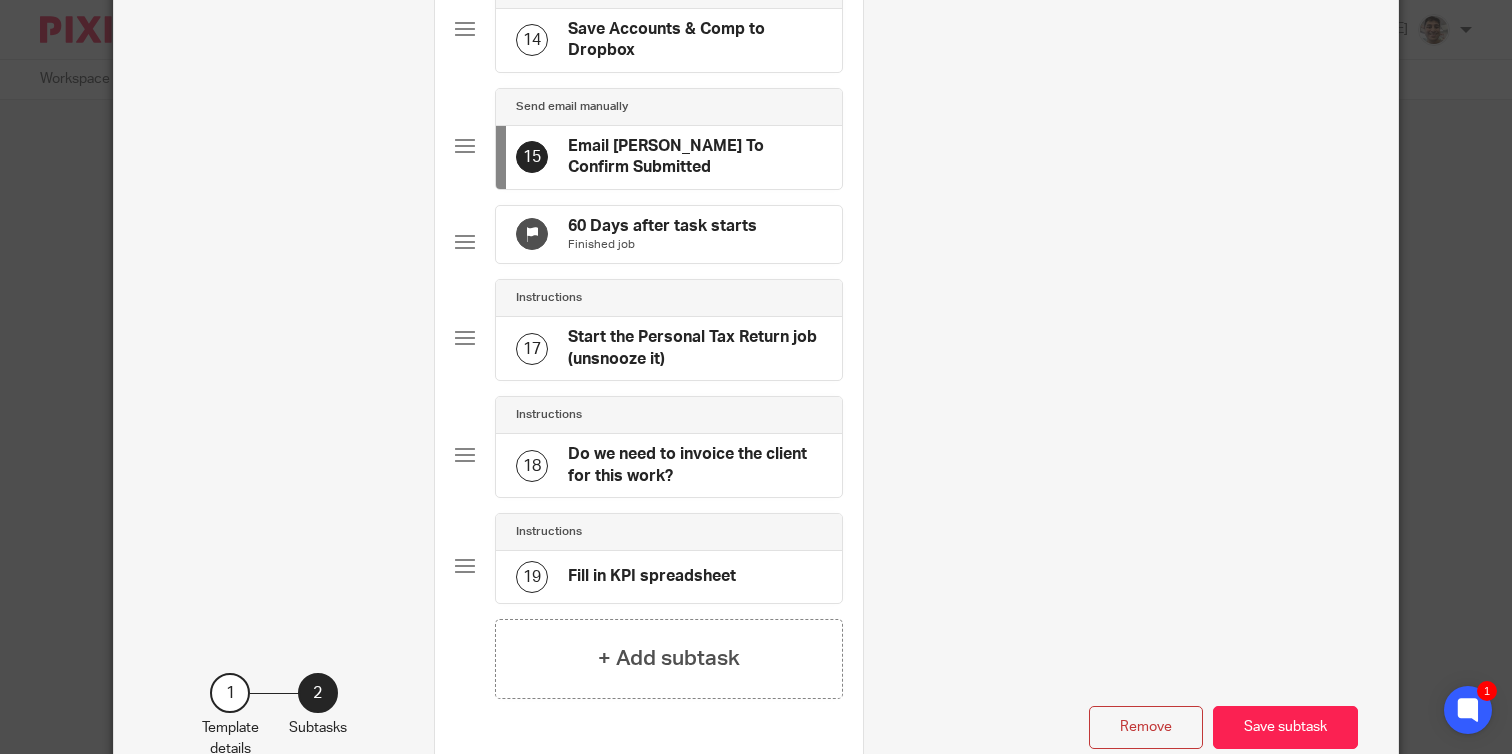 scroll, scrollTop: 1753, scrollLeft: 0, axis: vertical 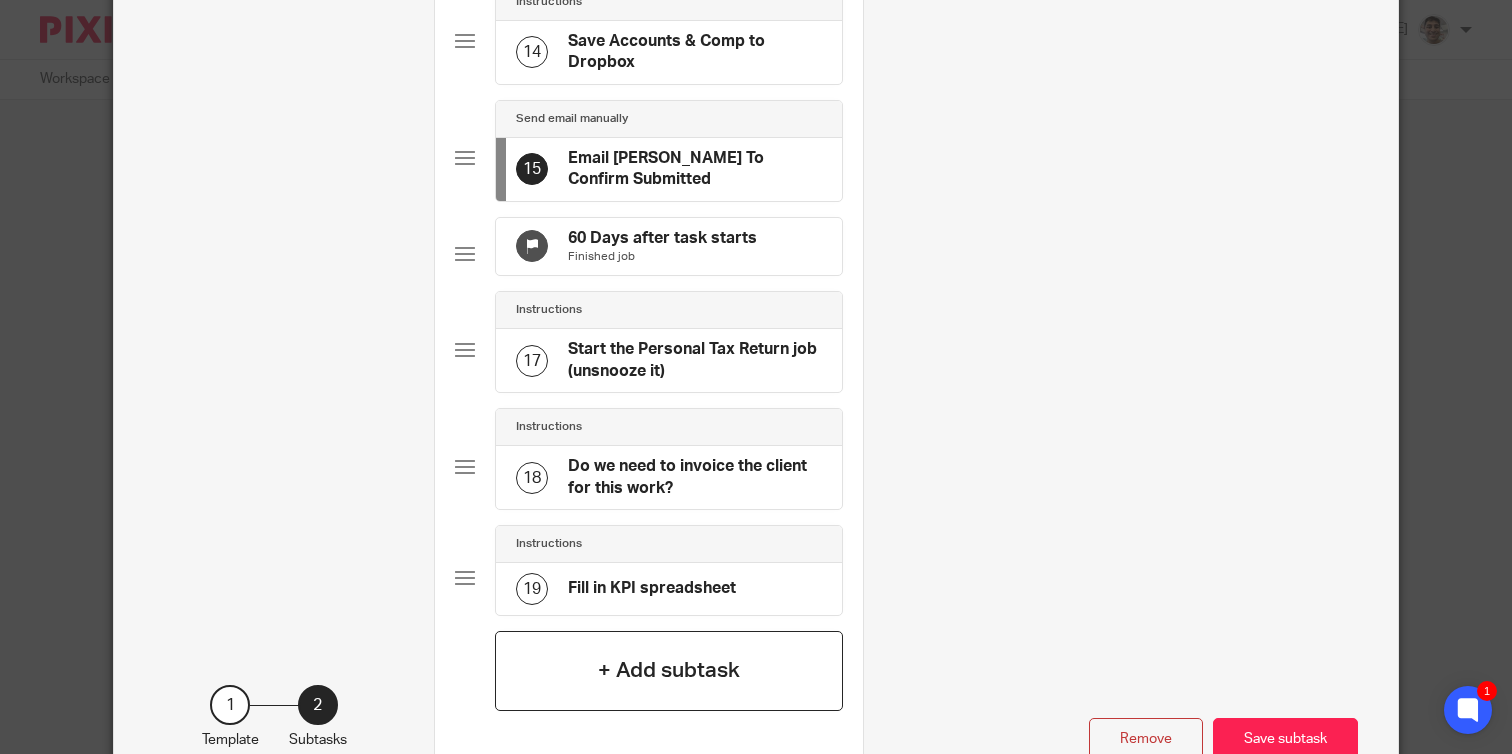 click on "+ Add subtask" 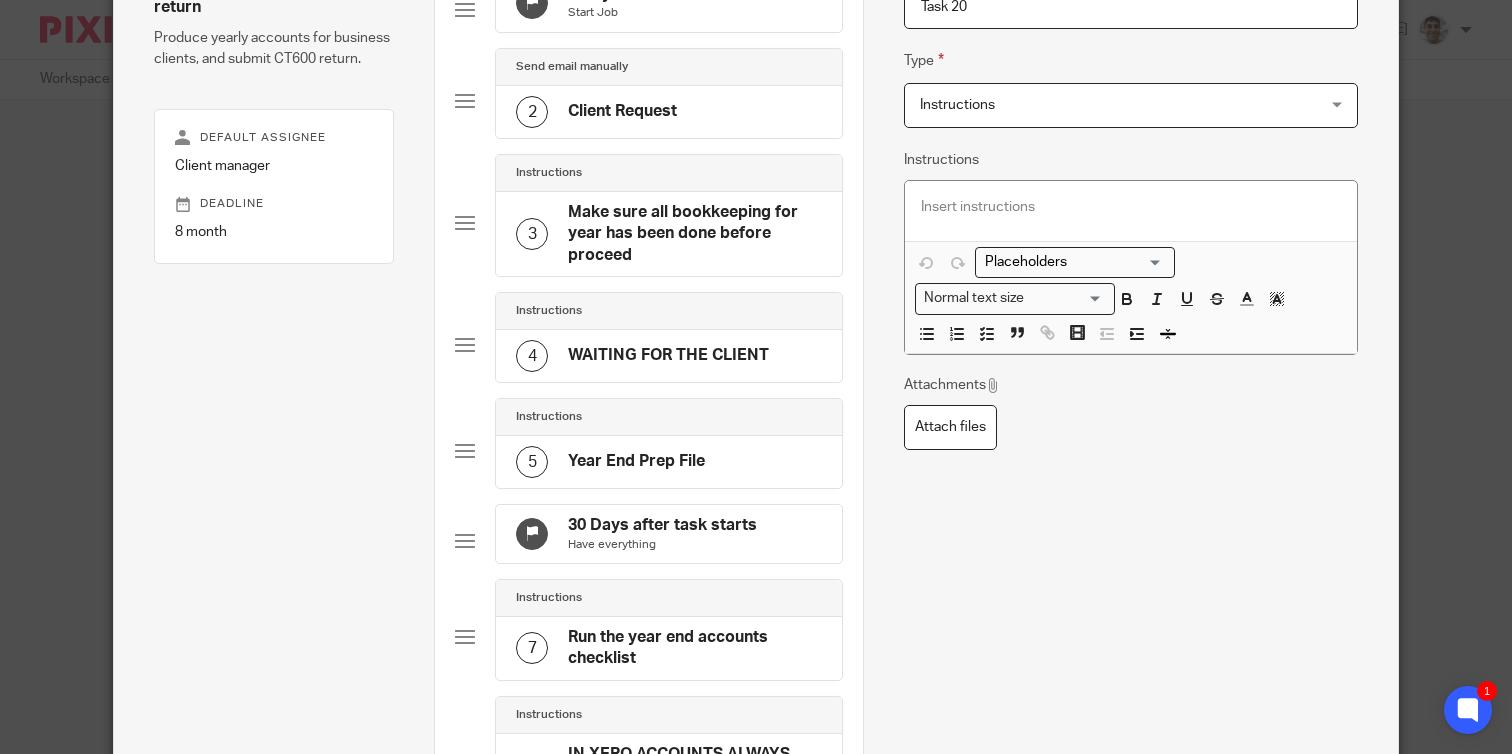 scroll, scrollTop: 0, scrollLeft: 0, axis: both 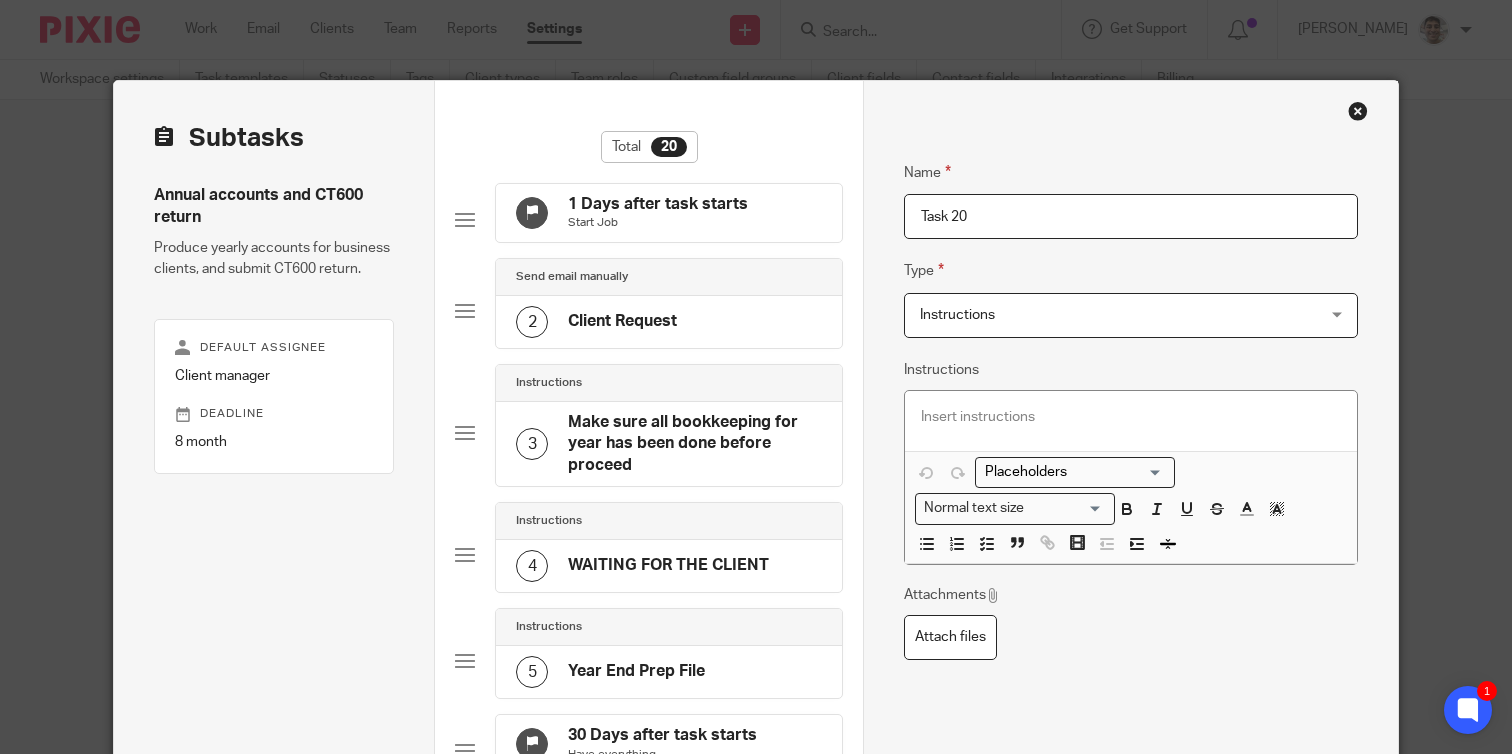 drag, startPoint x: 1017, startPoint y: 225, endPoint x: 615, endPoint y: 179, distance: 404.6233 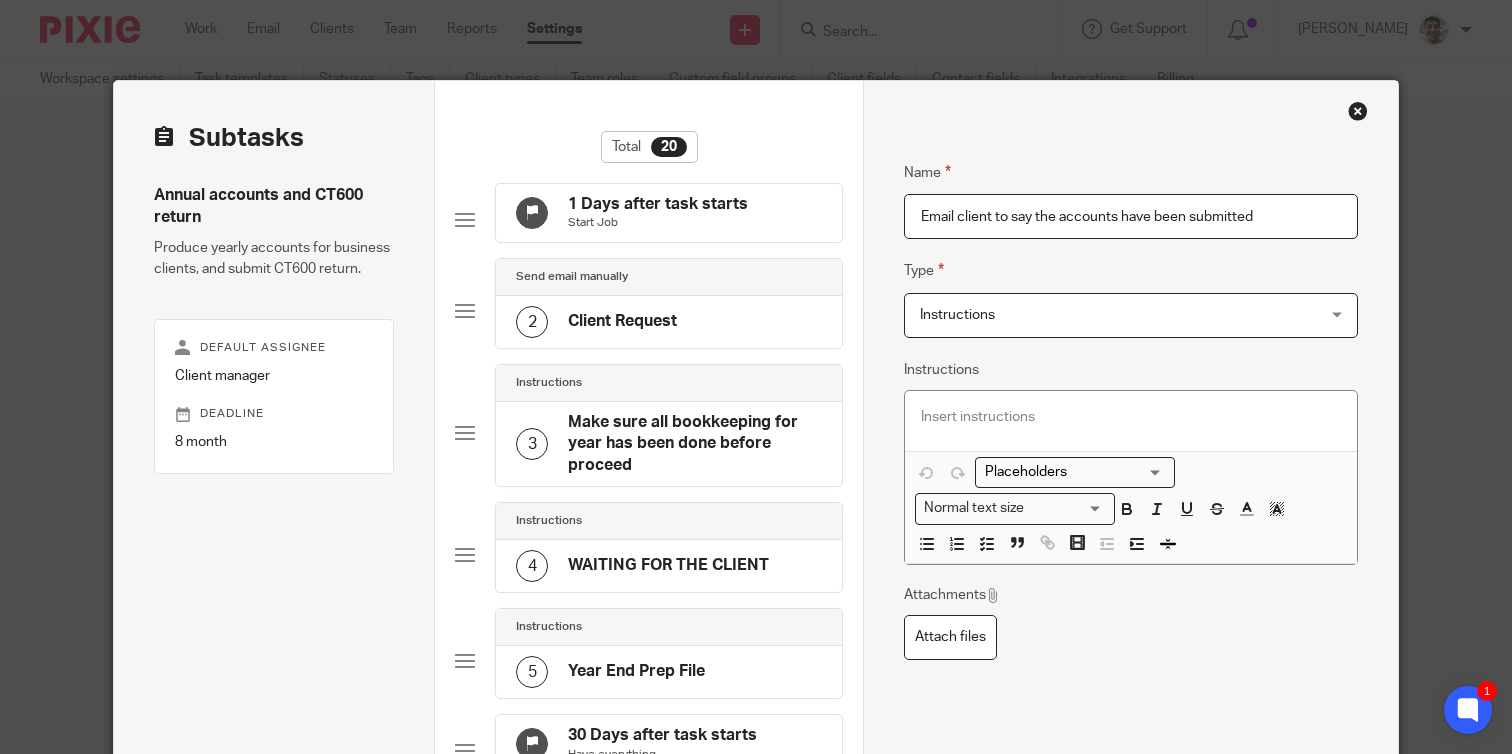 type on "Email client to say the accounts have been submitted" 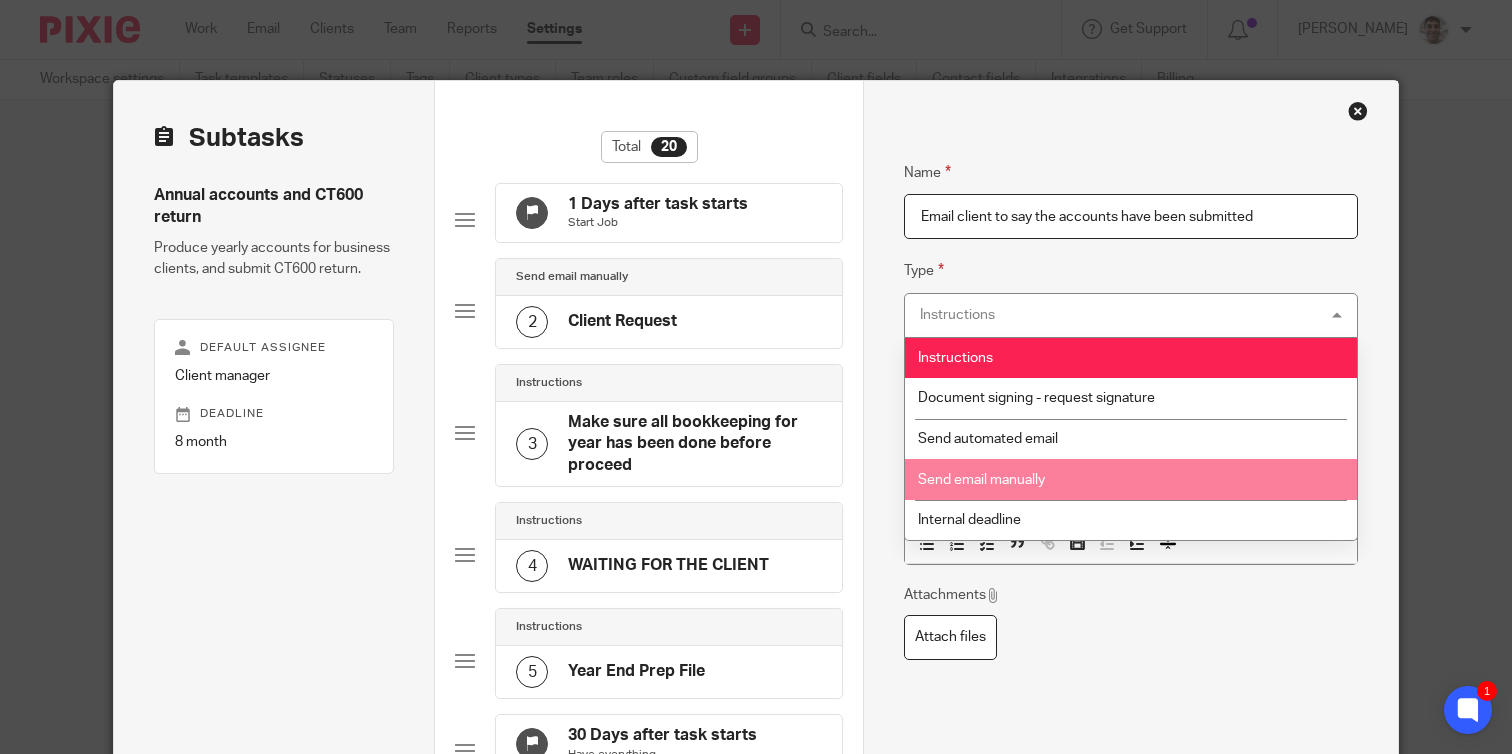 click on "Send email manually" at bounding box center (981, 480) 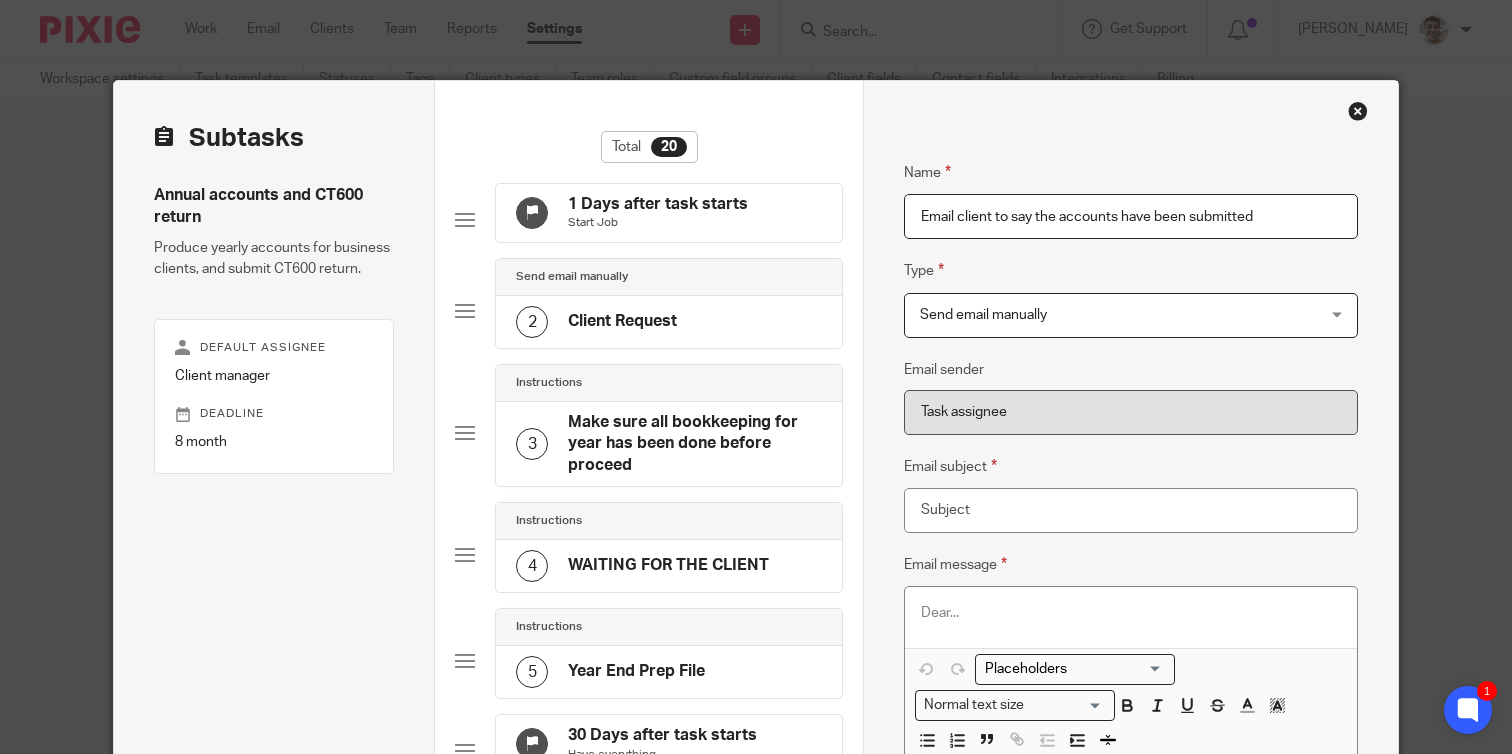 click at bounding box center [1131, 613] 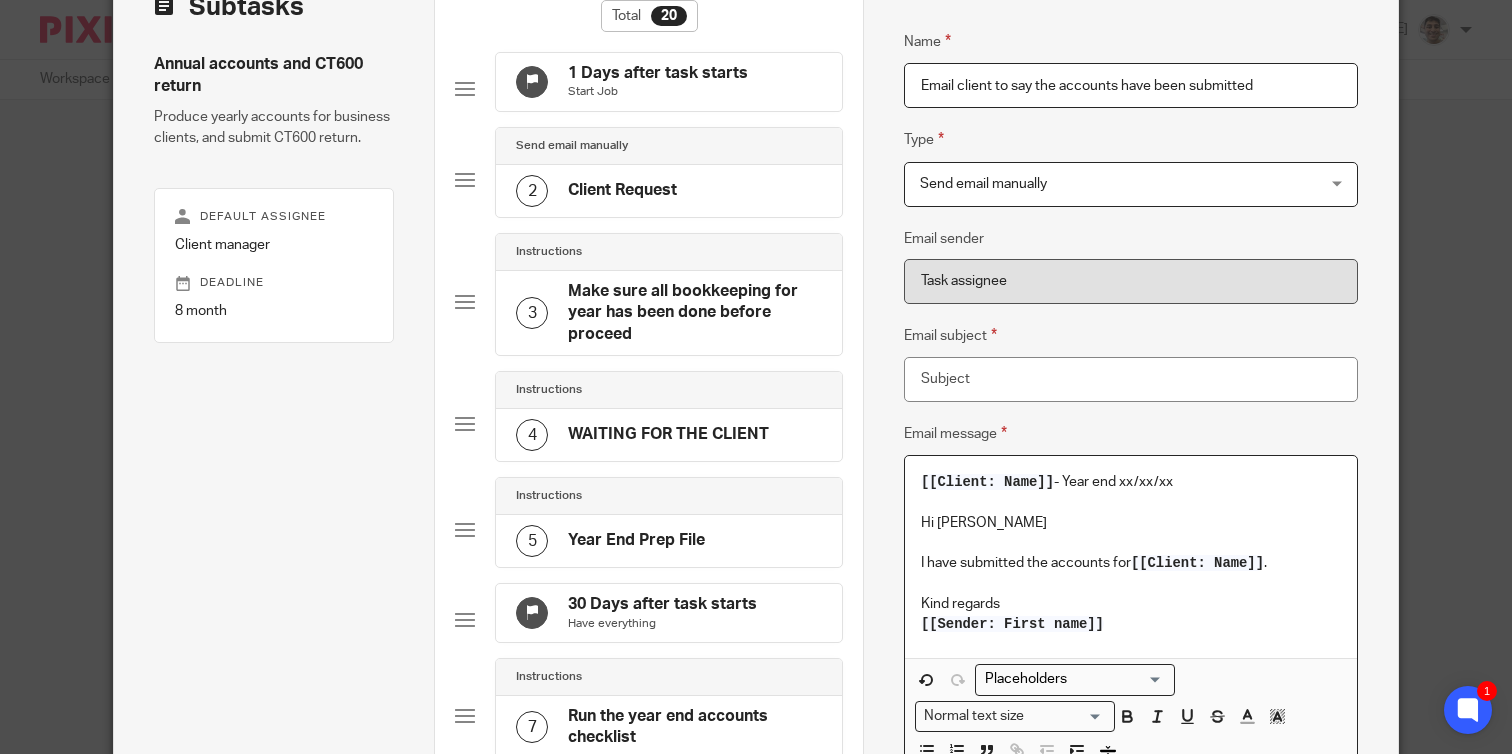 scroll, scrollTop: 153, scrollLeft: 0, axis: vertical 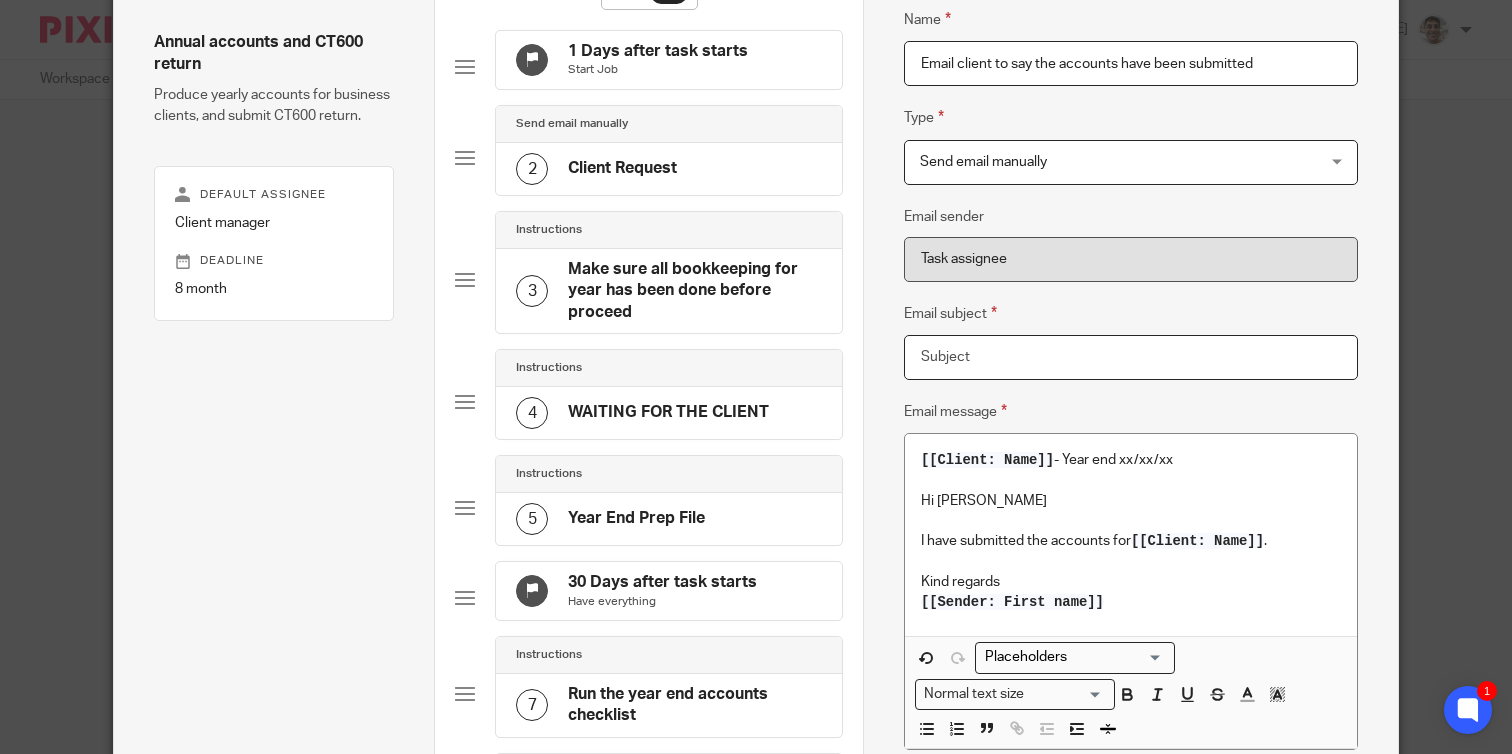 click on "Email subject" at bounding box center (1131, 357) 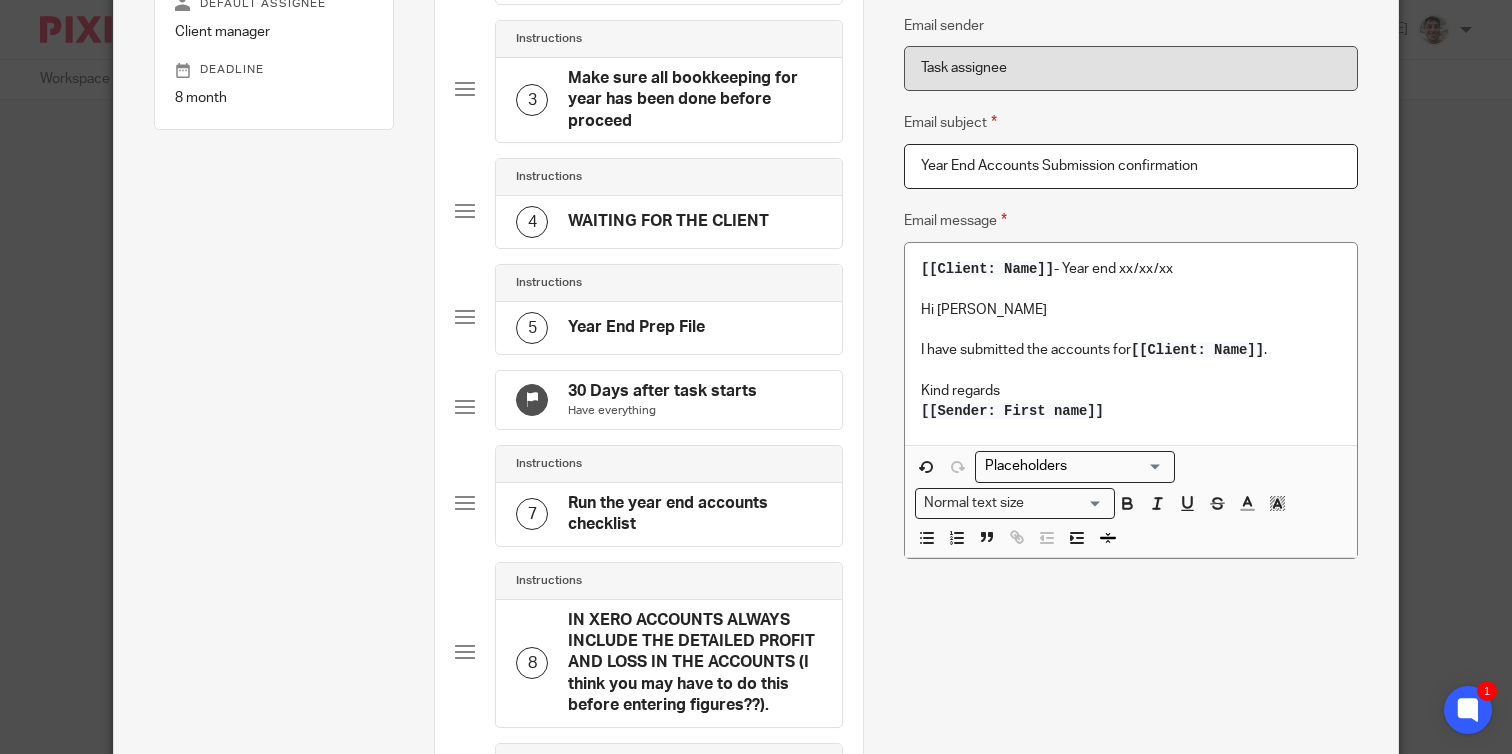 scroll, scrollTop: 345, scrollLeft: 0, axis: vertical 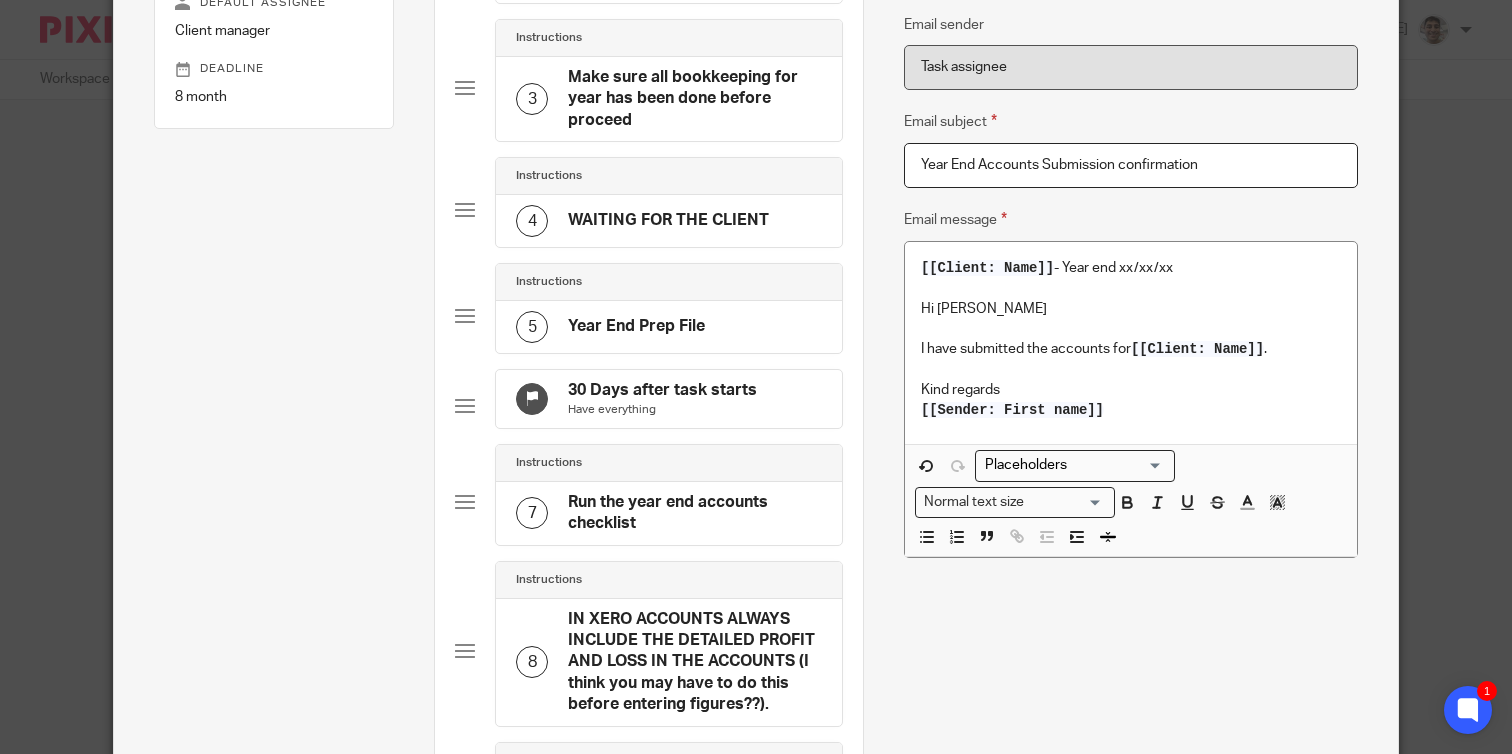 click on "Year End Accounts Submission confirmation" at bounding box center (1131, 165) 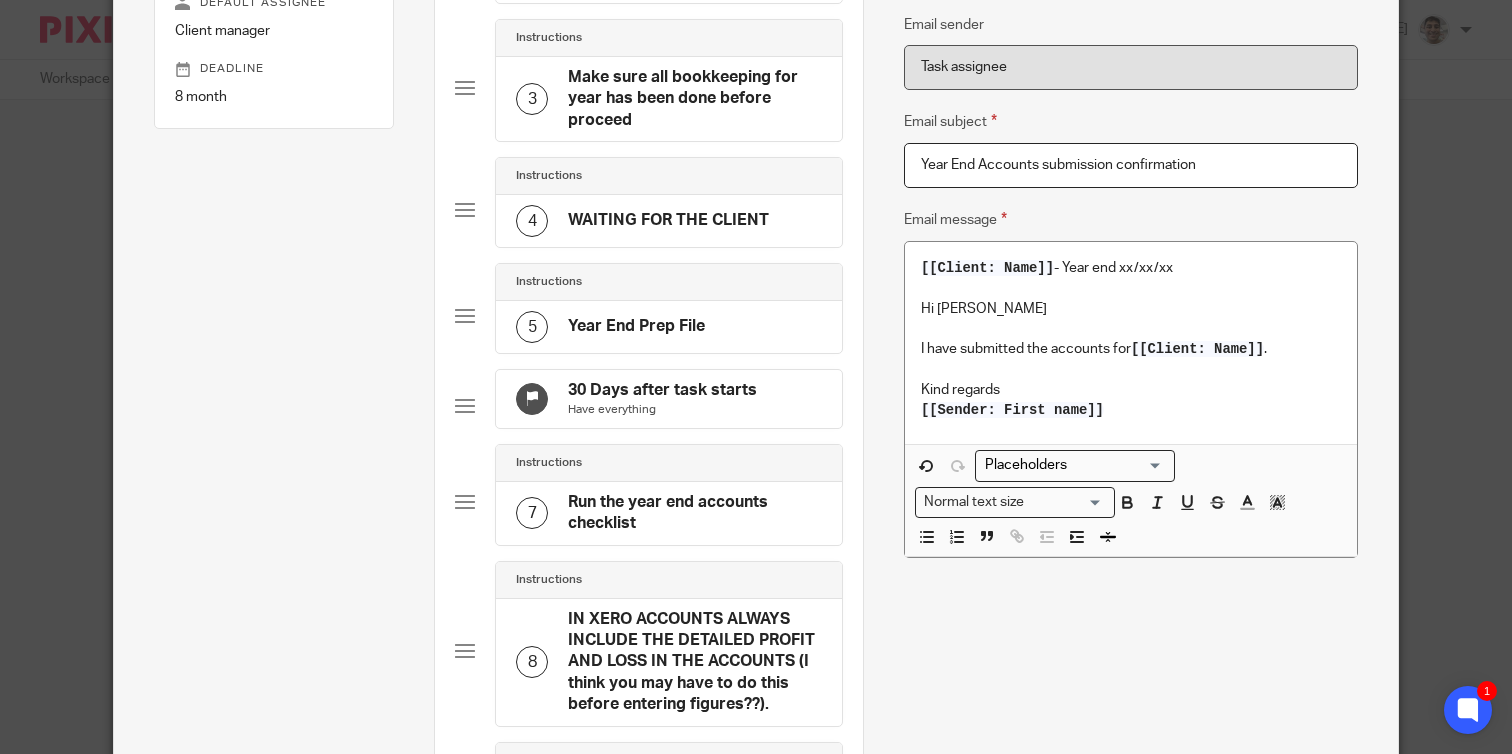 type on "Year End Accounts submission confirmation" 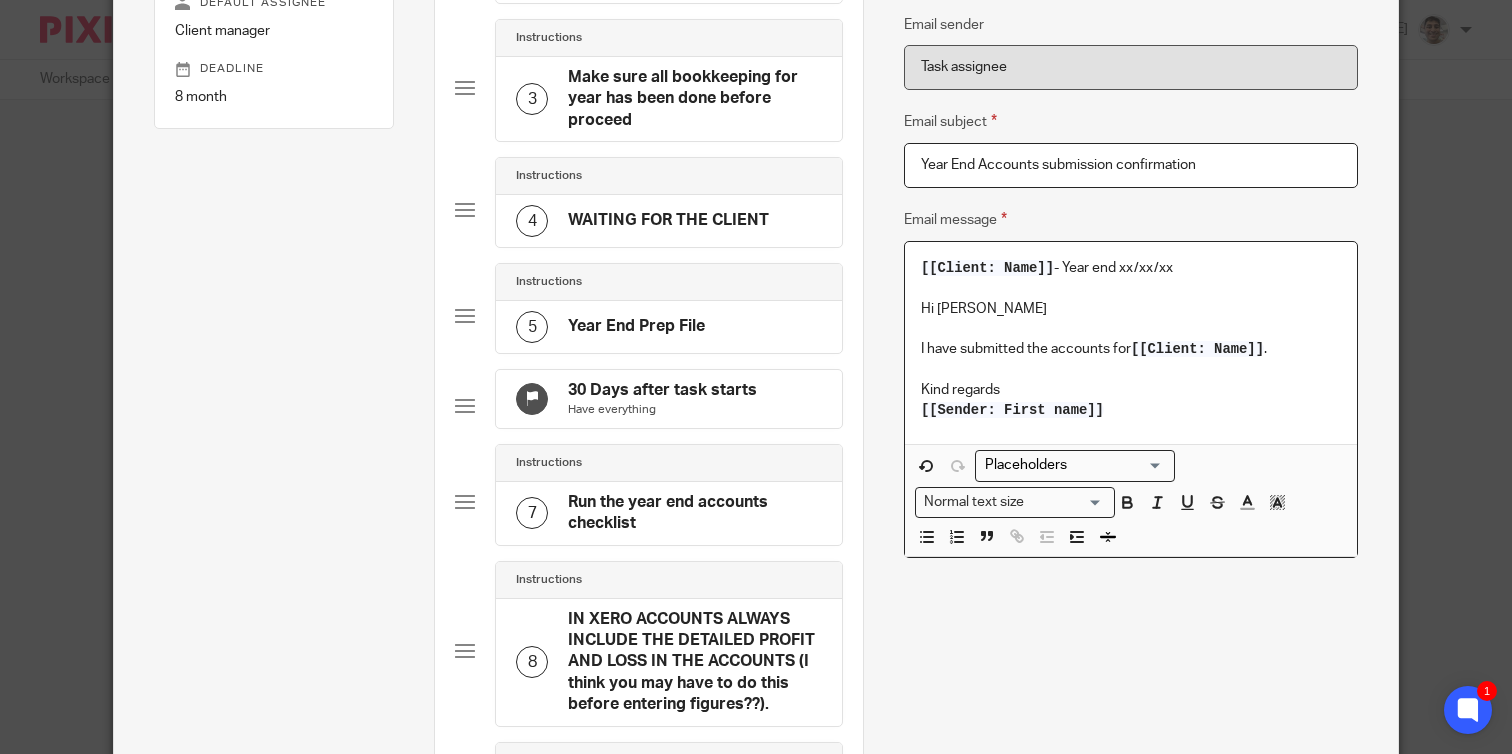 click on "Hi Barbara" at bounding box center [1131, 309] 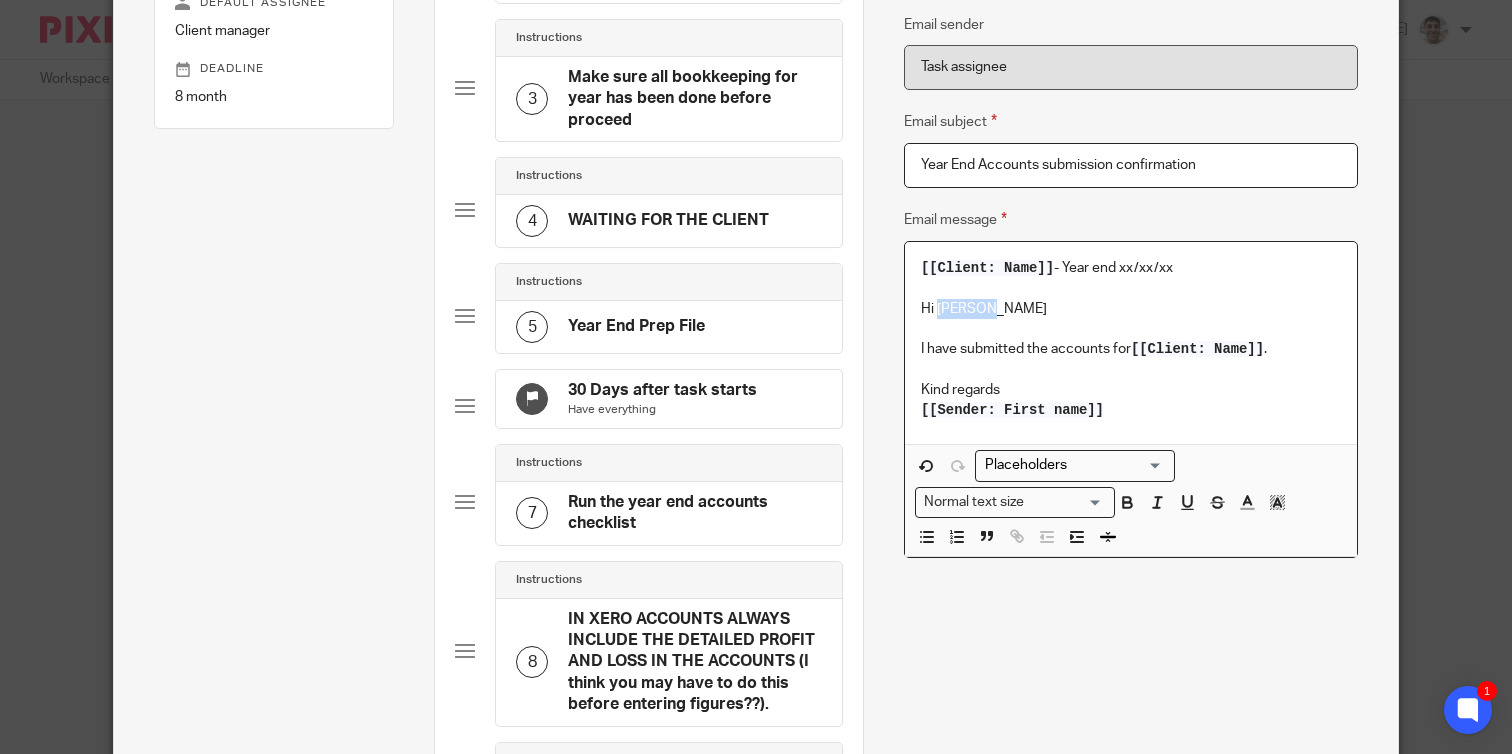 click on "Hi Barbara" at bounding box center (1131, 309) 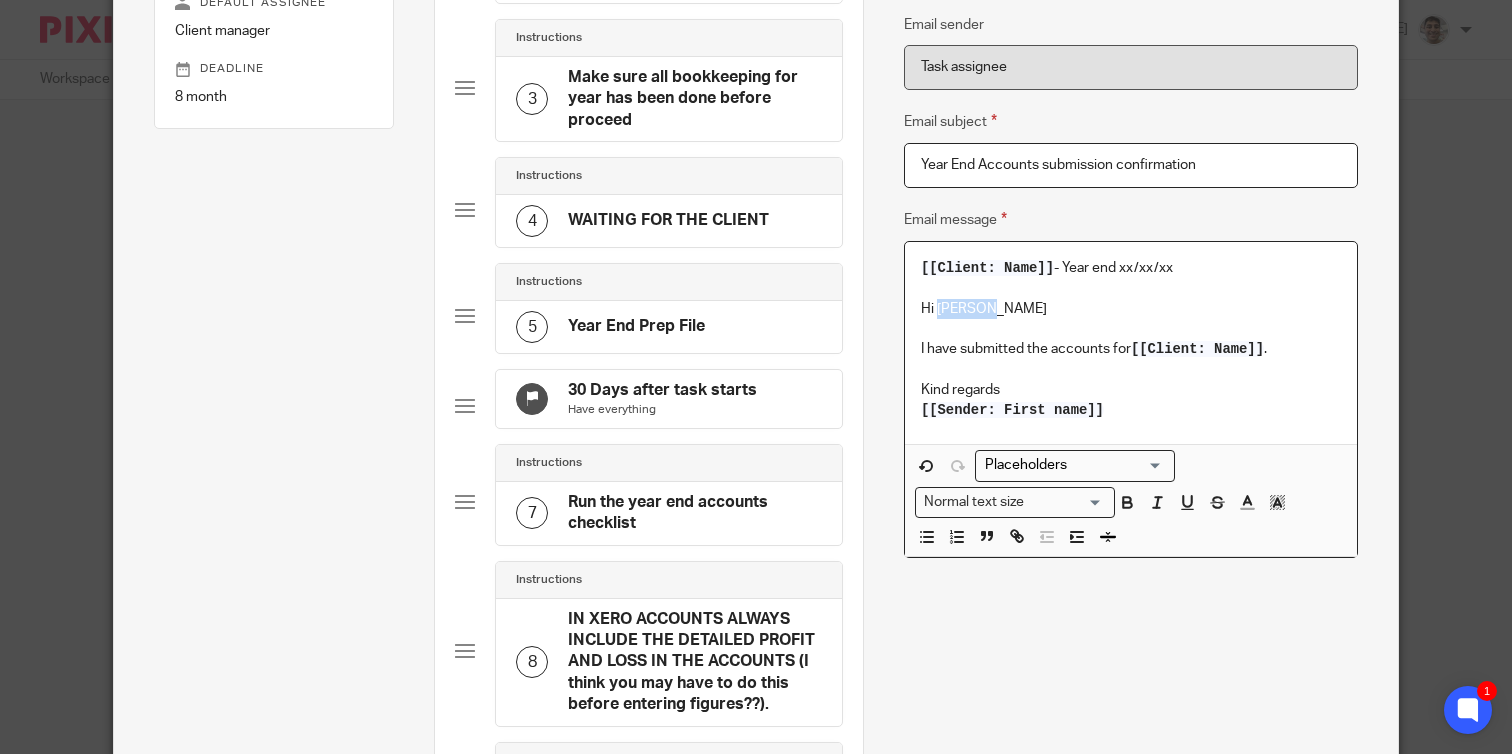 drag, startPoint x: 1248, startPoint y: 272, endPoint x: 786, endPoint y: 270, distance: 462.00433 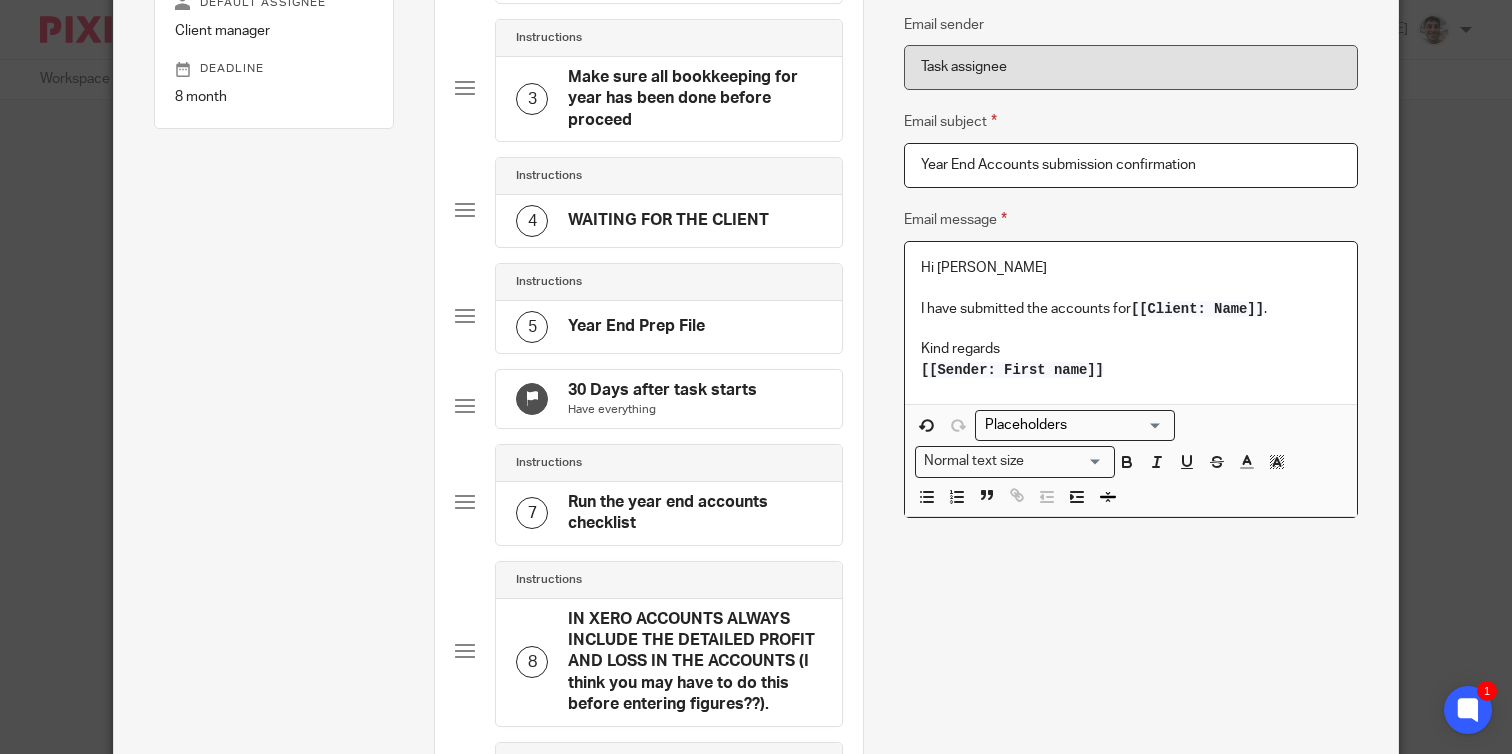 click on "Hi Barbara" at bounding box center [1131, 268] 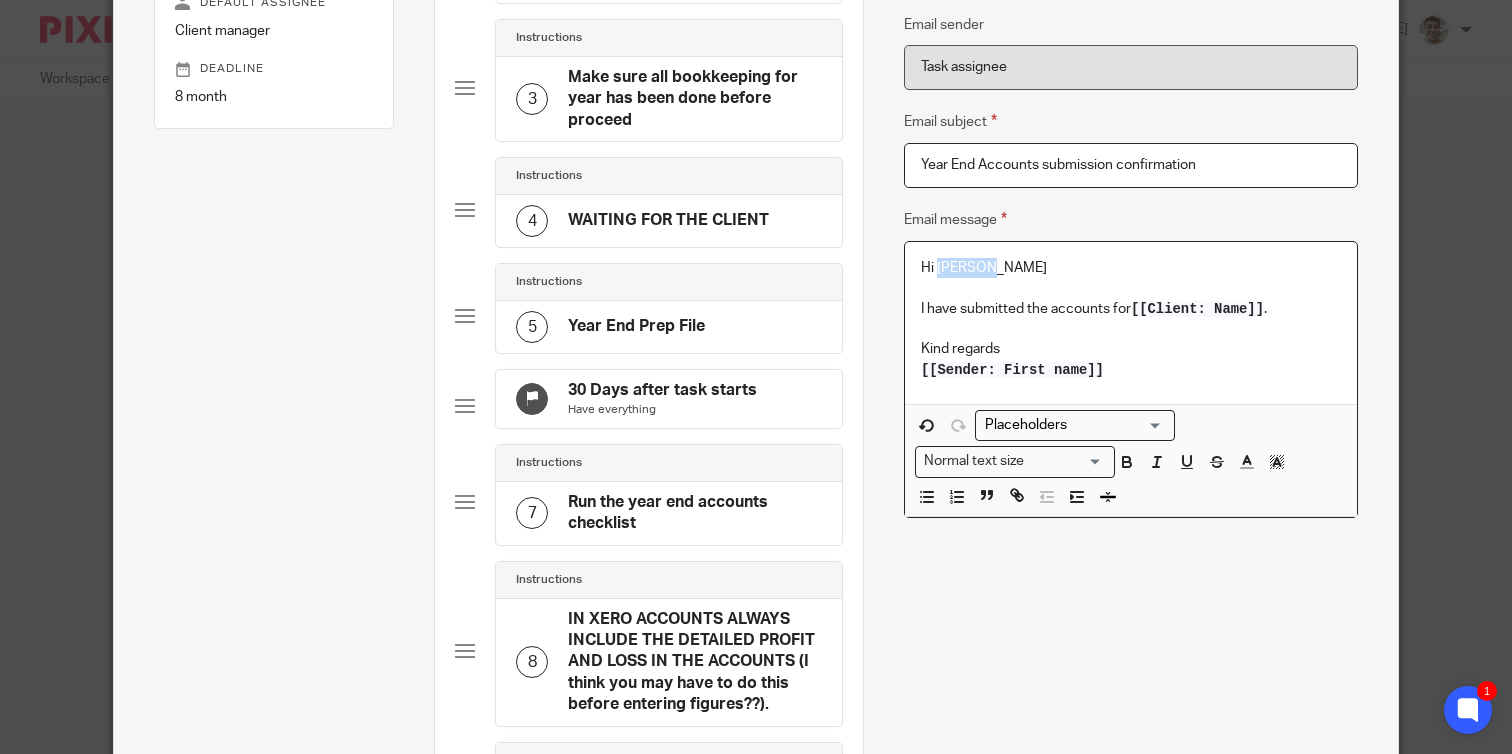 click on "Hi Barbara" at bounding box center [1131, 268] 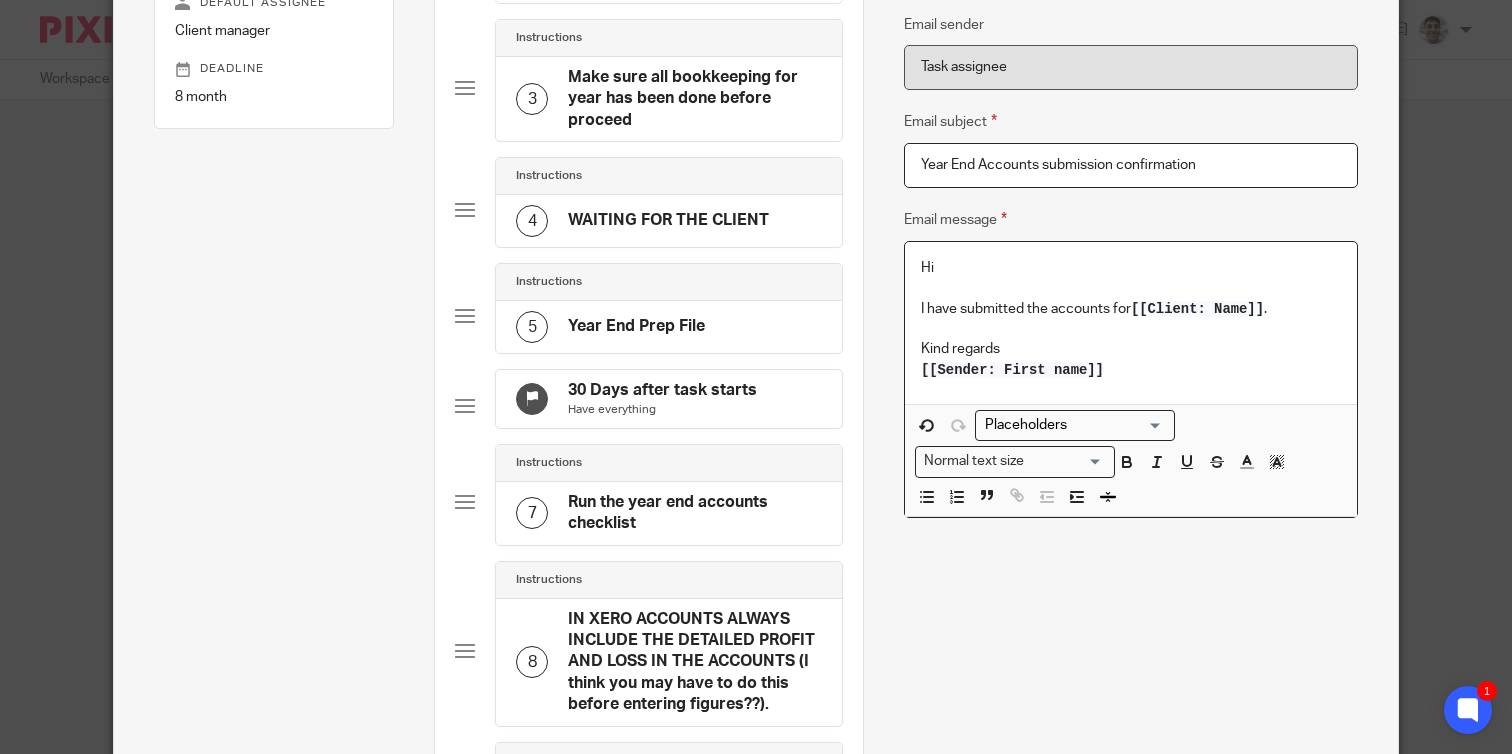 click at bounding box center (1070, 425) 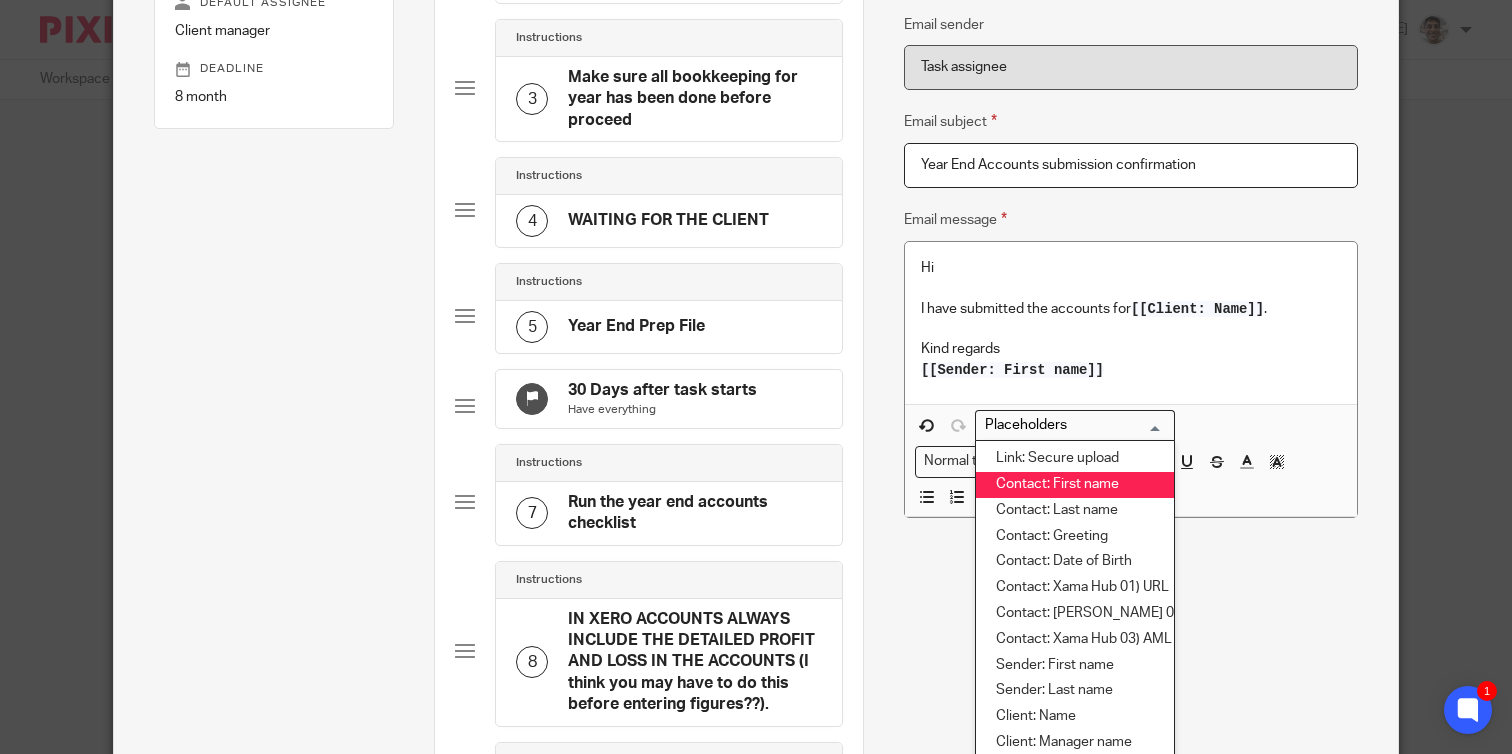 click on "Contact: First name" at bounding box center (1075, 485) 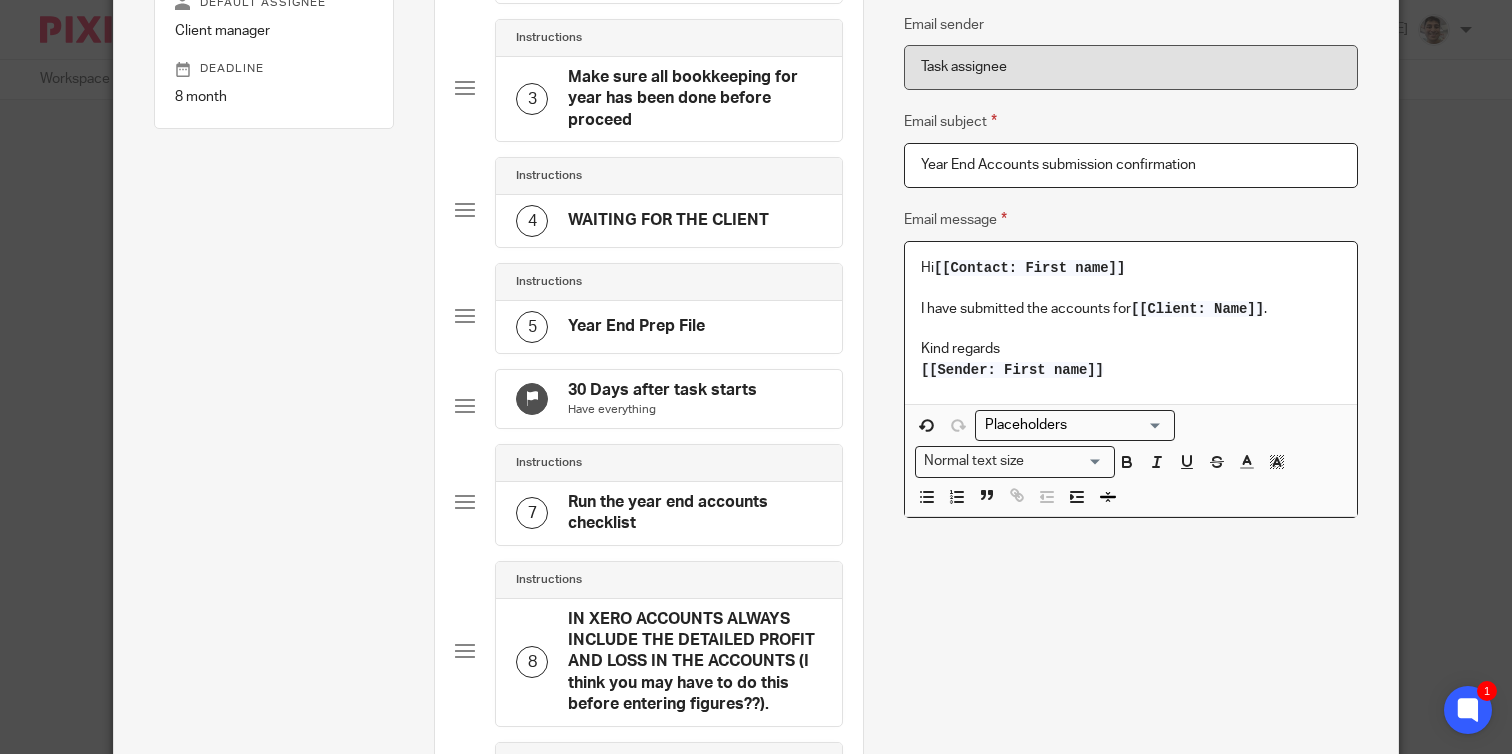 click on "I have submitted the accounts for  [[Client: Name]] ." at bounding box center [1131, 309] 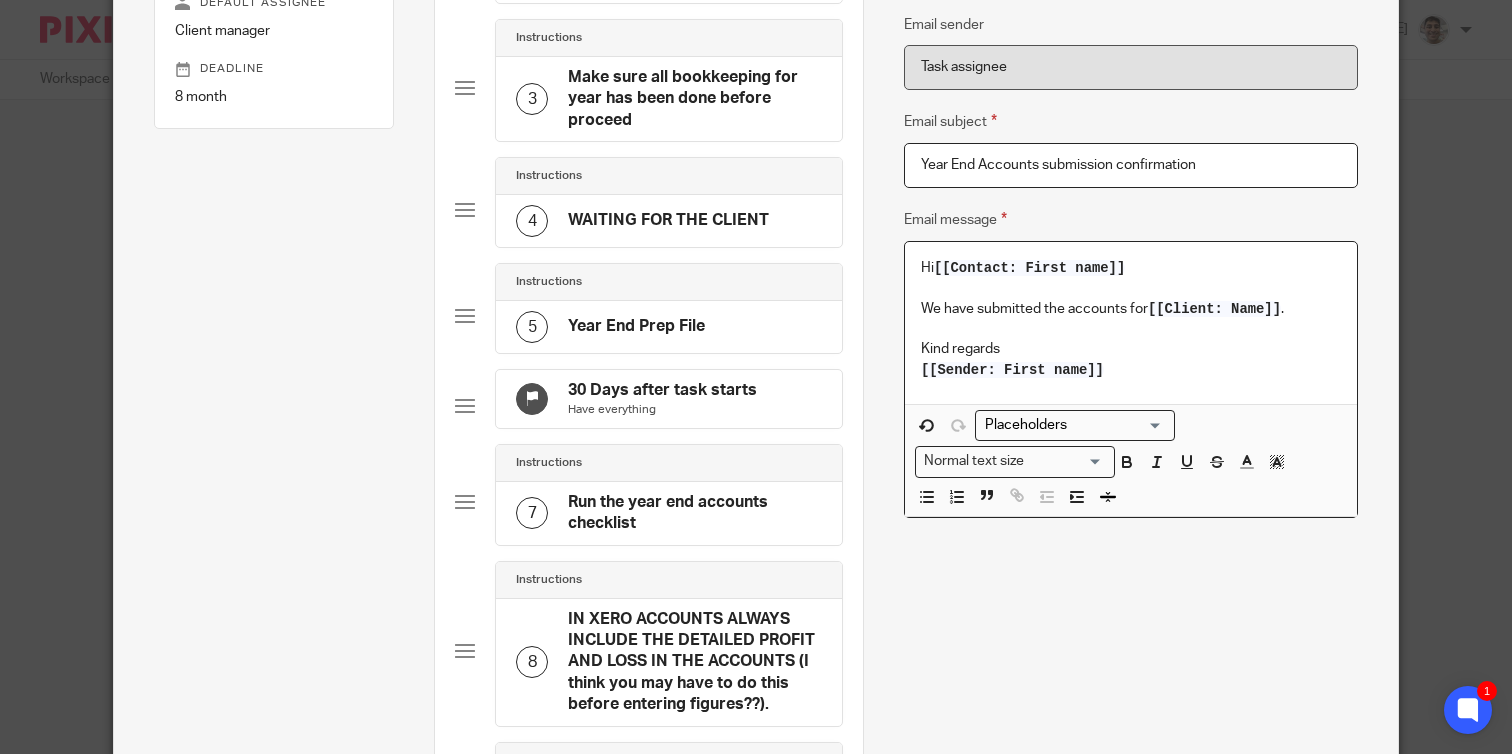 click on "We have submitted the accounts for  [[Client: Name]] ." at bounding box center (1131, 309) 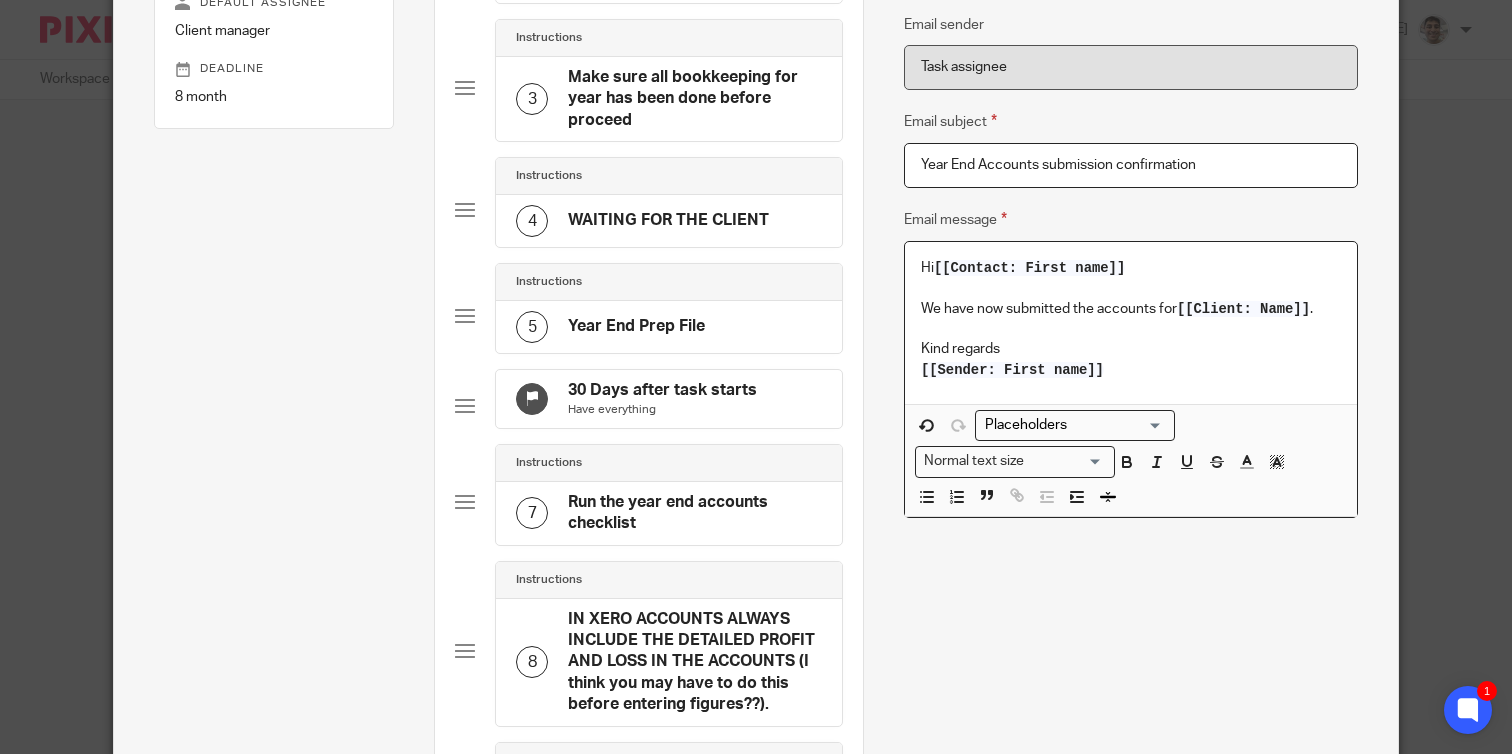click on "Kind regards" at bounding box center (1131, 349) 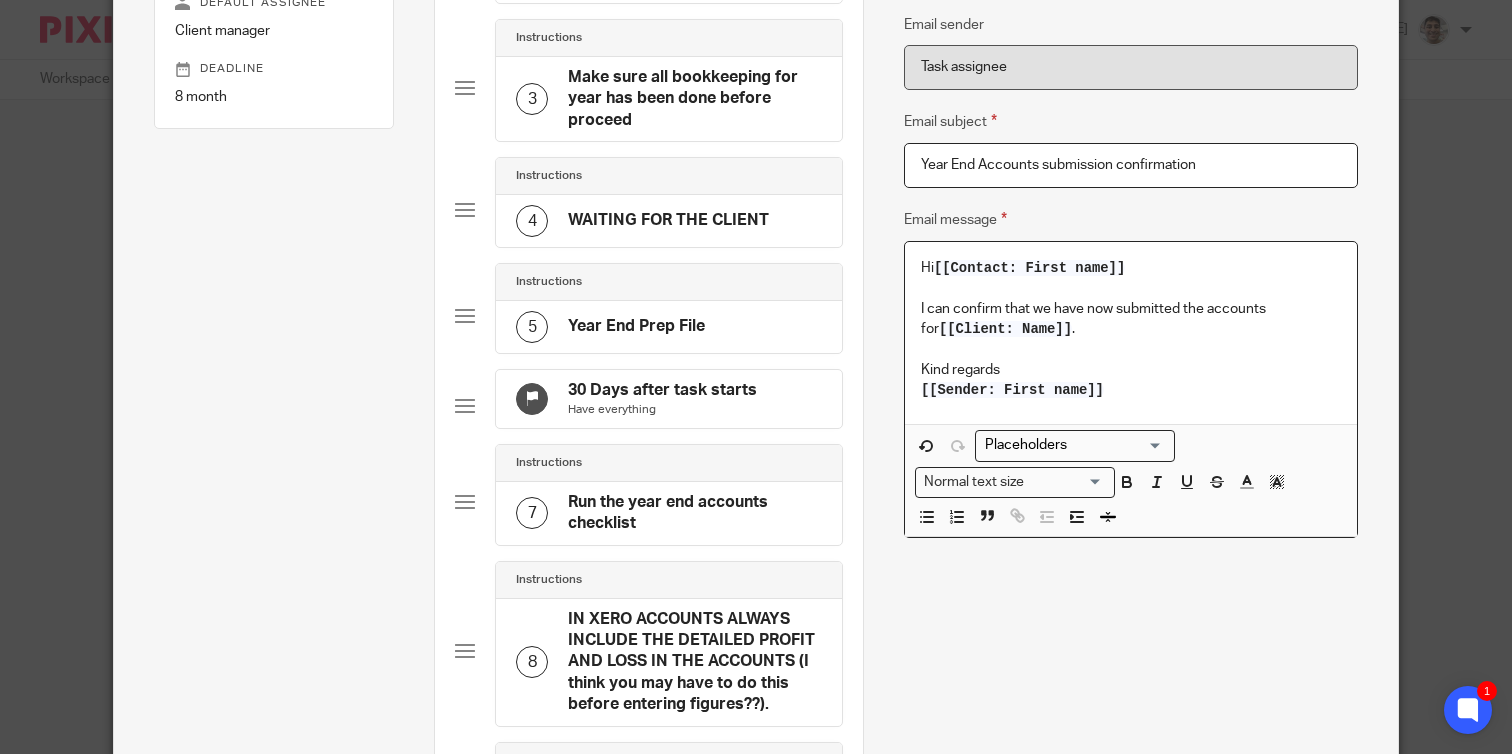 click on "I can confirm that we have now submitted the accounts for  [[Client: Name]] ." at bounding box center (1131, 319) 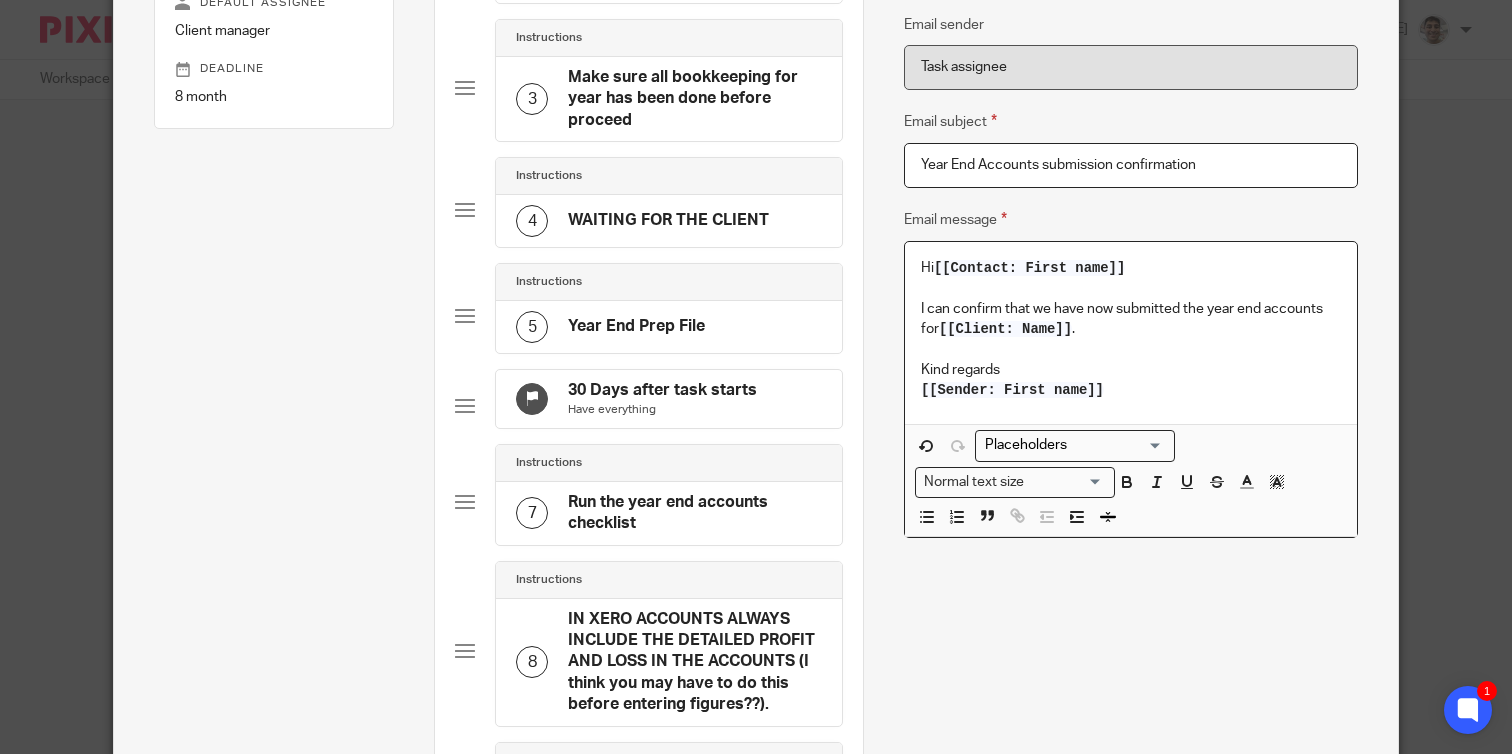 click on "I can confirm that we have now submitted the year end accounts for  [[Client: Name]] ." at bounding box center (1131, 319) 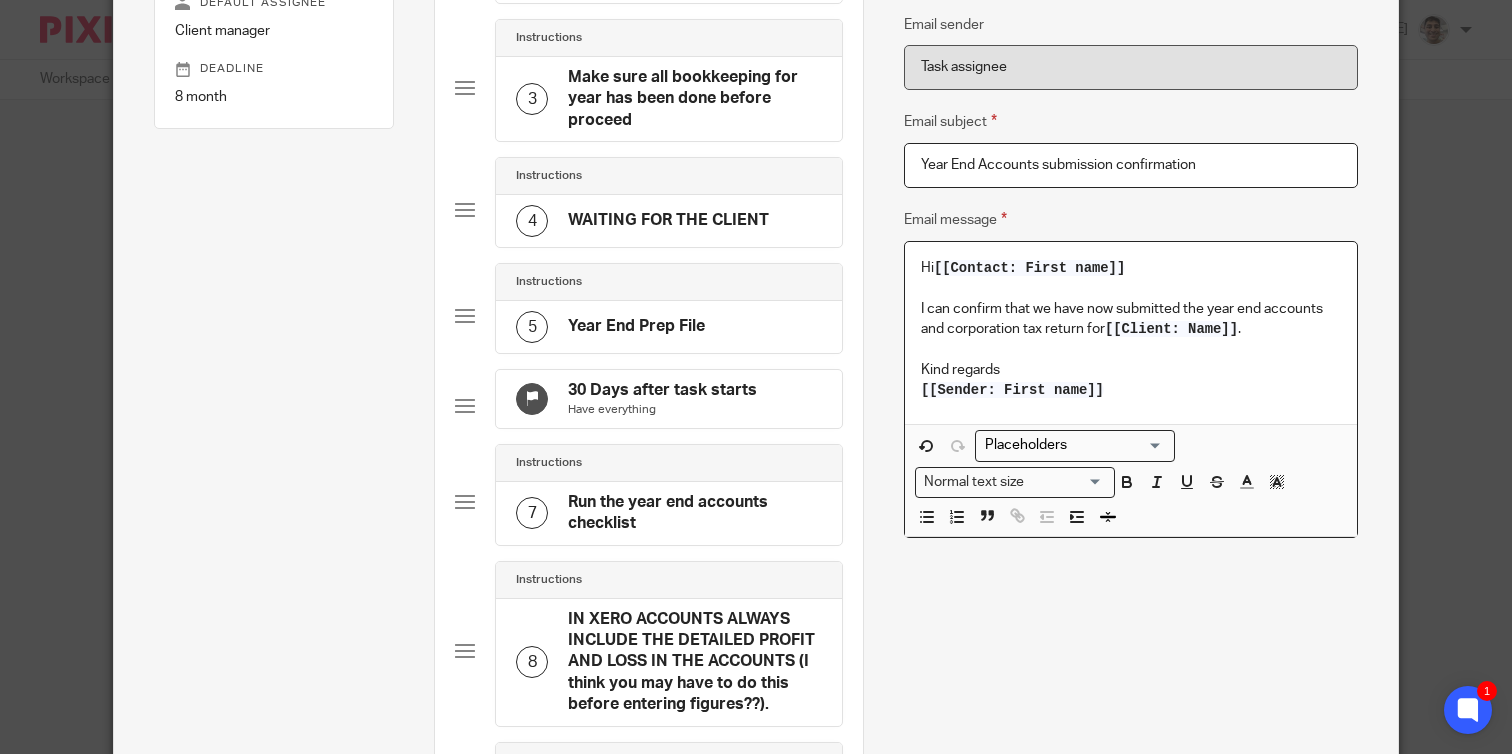 click on "Kind regards" at bounding box center [1131, 370] 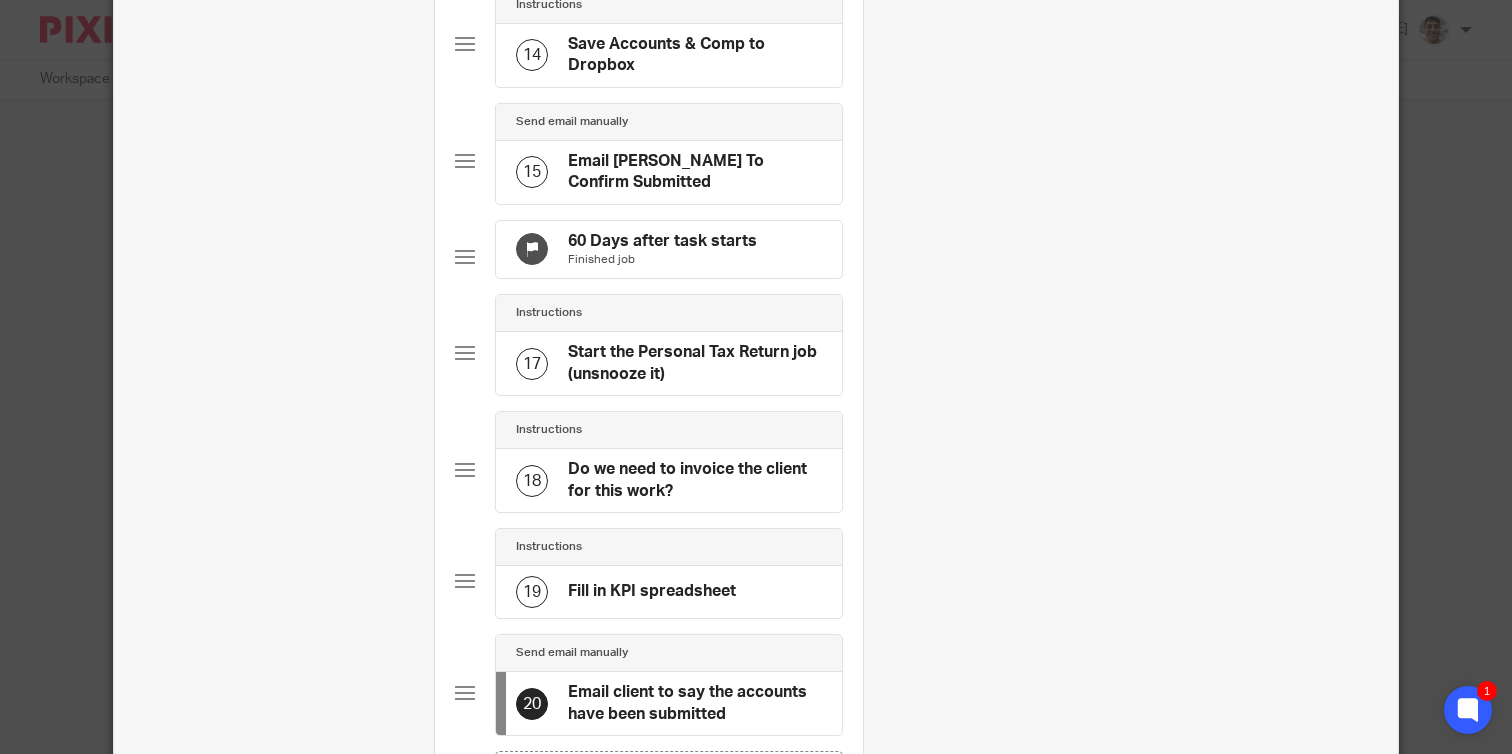 scroll, scrollTop: 1748, scrollLeft: 0, axis: vertical 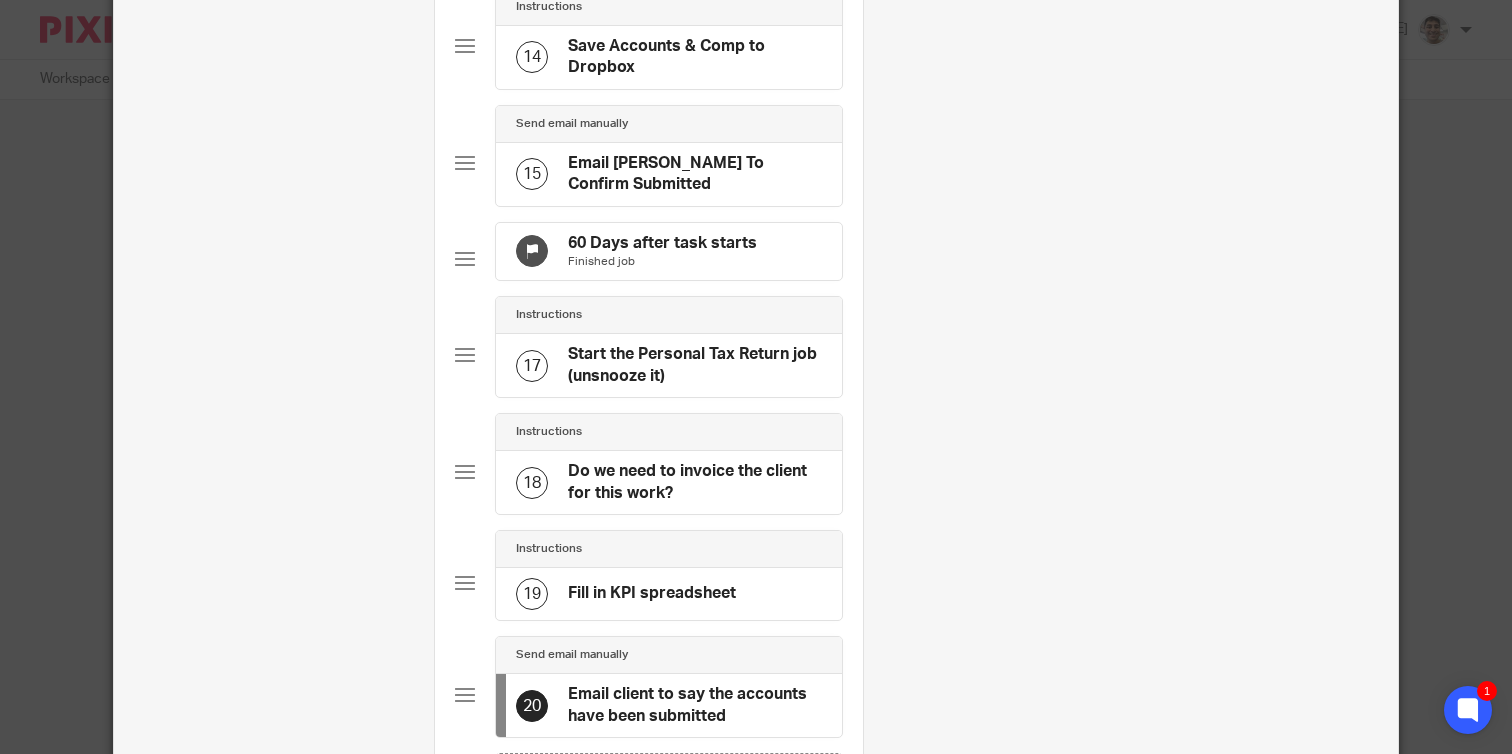type 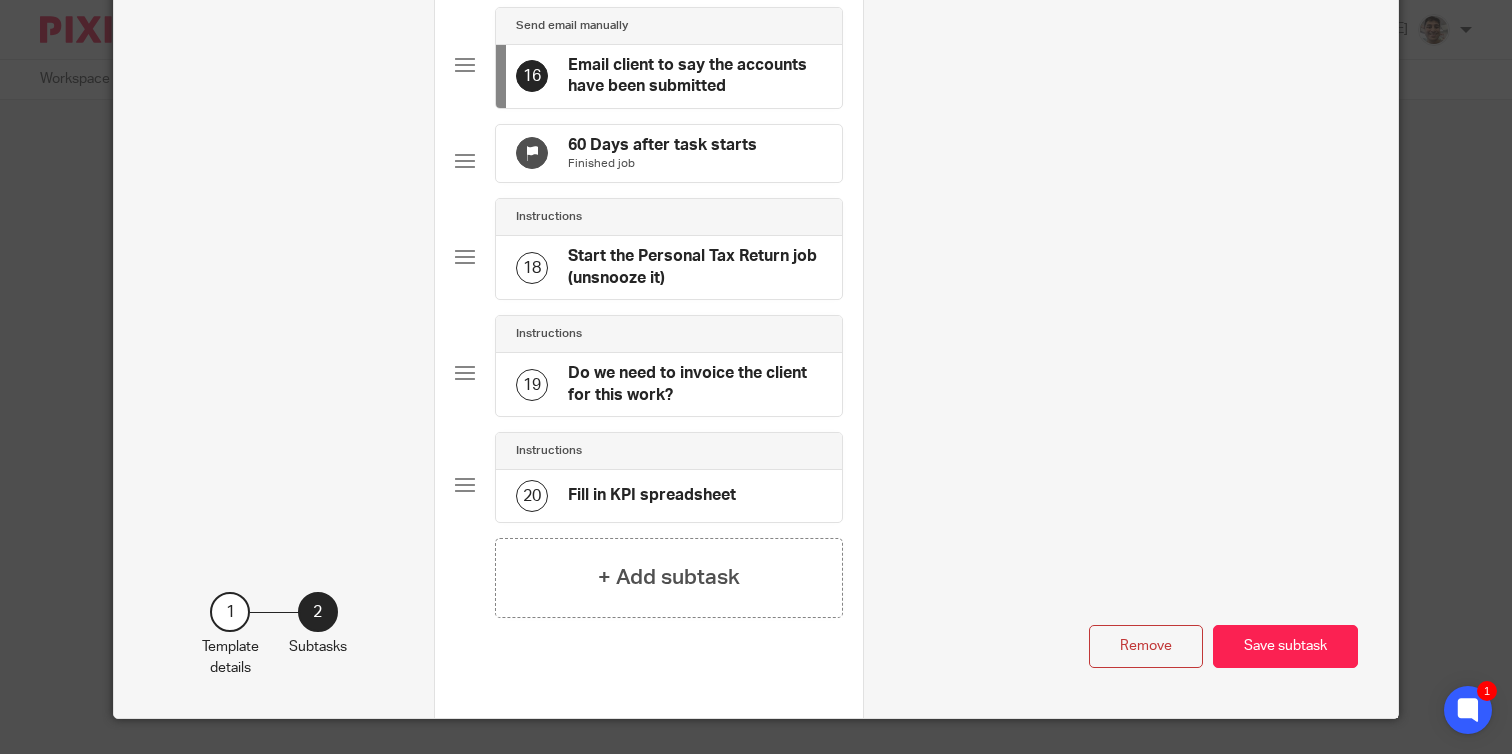scroll, scrollTop: 1970, scrollLeft: 0, axis: vertical 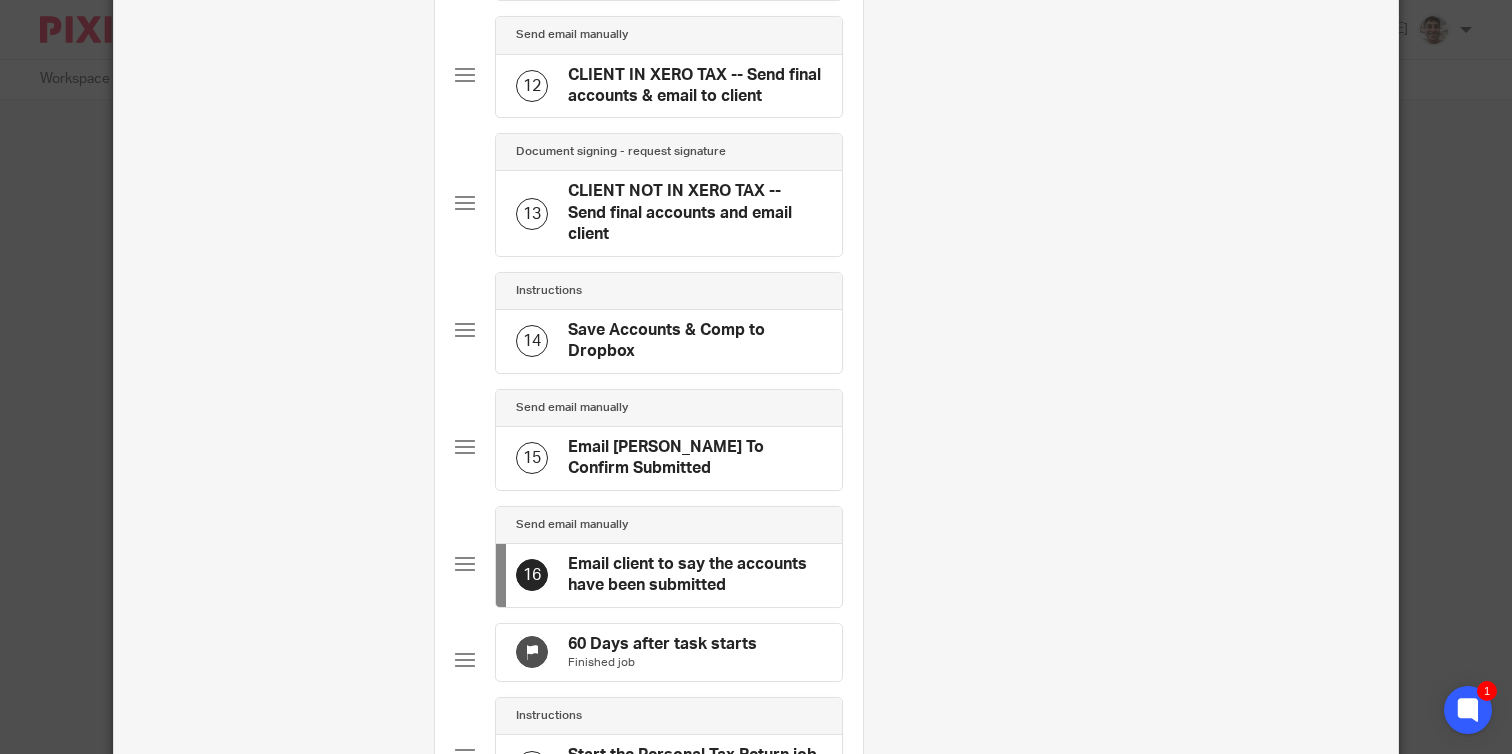 click on "Save Accounts & Comp to Dropbox" 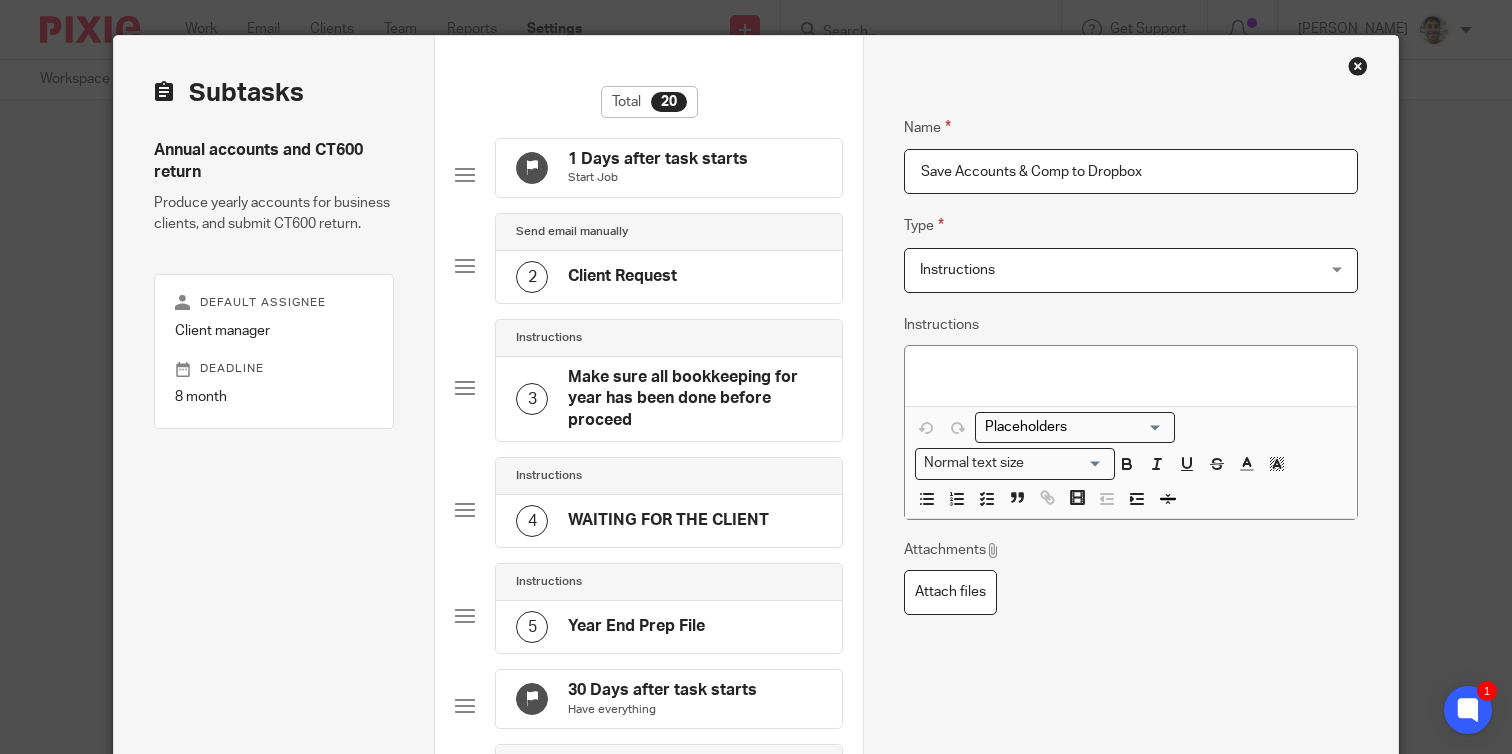 scroll, scrollTop: 48, scrollLeft: 0, axis: vertical 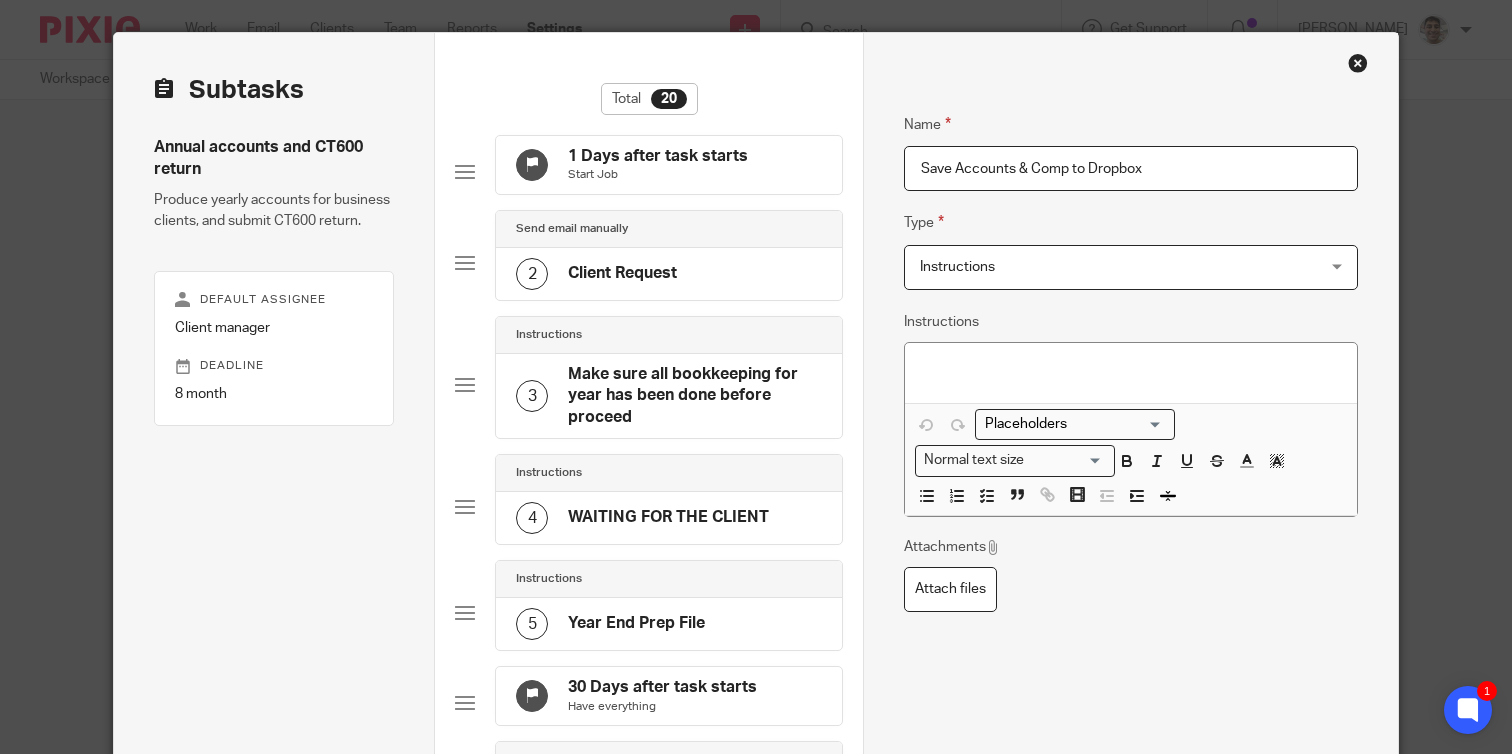 drag, startPoint x: 1179, startPoint y: 169, endPoint x: 707, endPoint y: 169, distance: 472 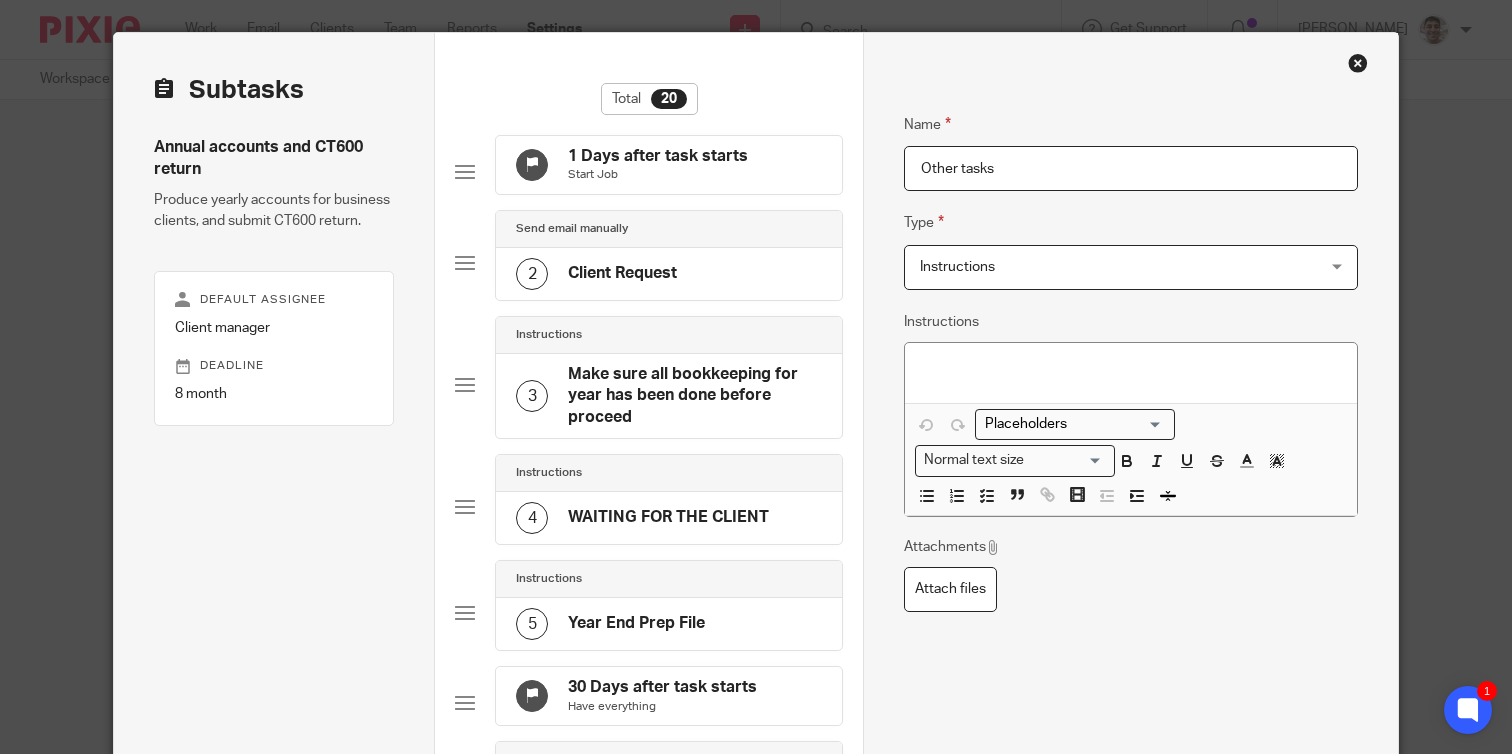 type on "Other tasks" 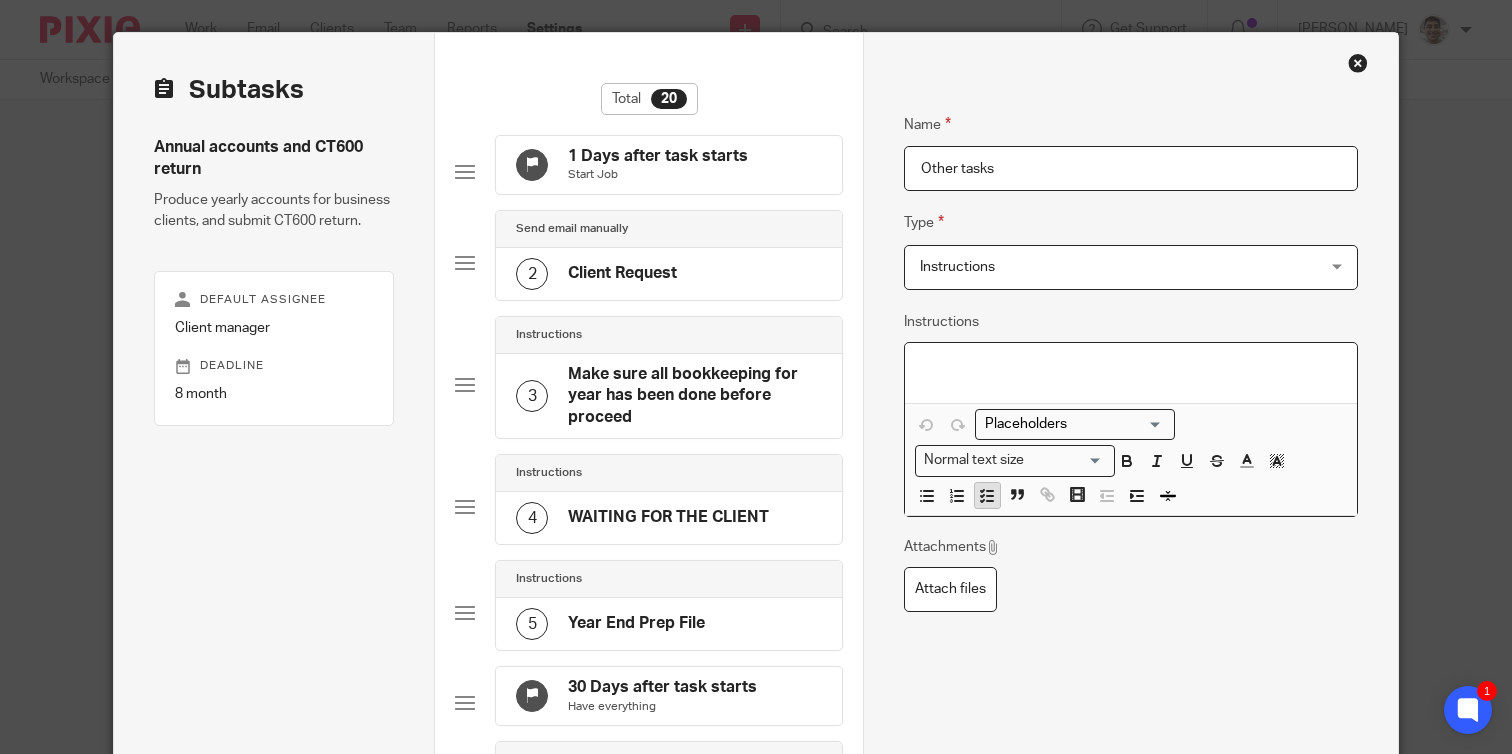 click 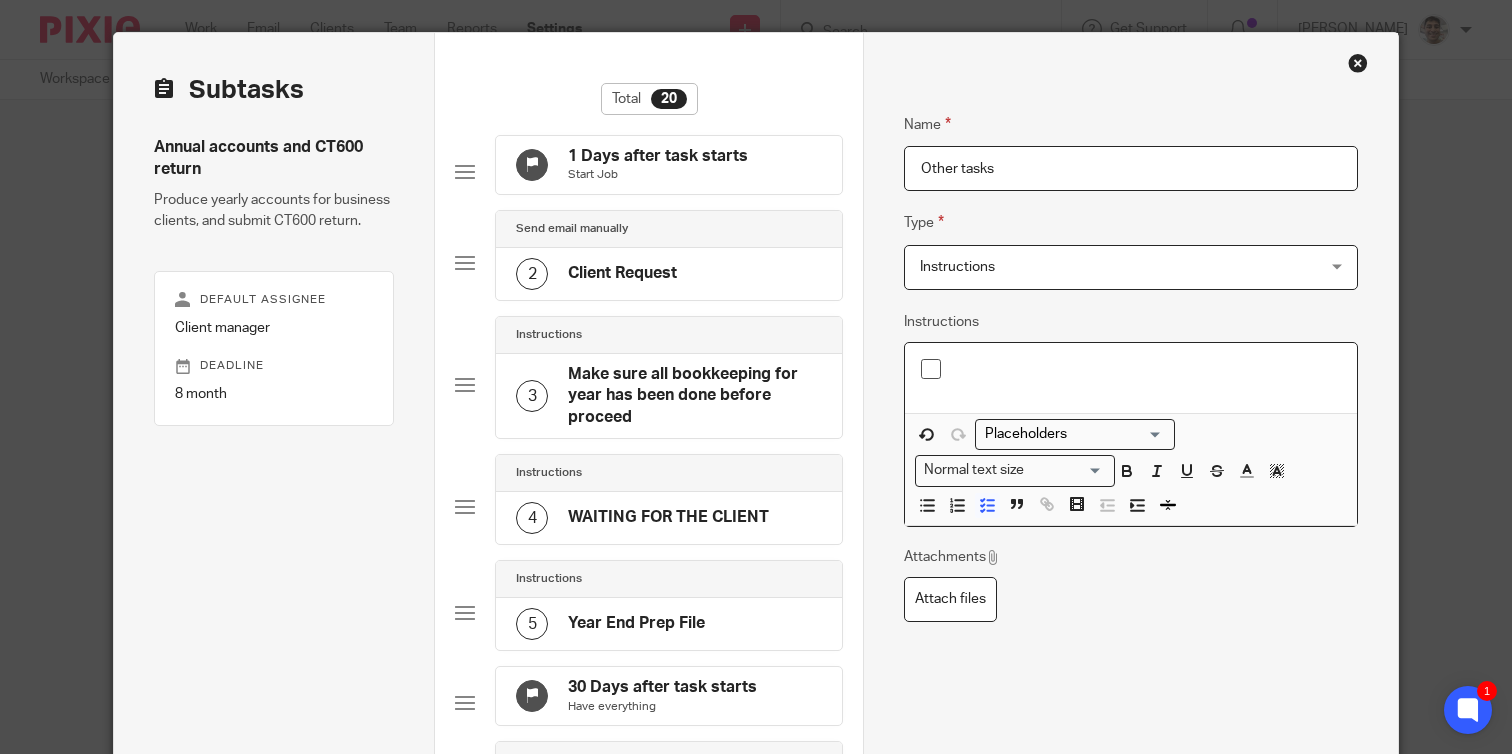 paste 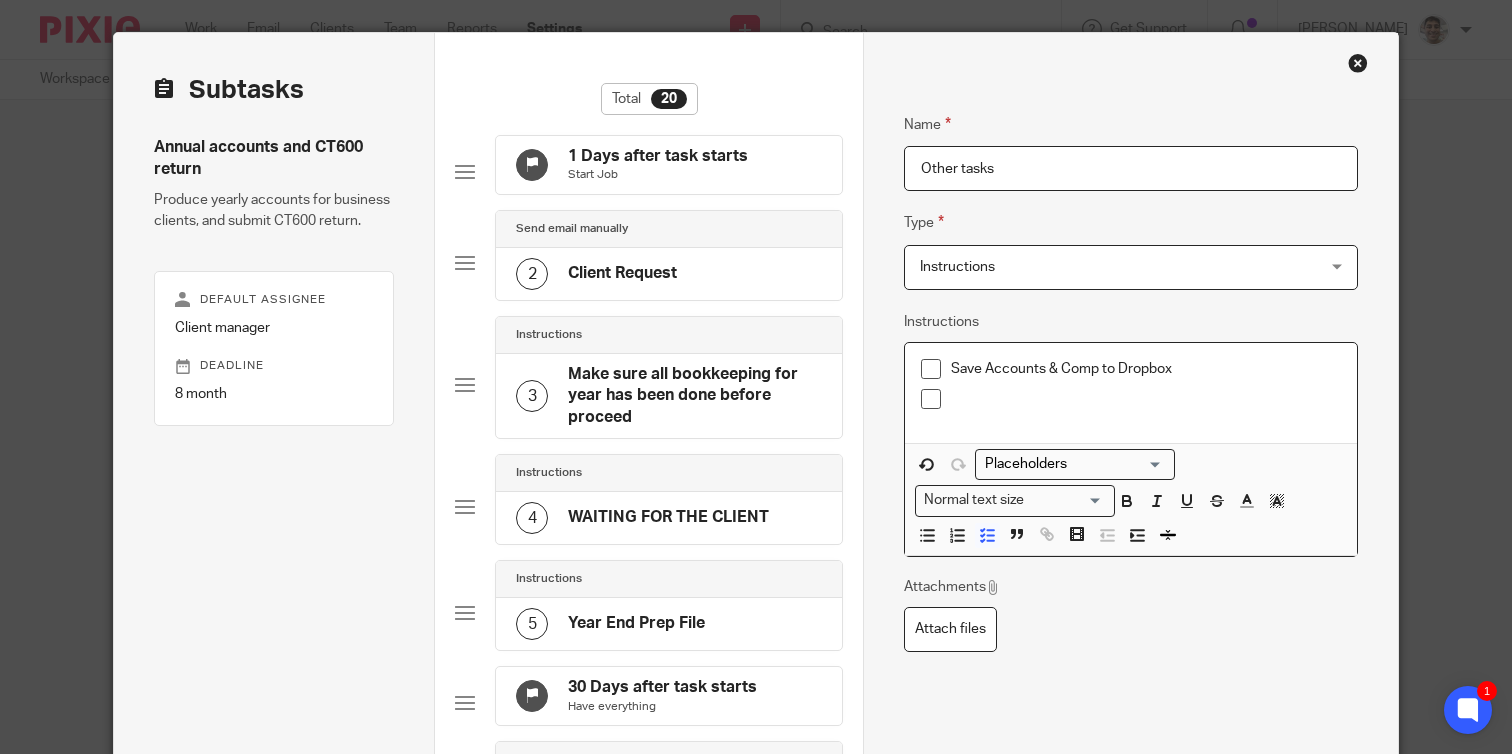 type 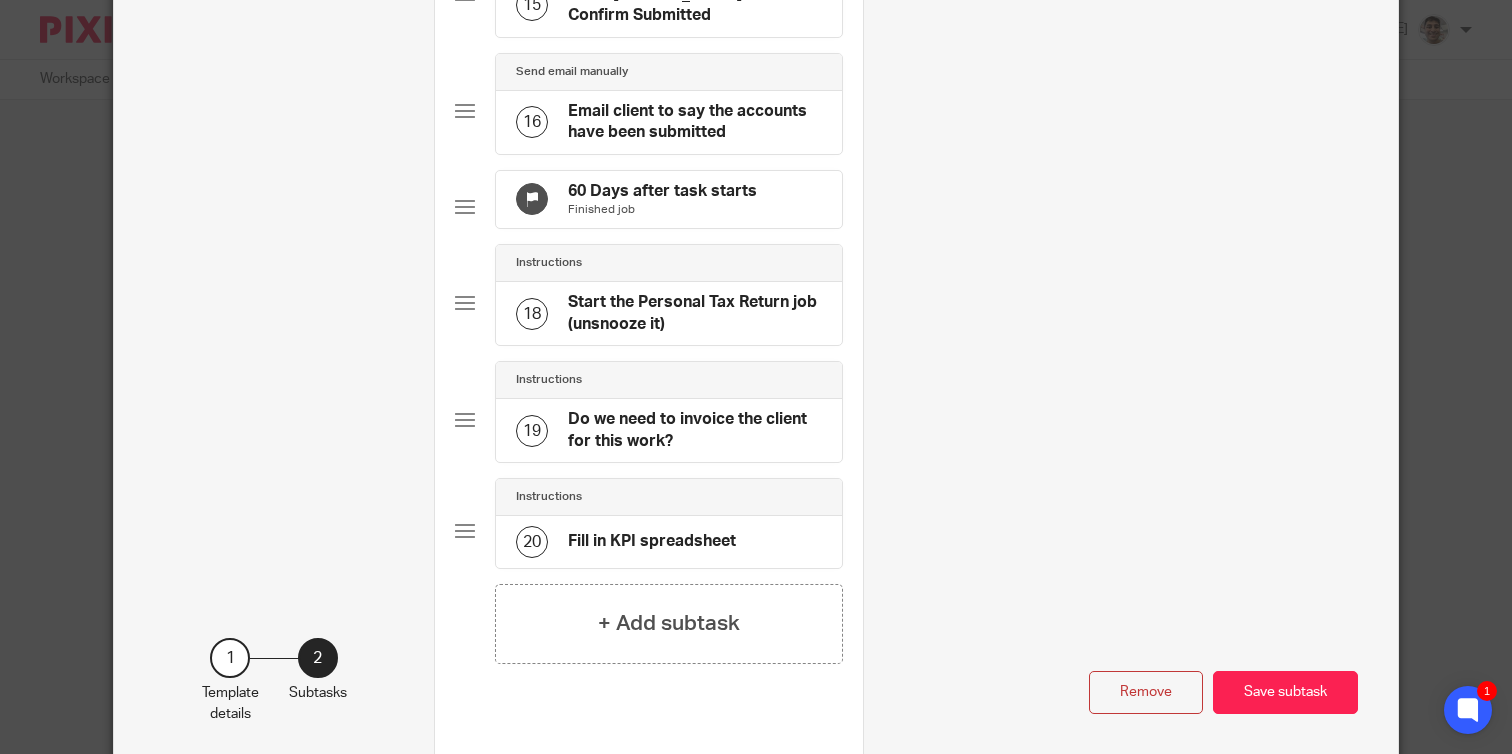 scroll, scrollTop: 1930, scrollLeft: 0, axis: vertical 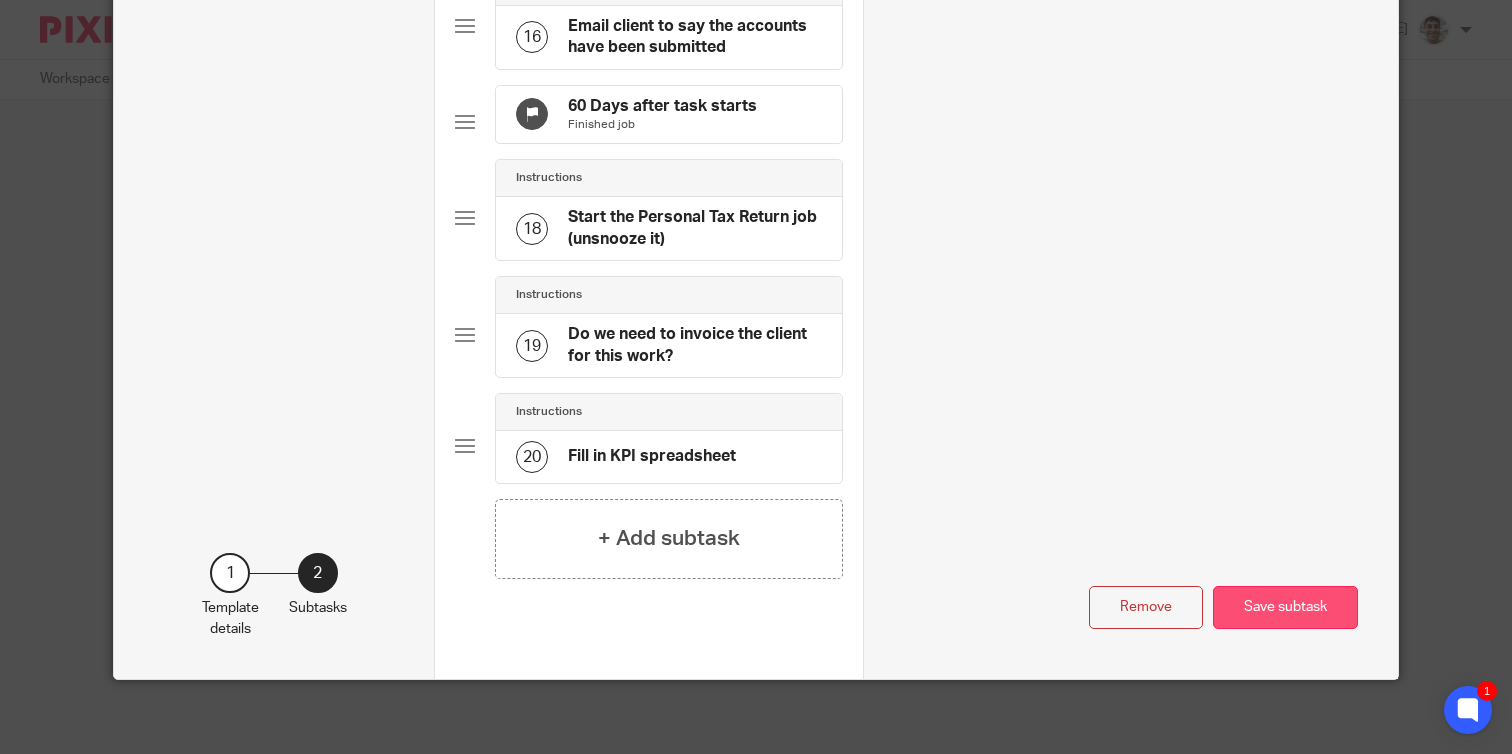click on "Save subtask" at bounding box center [1285, 607] 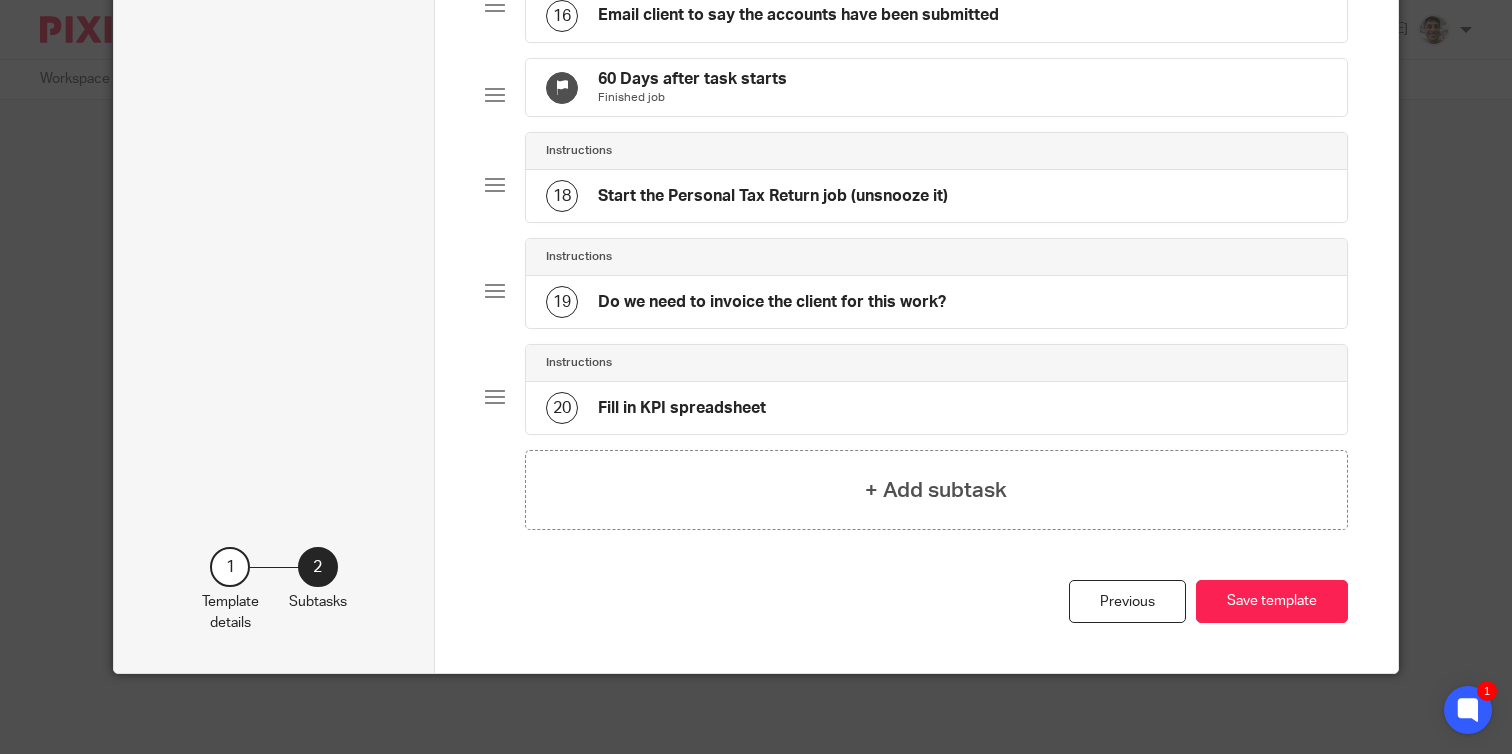 scroll, scrollTop: 1818, scrollLeft: 0, axis: vertical 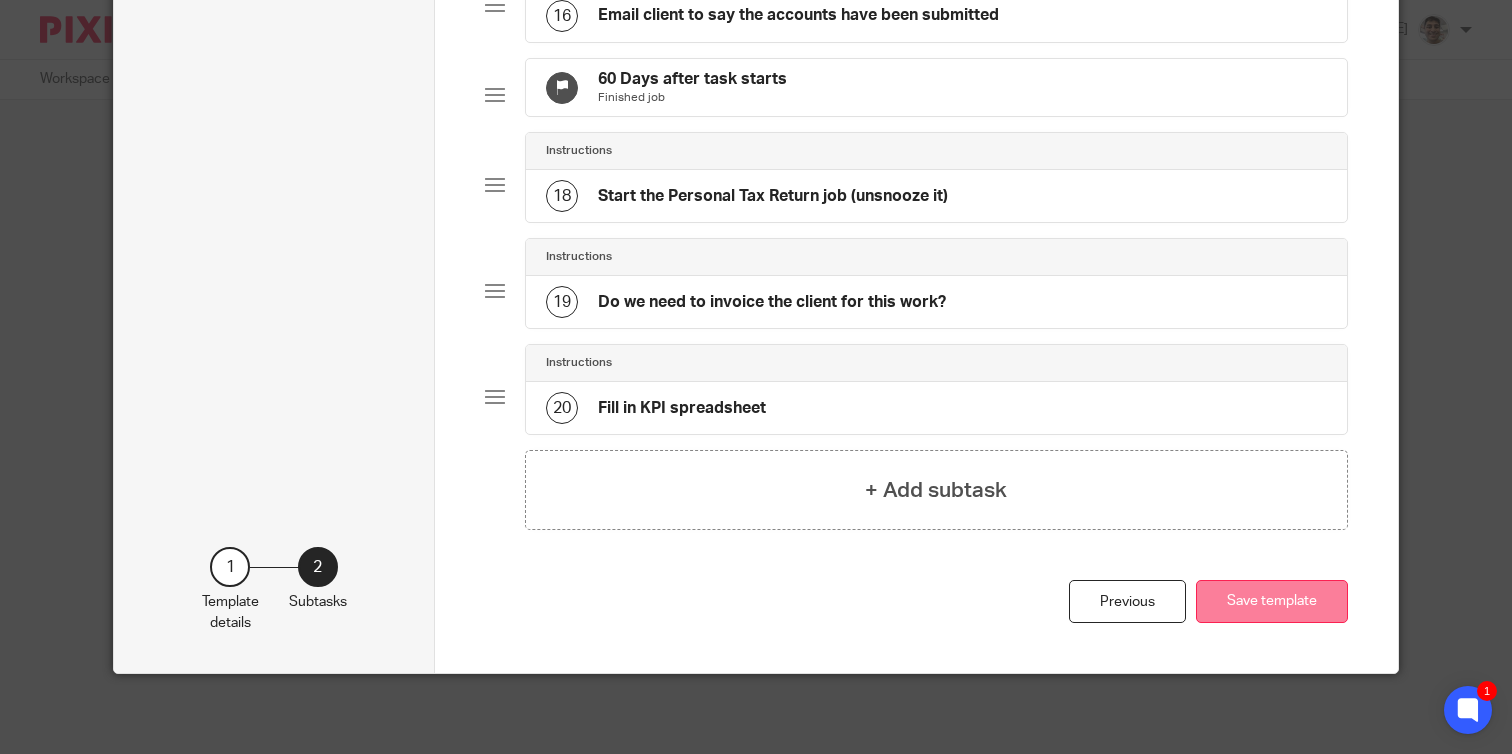 click on "Save template" at bounding box center [1272, 601] 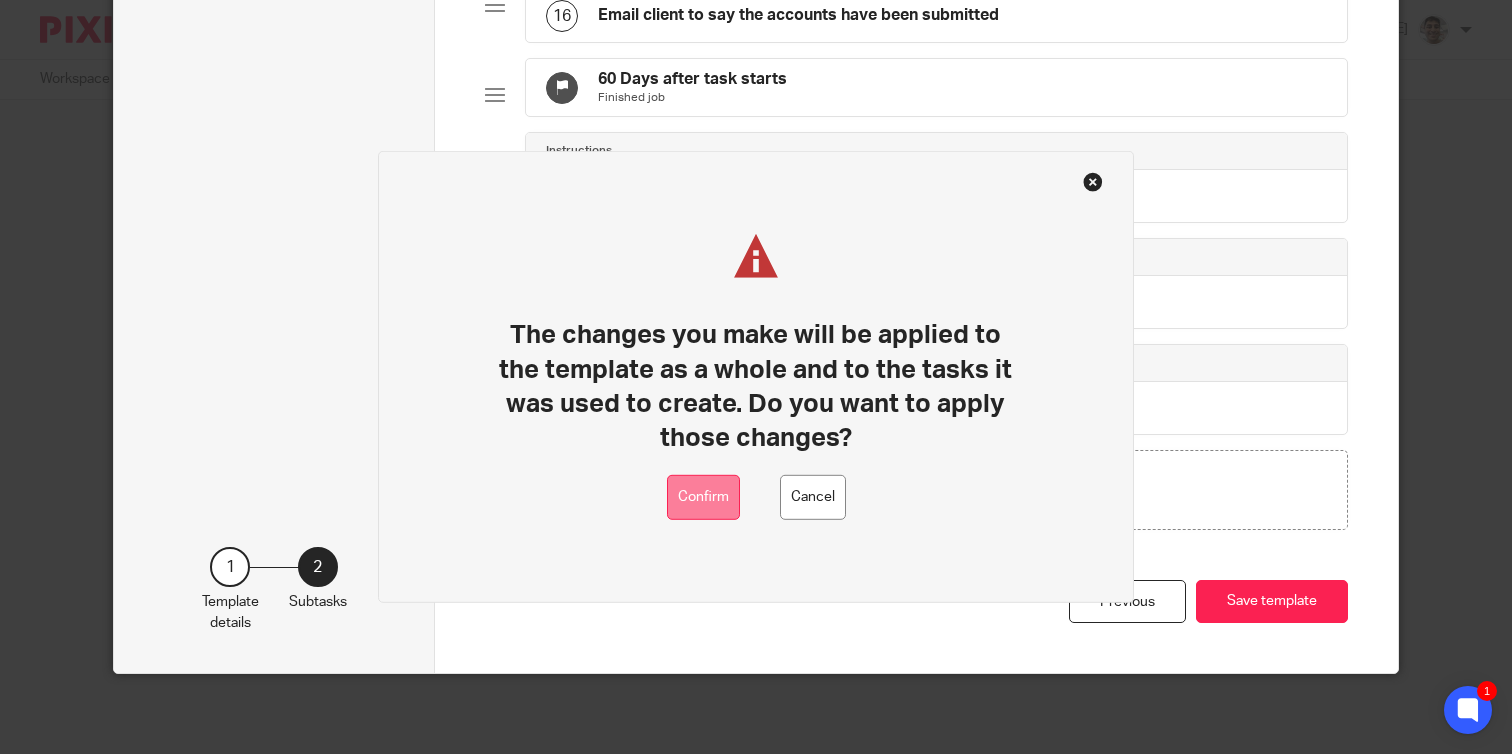 click on "Confirm" at bounding box center [703, 497] 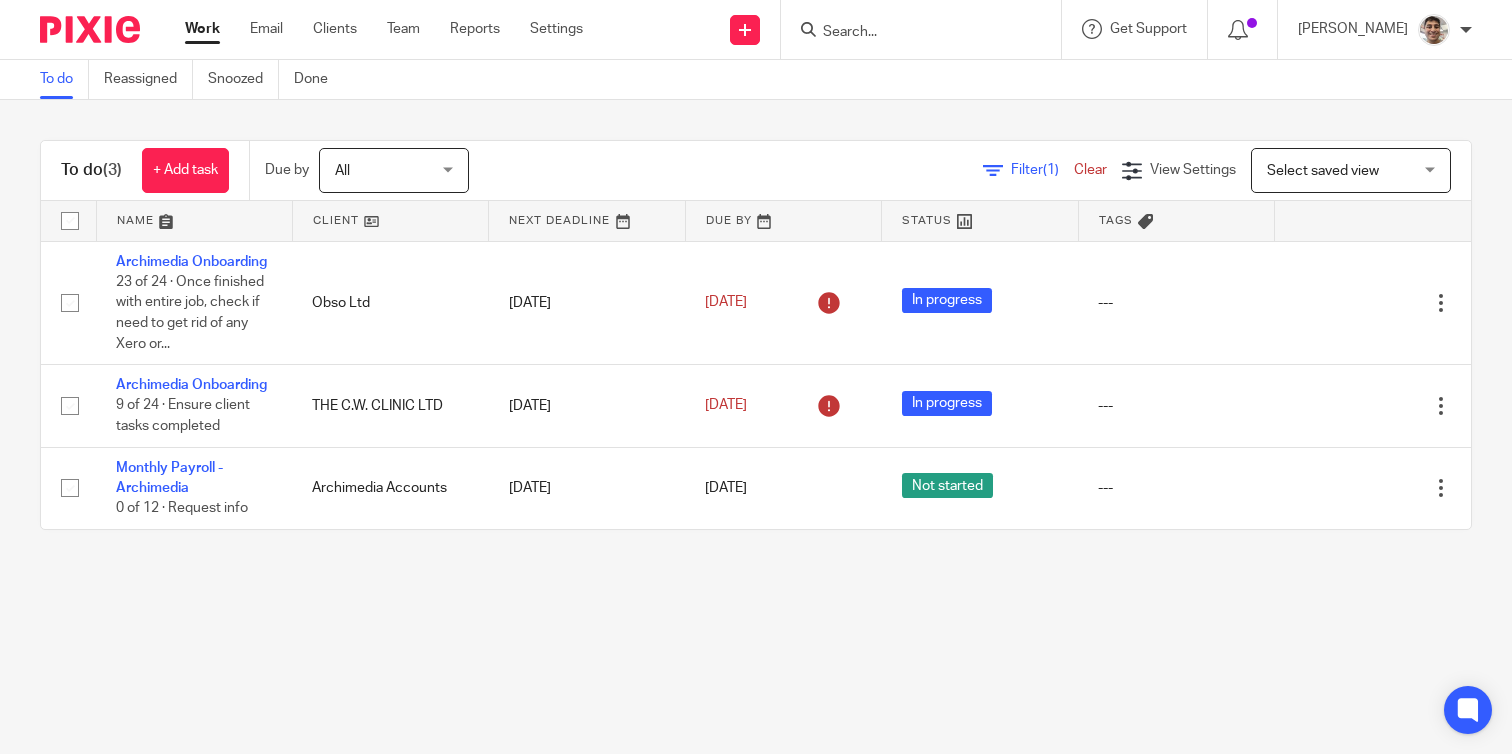 scroll, scrollTop: 0, scrollLeft: 0, axis: both 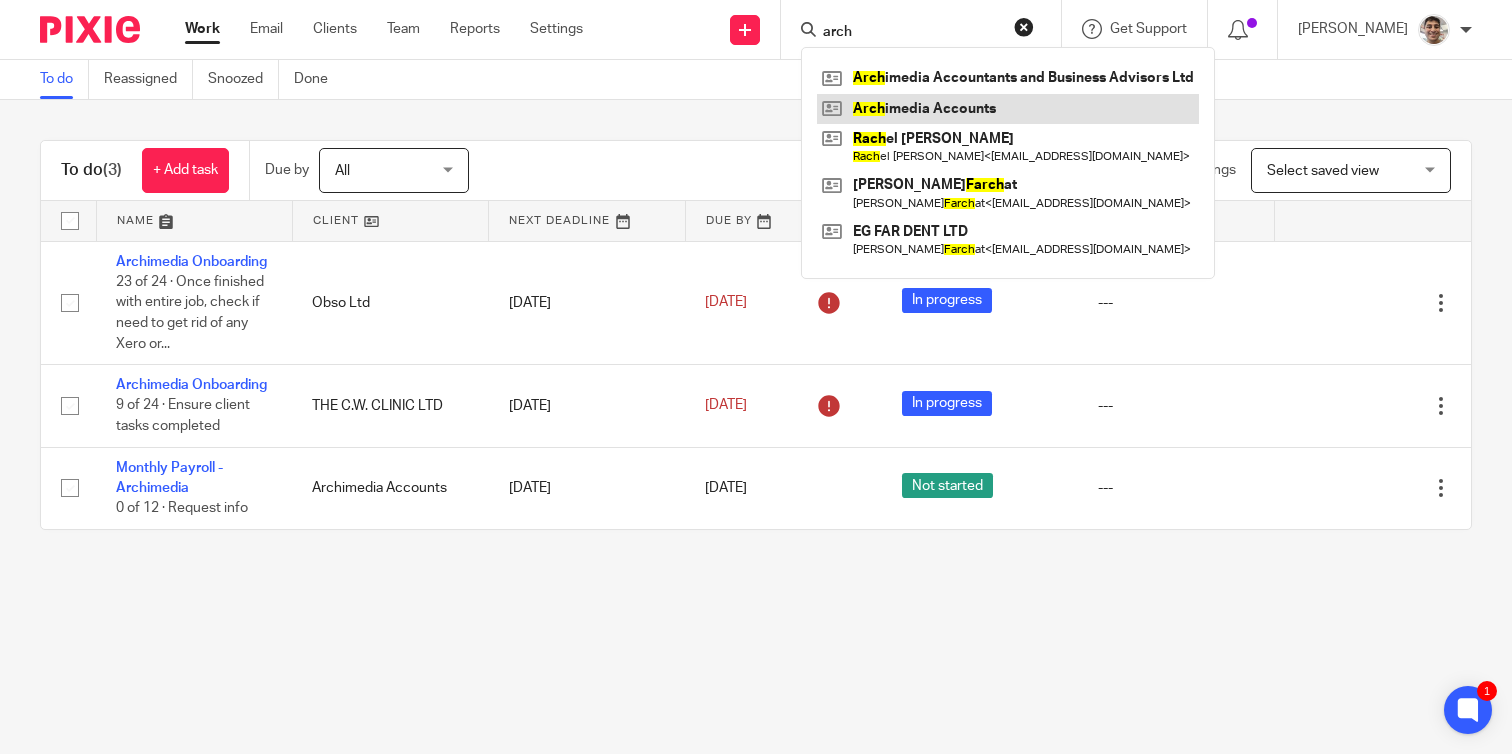 type on "arch" 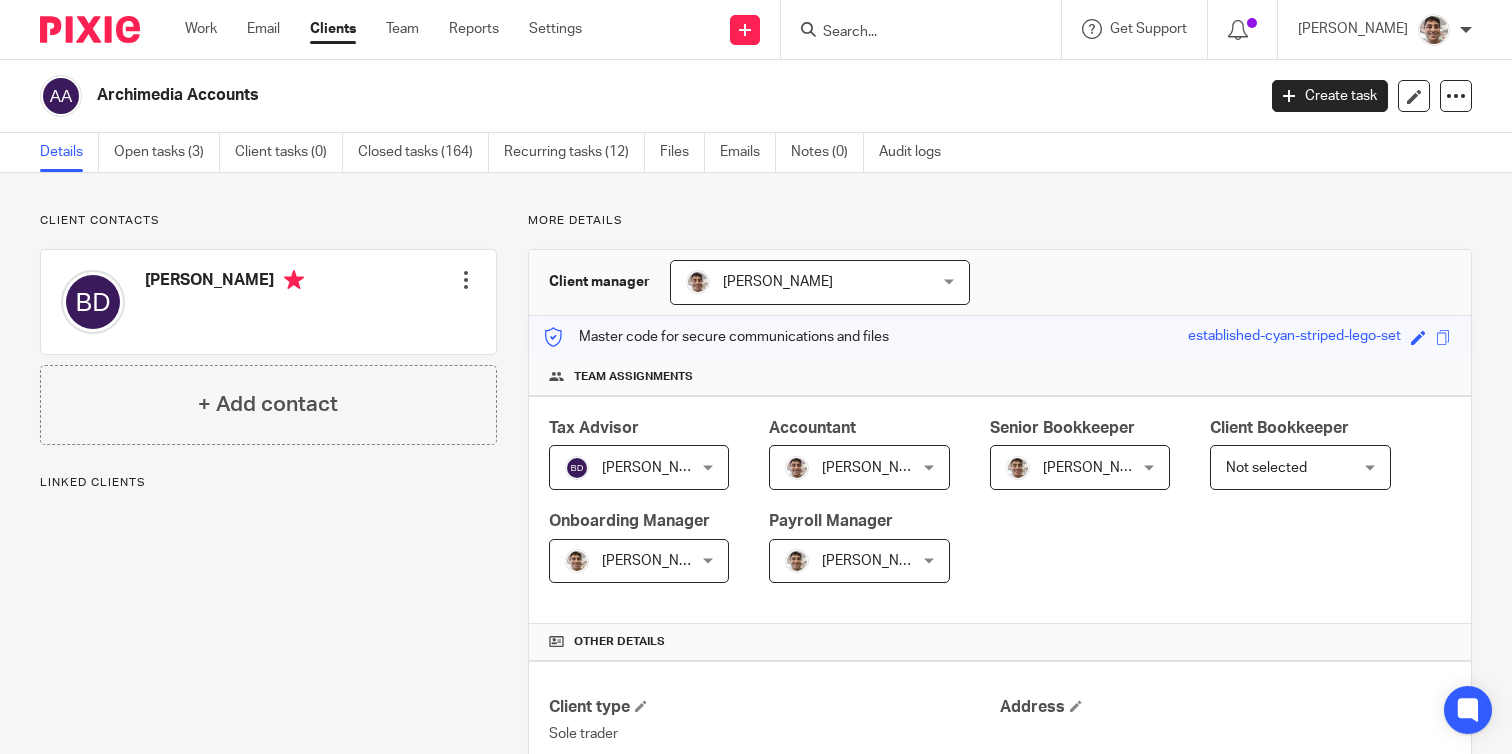 scroll, scrollTop: 0, scrollLeft: 0, axis: both 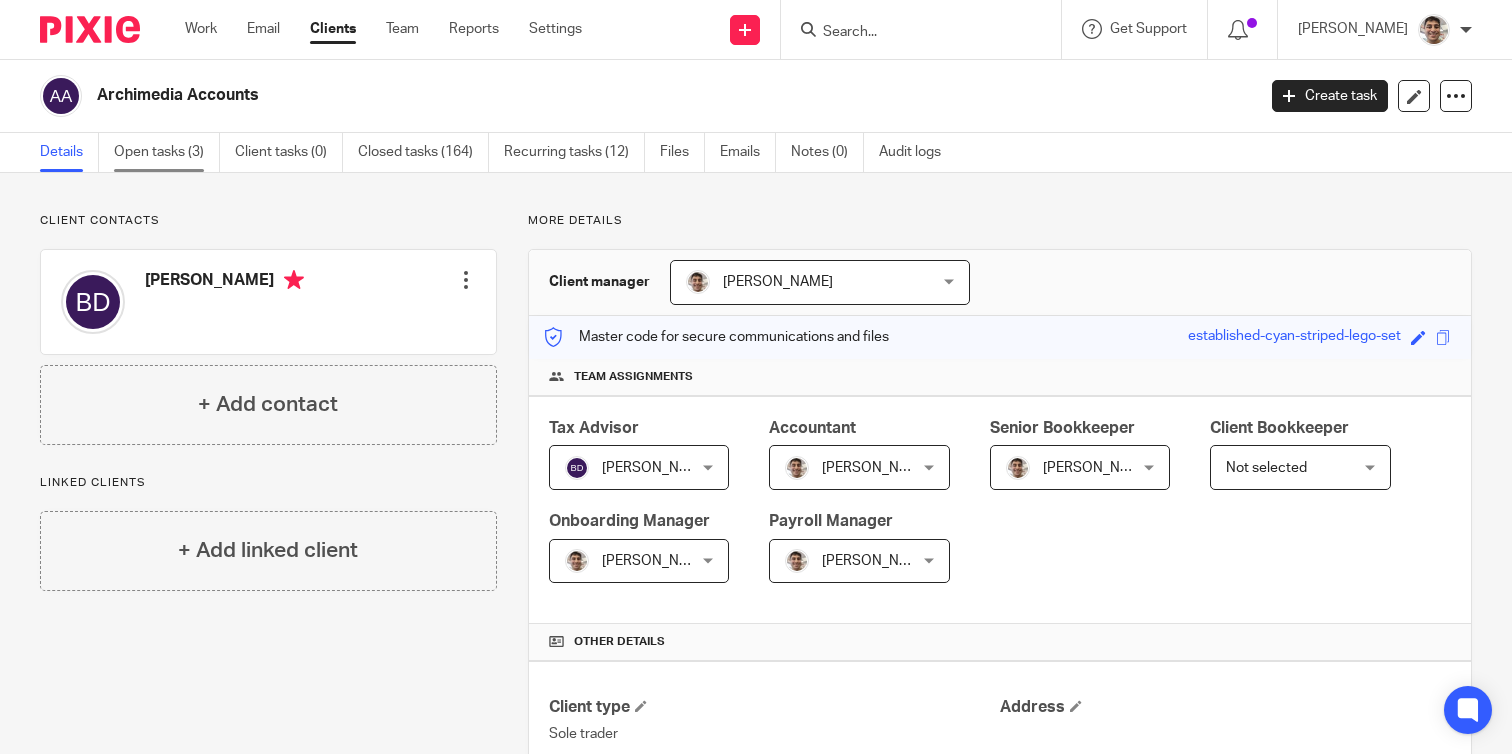 click on "Open tasks (3)" at bounding box center (167, 152) 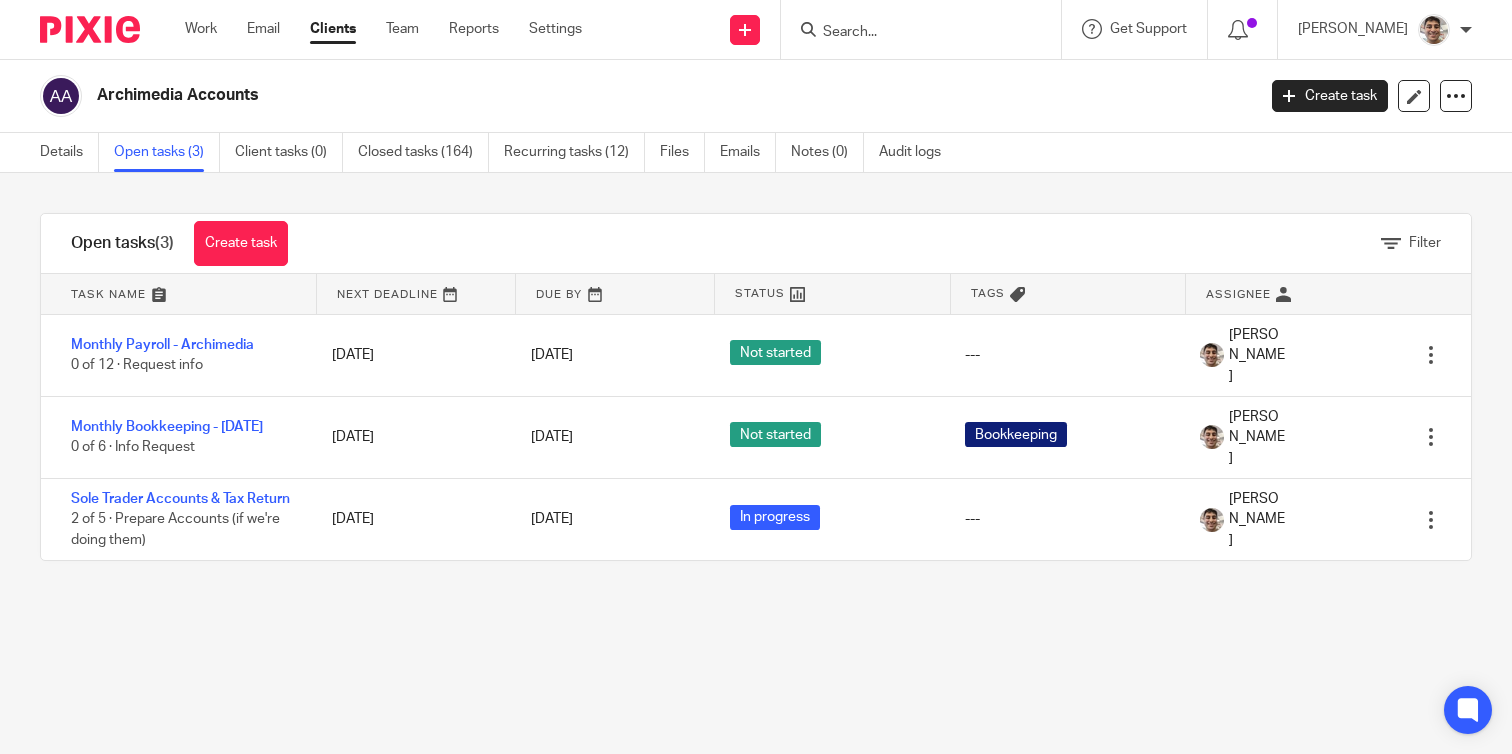 scroll, scrollTop: 0, scrollLeft: 0, axis: both 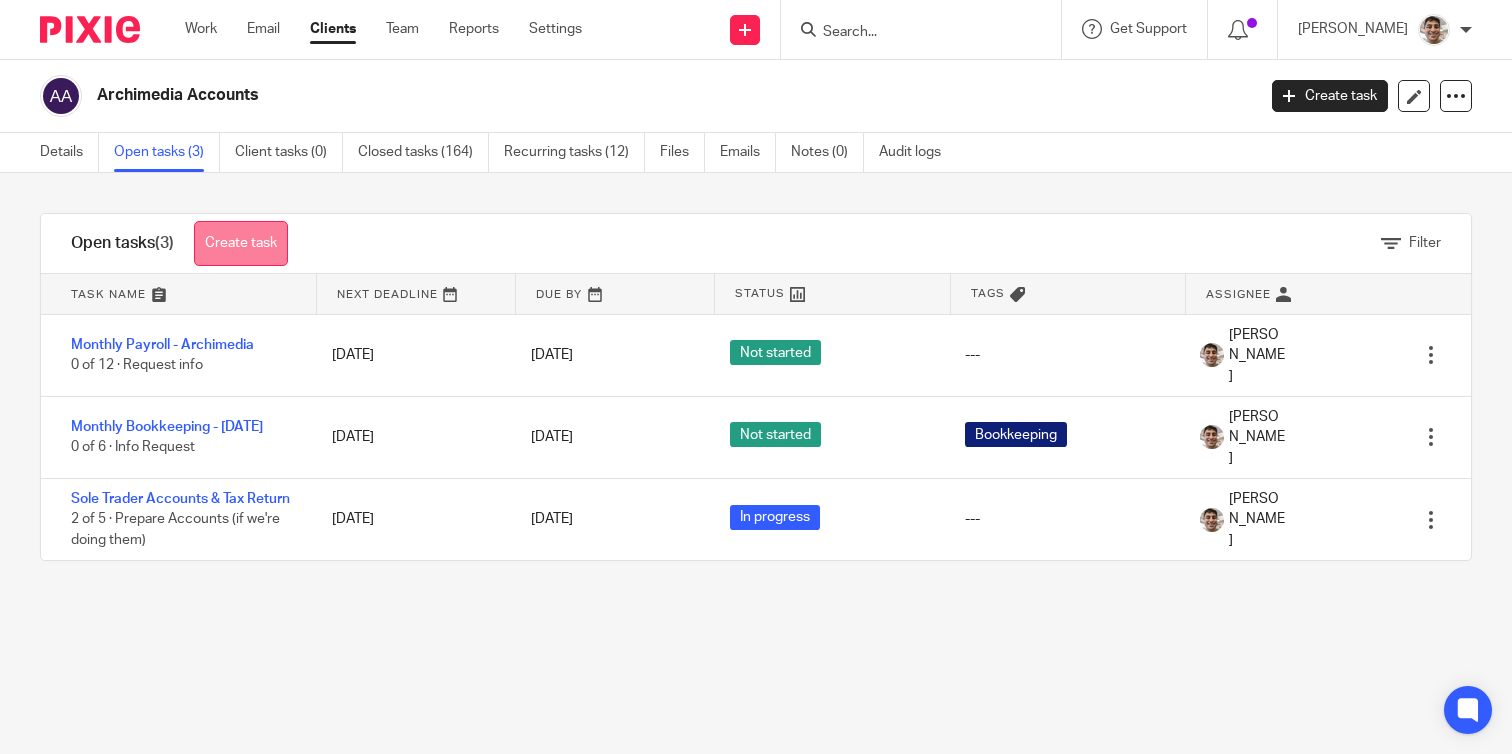 click on "Create task" at bounding box center (241, 243) 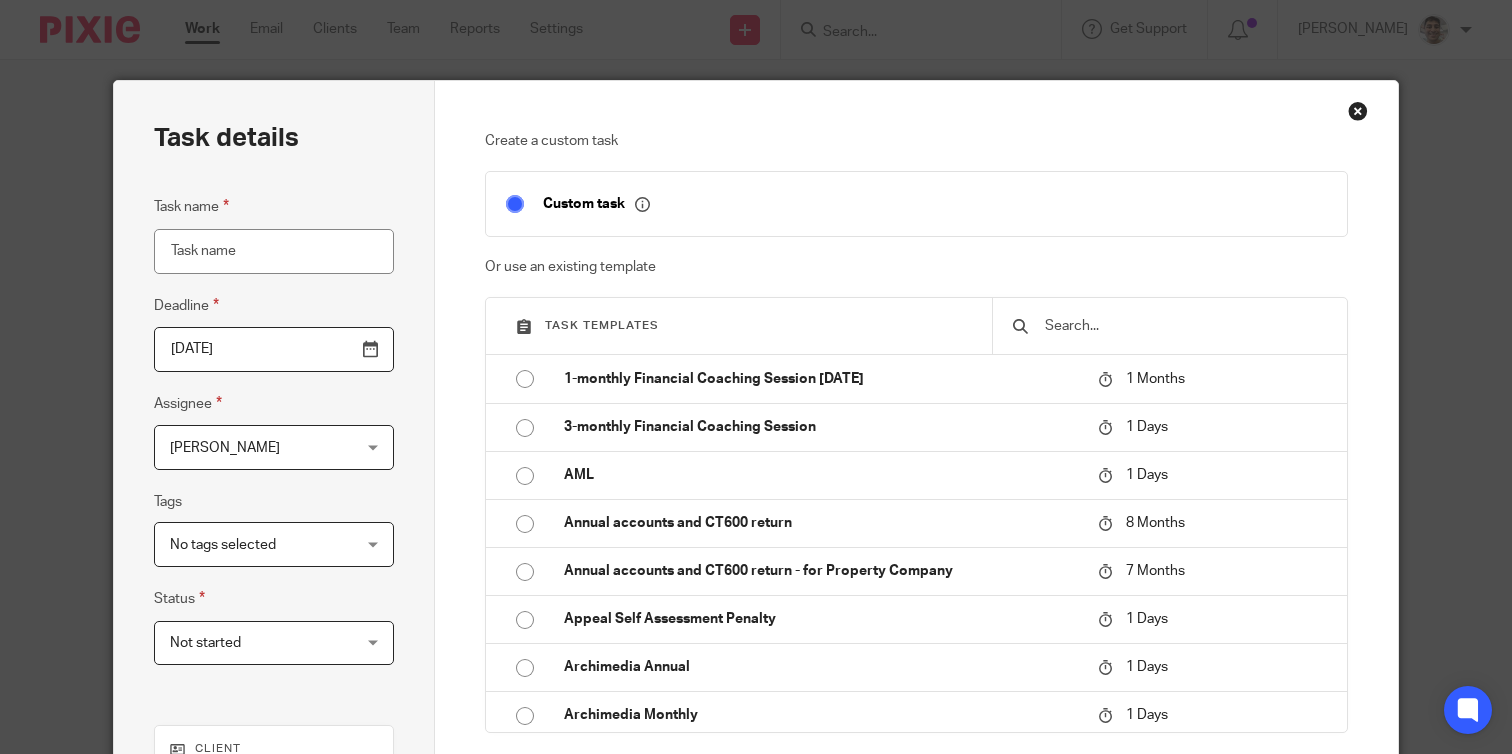 scroll, scrollTop: 0, scrollLeft: 0, axis: both 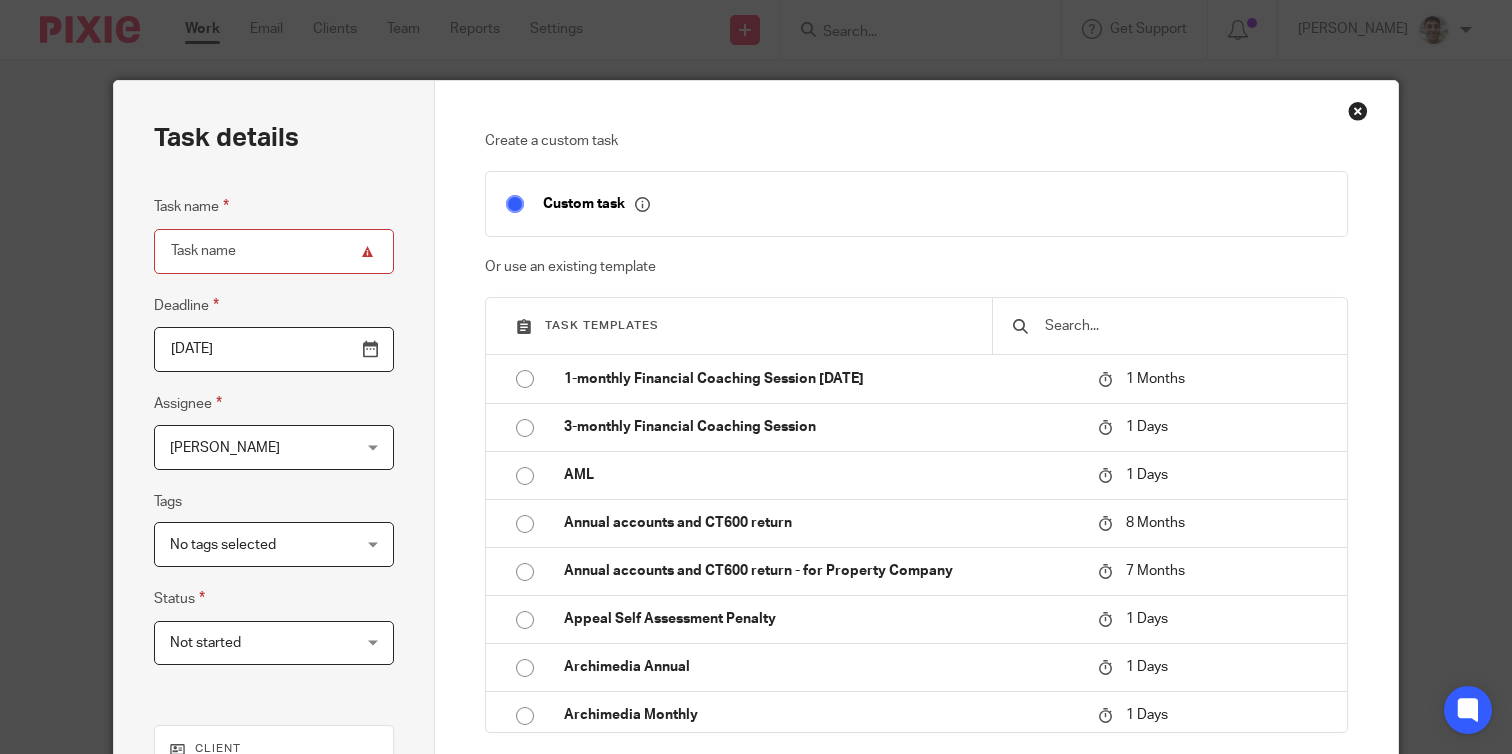 click at bounding box center [1184, 326] 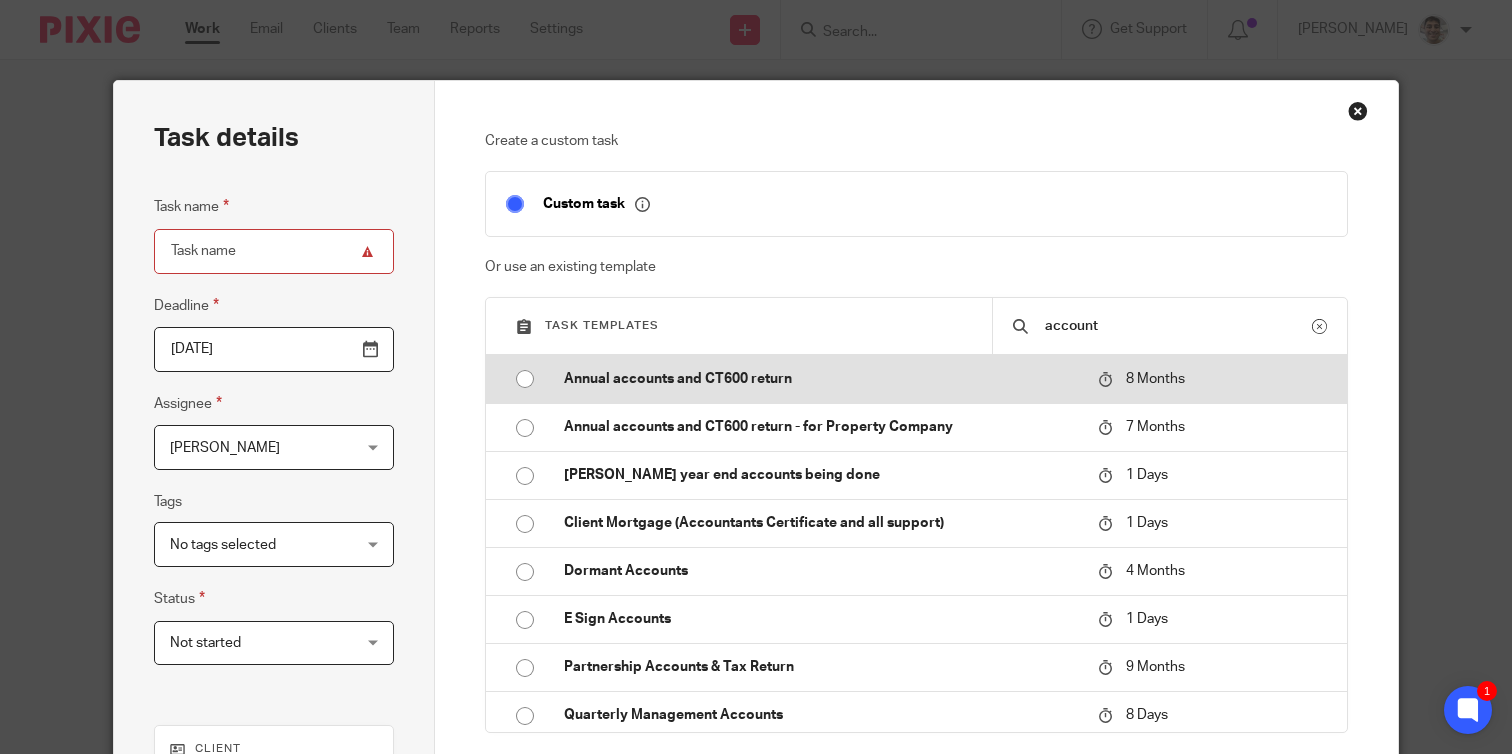 type on "account" 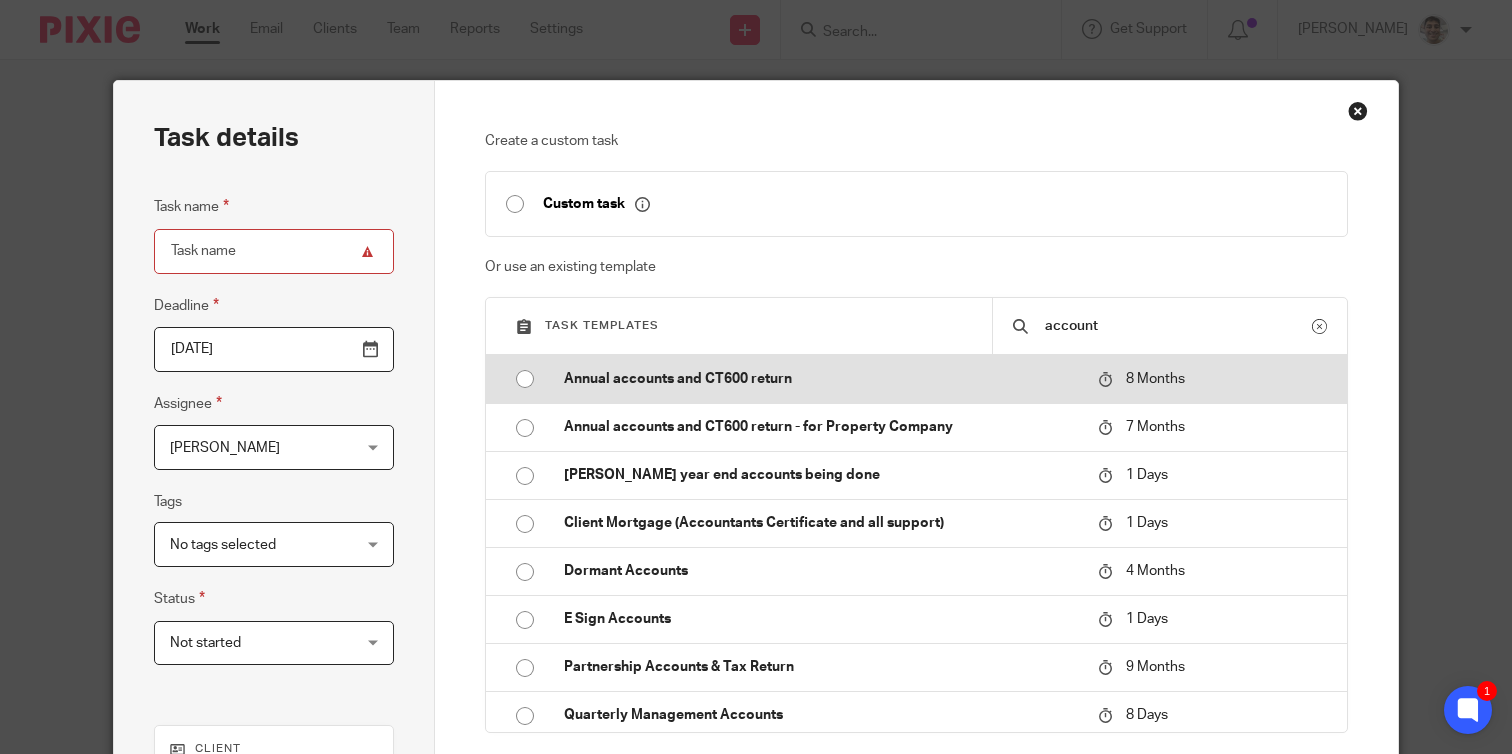 type on "2026-03-16" 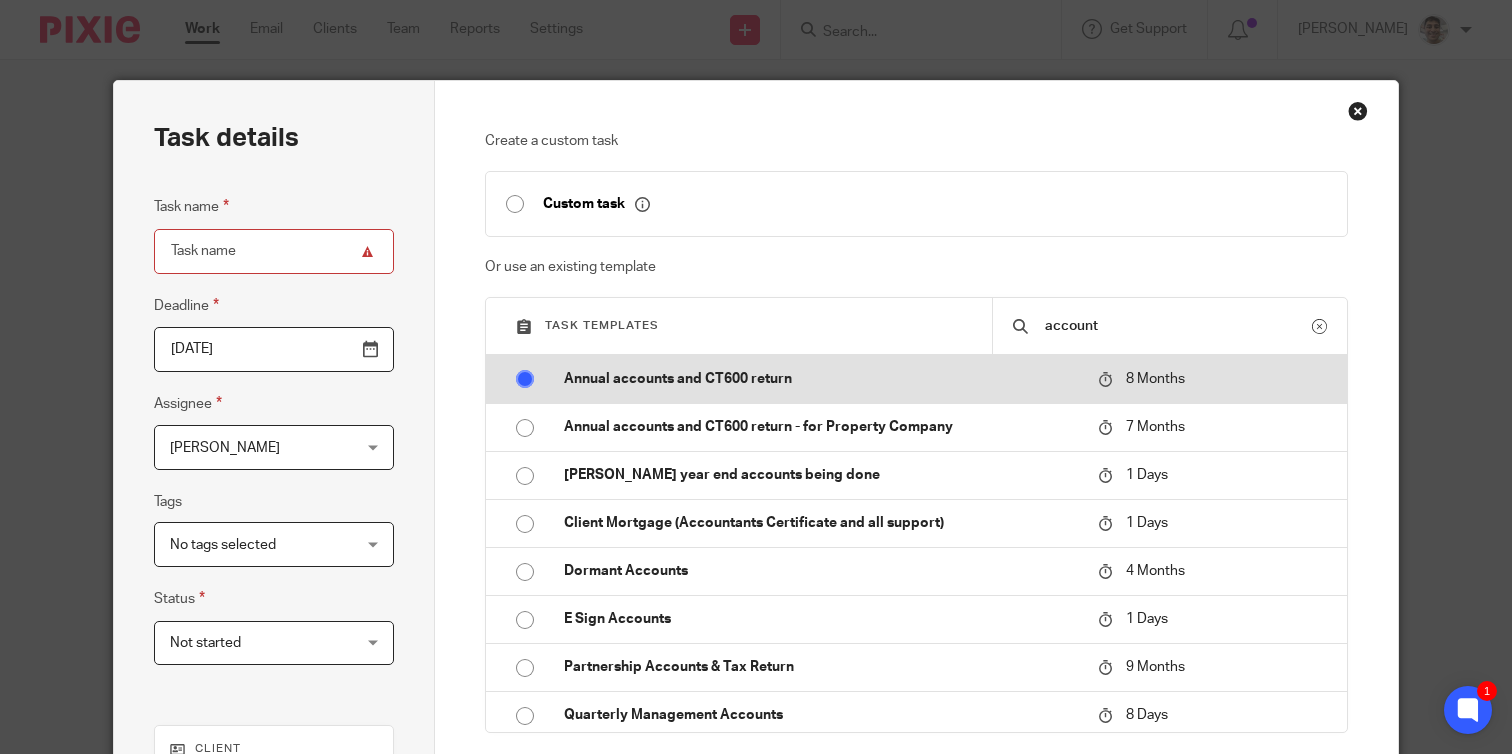 type on "Annual accounts and CT600 return" 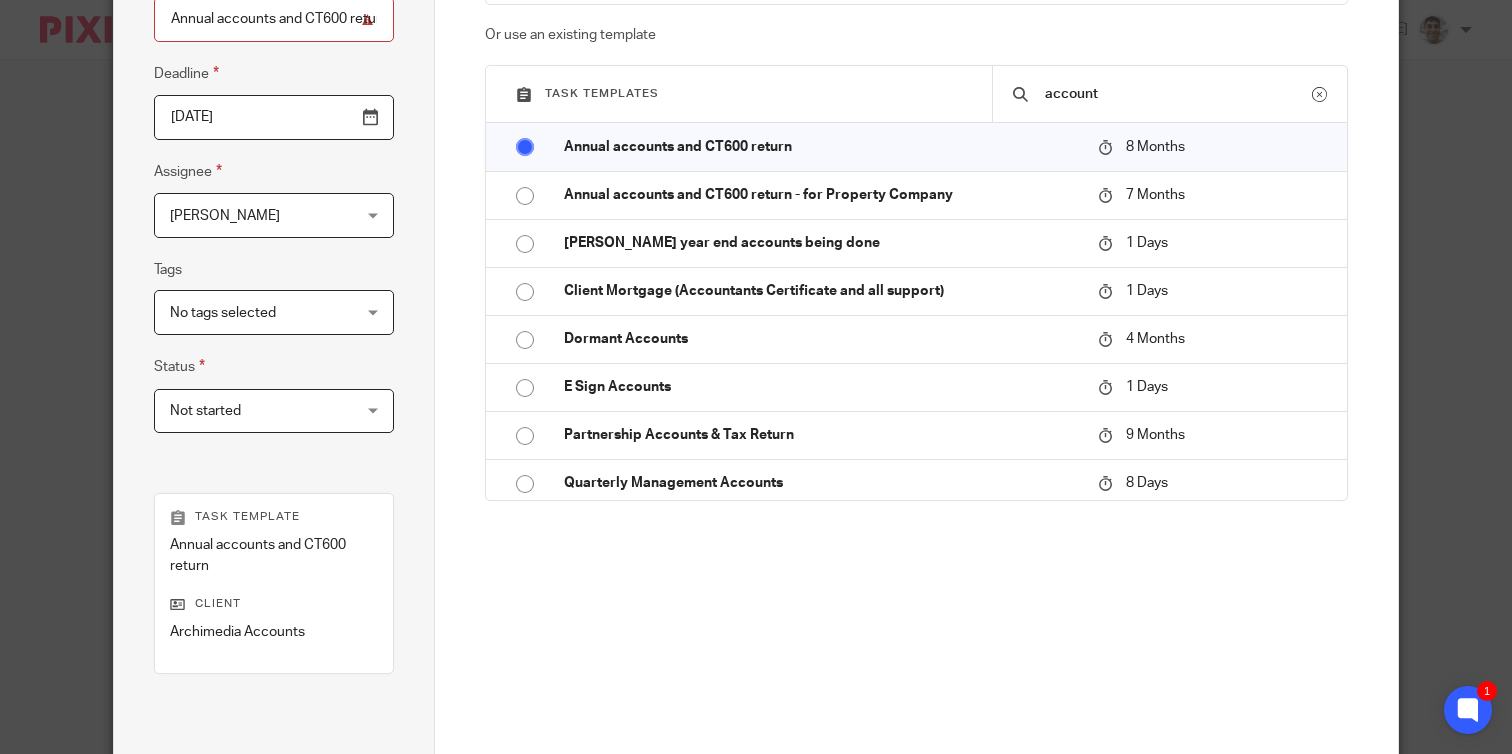 scroll, scrollTop: 450, scrollLeft: 0, axis: vertical 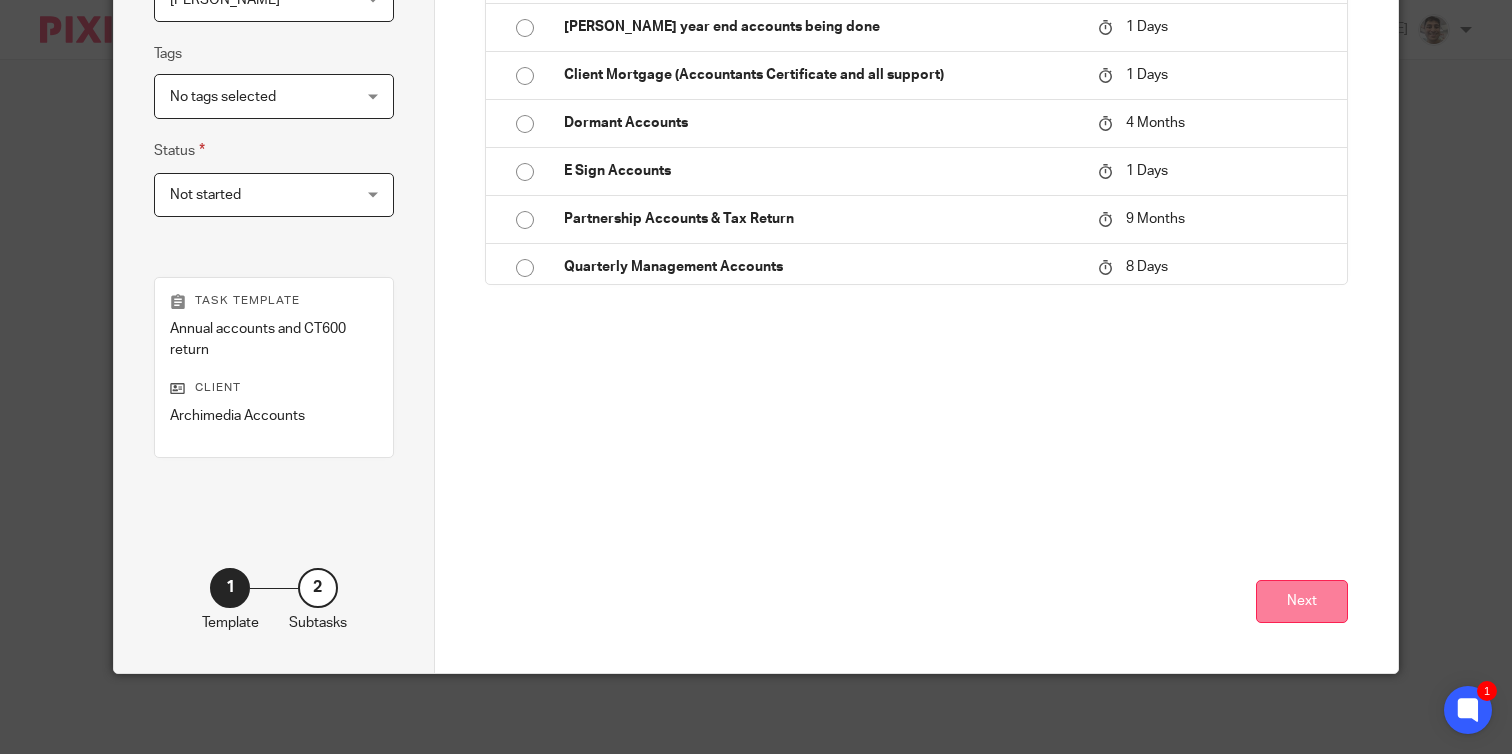 click on "Next" at bounding box center [1302, 601] 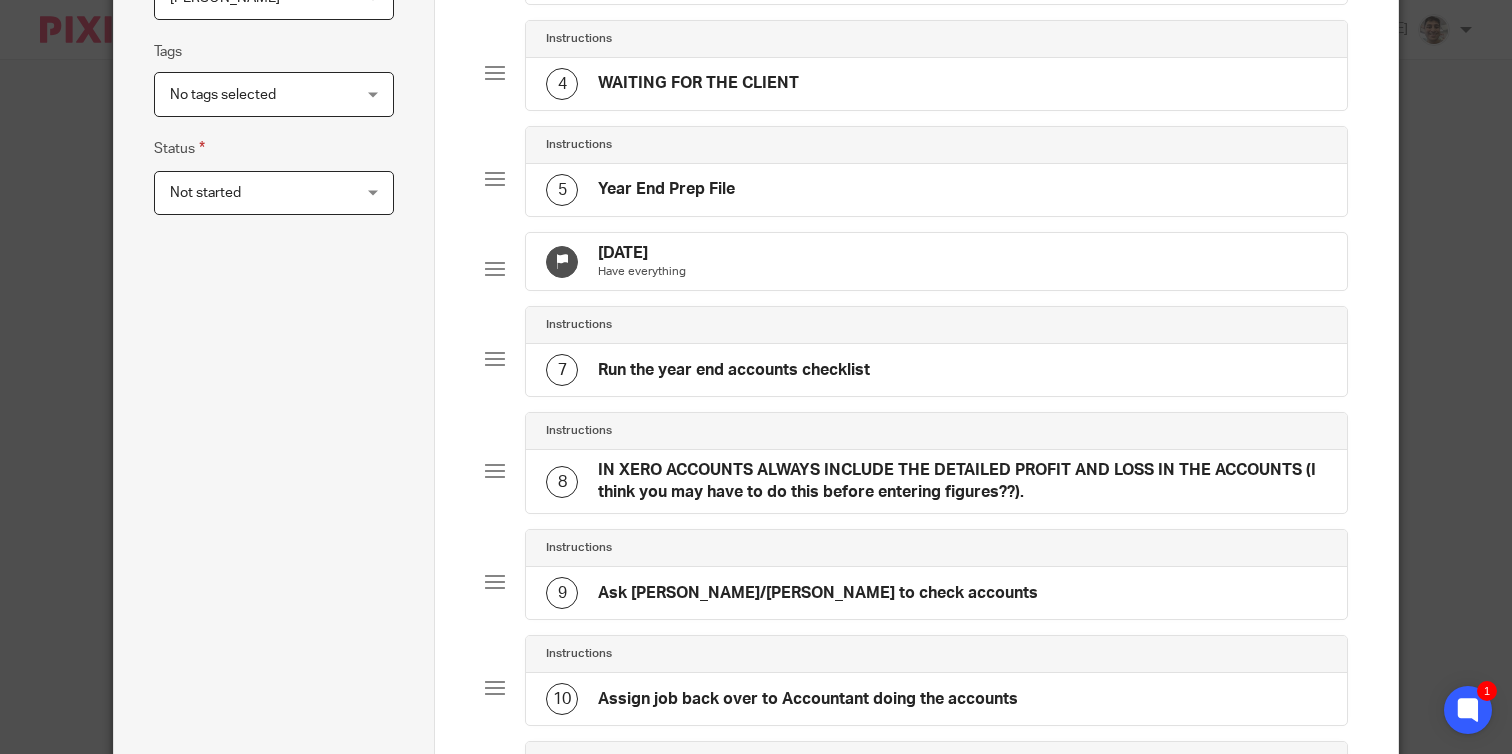 scroll, scrollTop: 0, scrollLeft: 0, axis: both 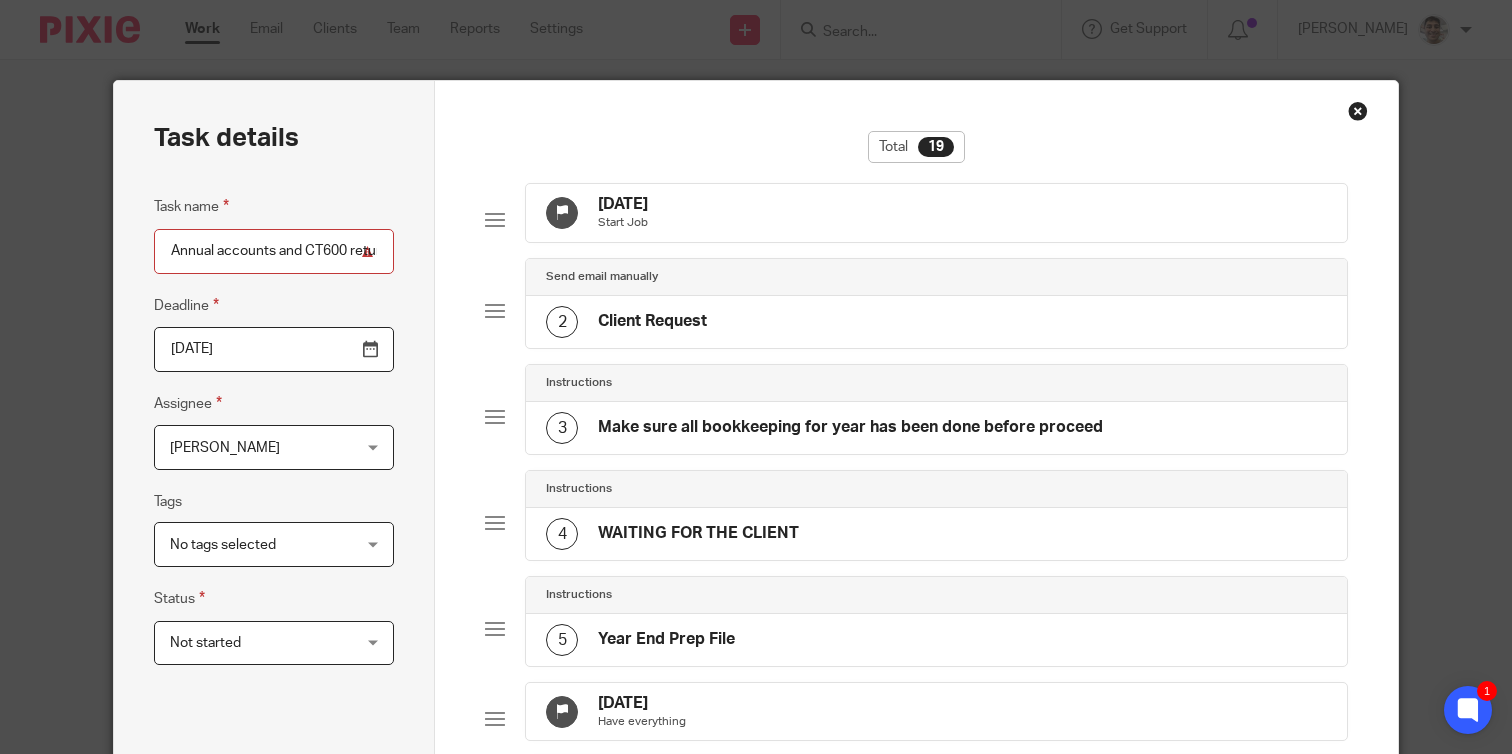 click on "2
Client Request" at bounding box center (936, 322) 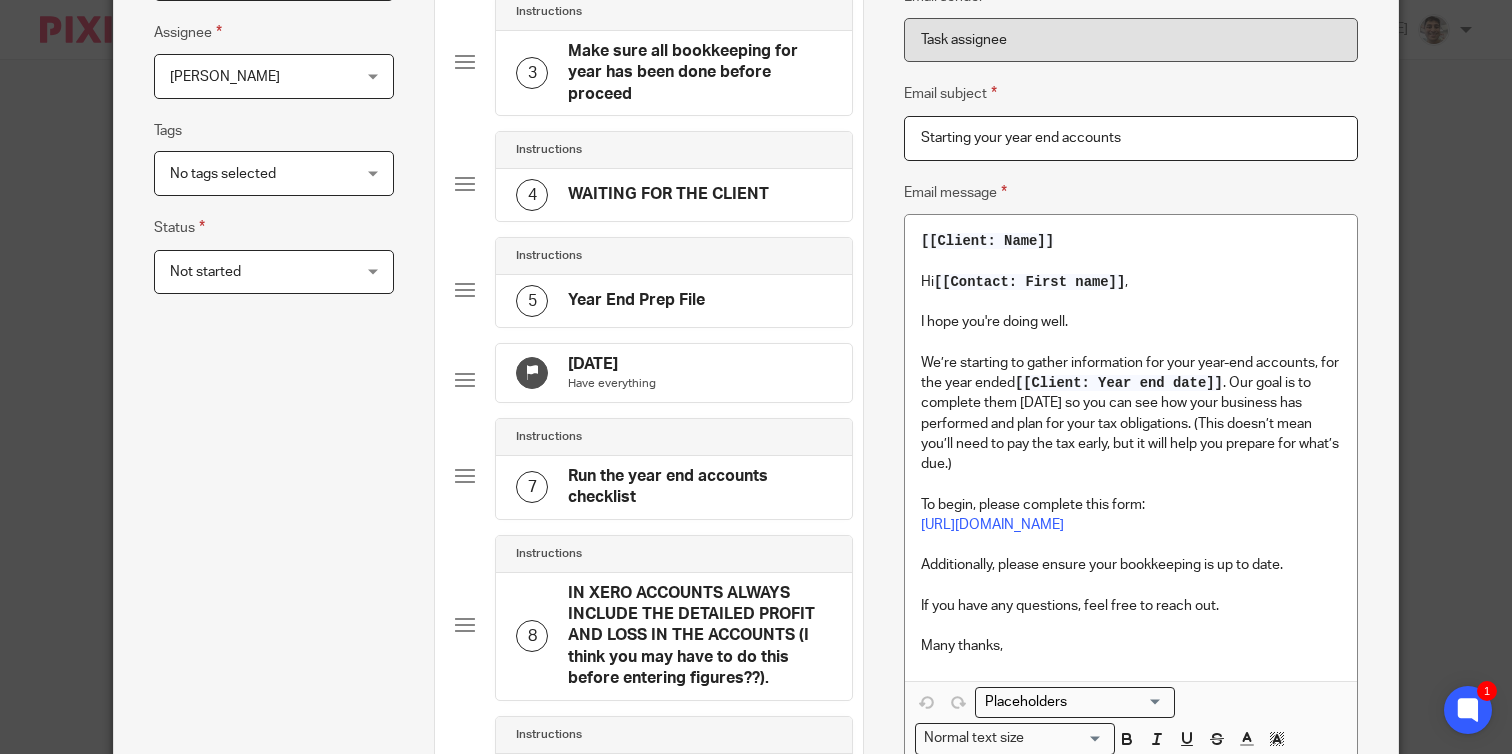 scroll, scrollTop: 0, scrollLeft: 0, axis: both 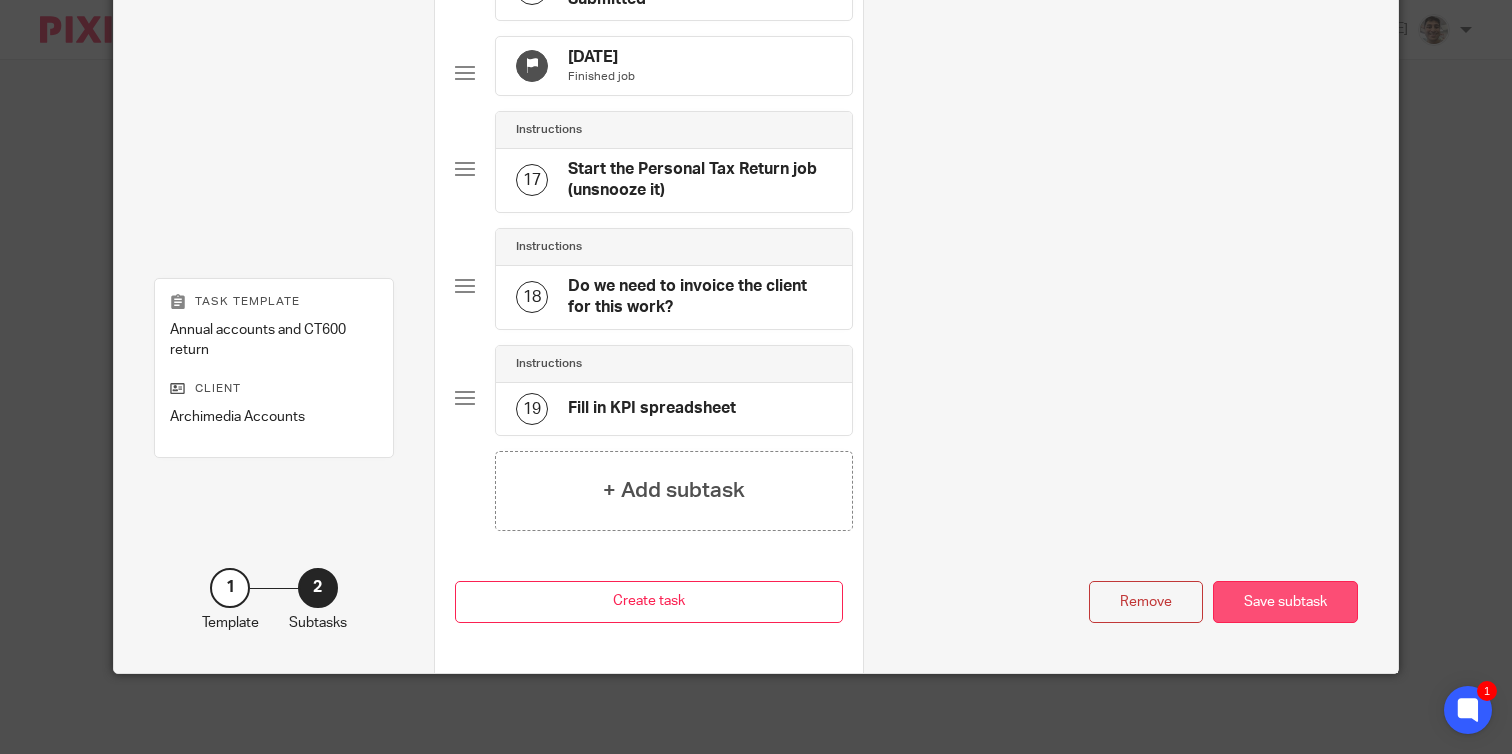click on "Save subtask" at bounding box center [1285, 602] 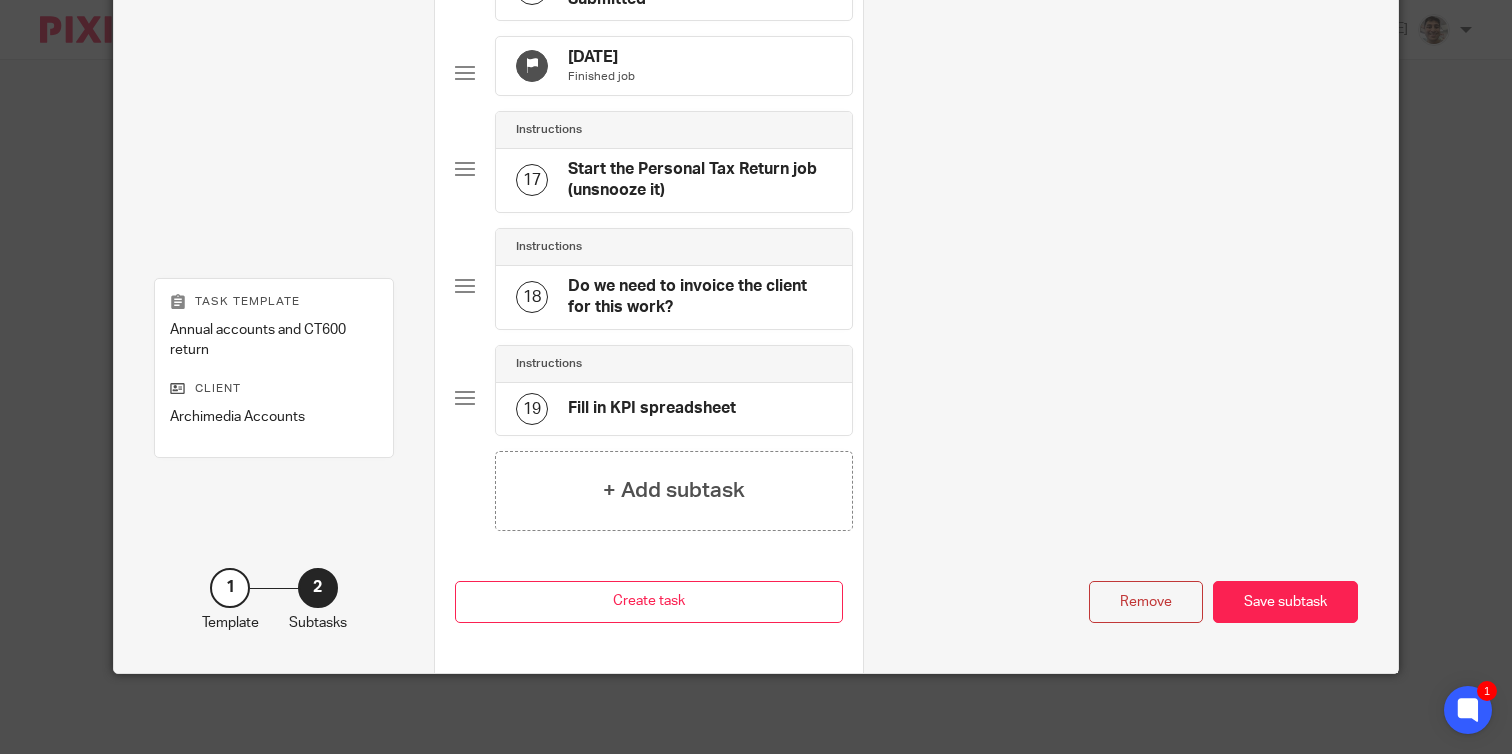 scroll, scrollTop: 1712, scrollLeft: 0, axis: vertical 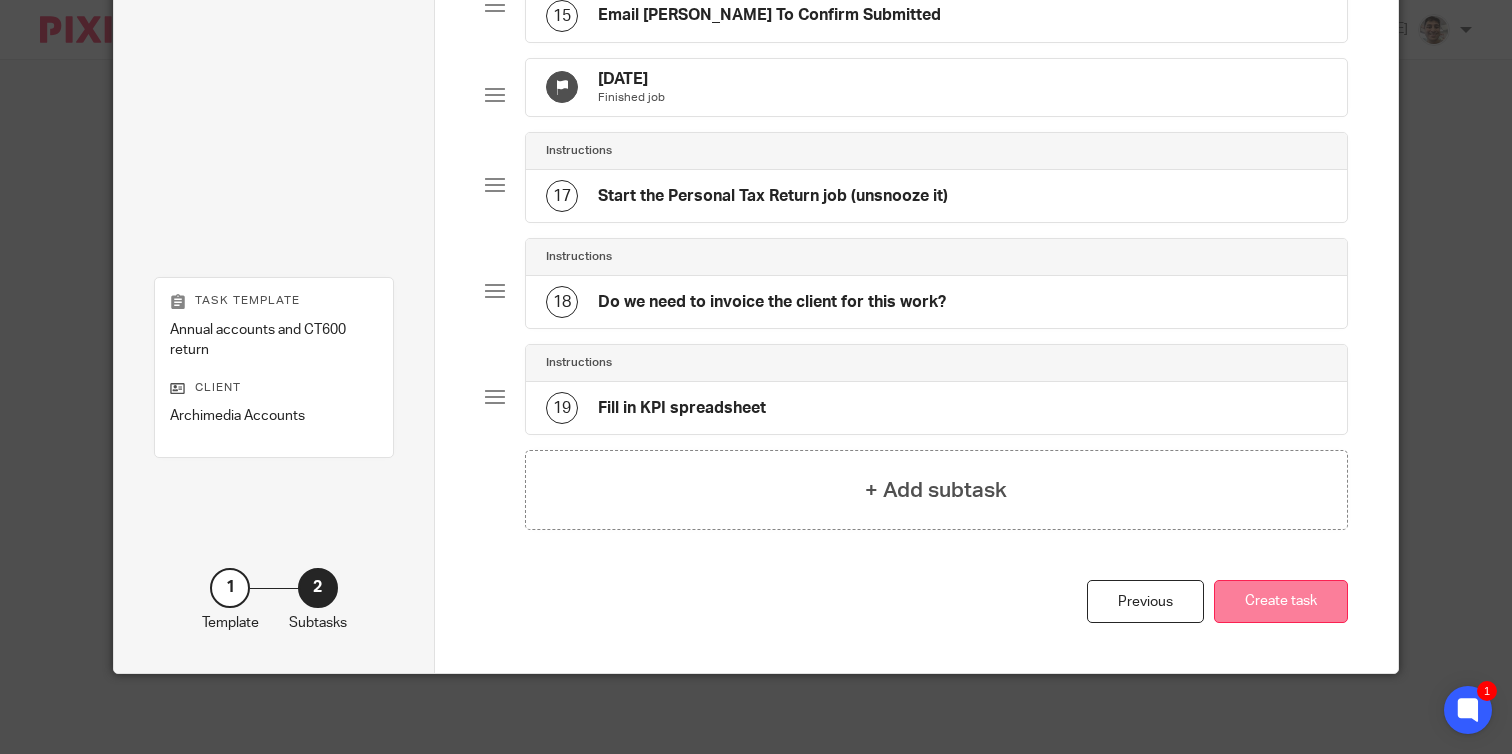 click on "Create task" at bounding box center [1281, 601] 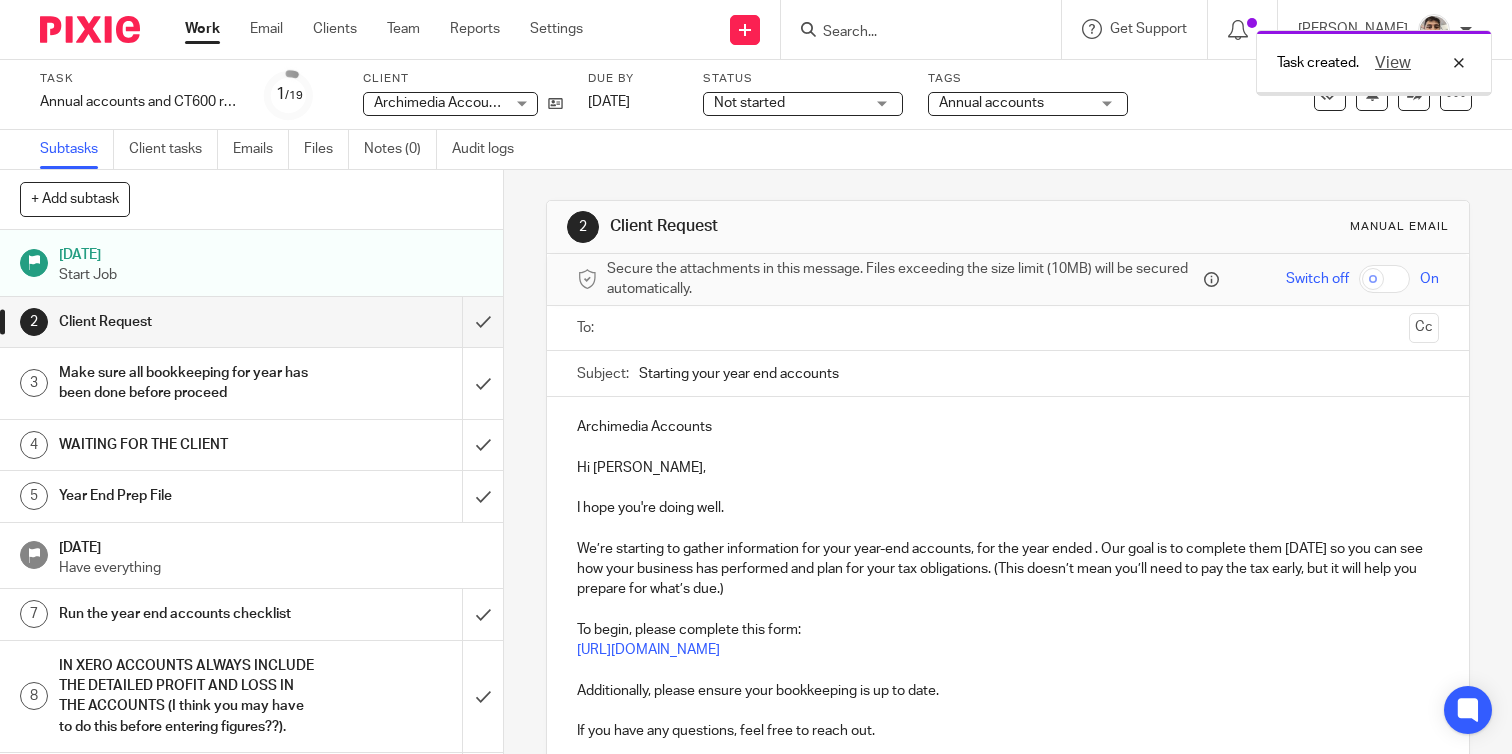 scroll, scrollTop: 0, scrollLeft: 0, axis: both 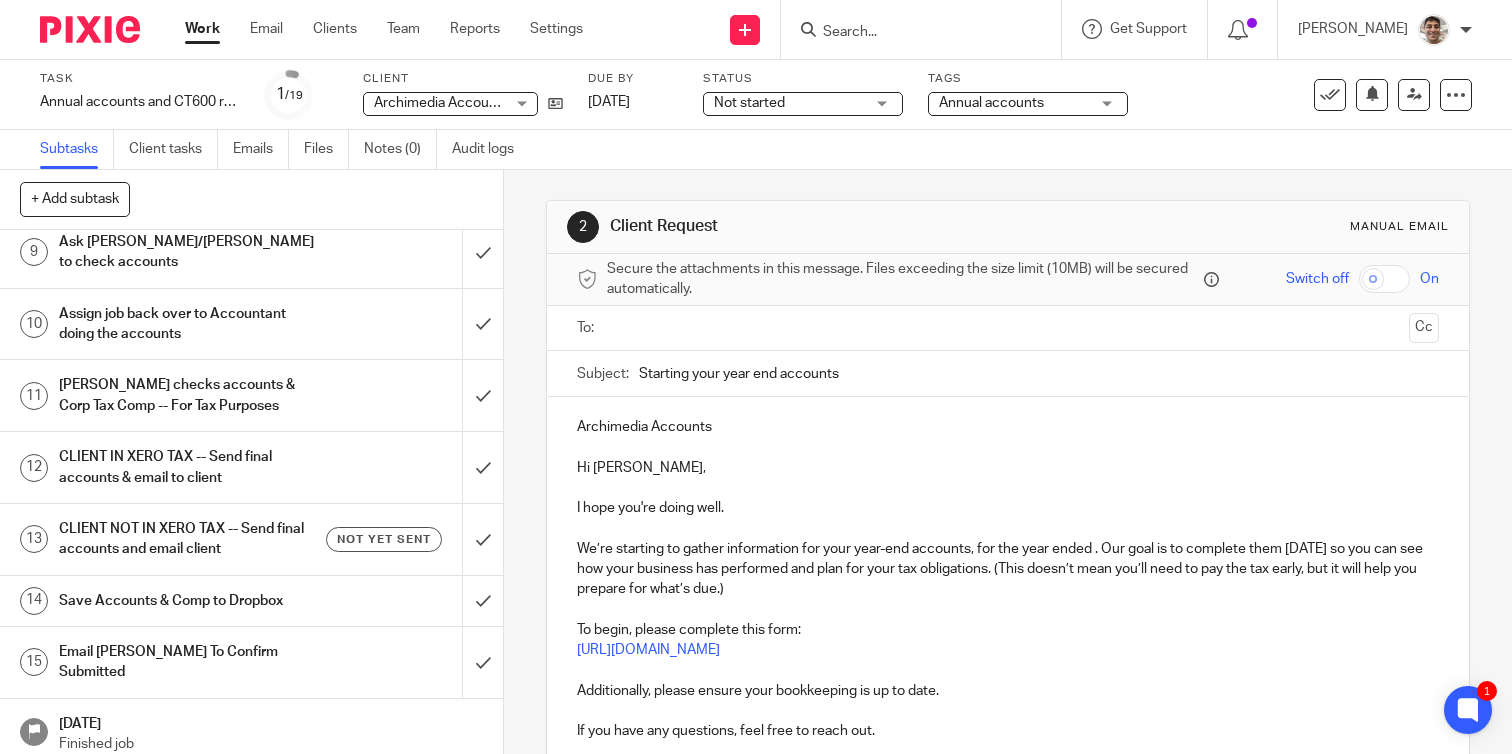 click on "CLIENT IN XERO TAX -- Send final accounts & email to client" at bounding box center [250, 467] 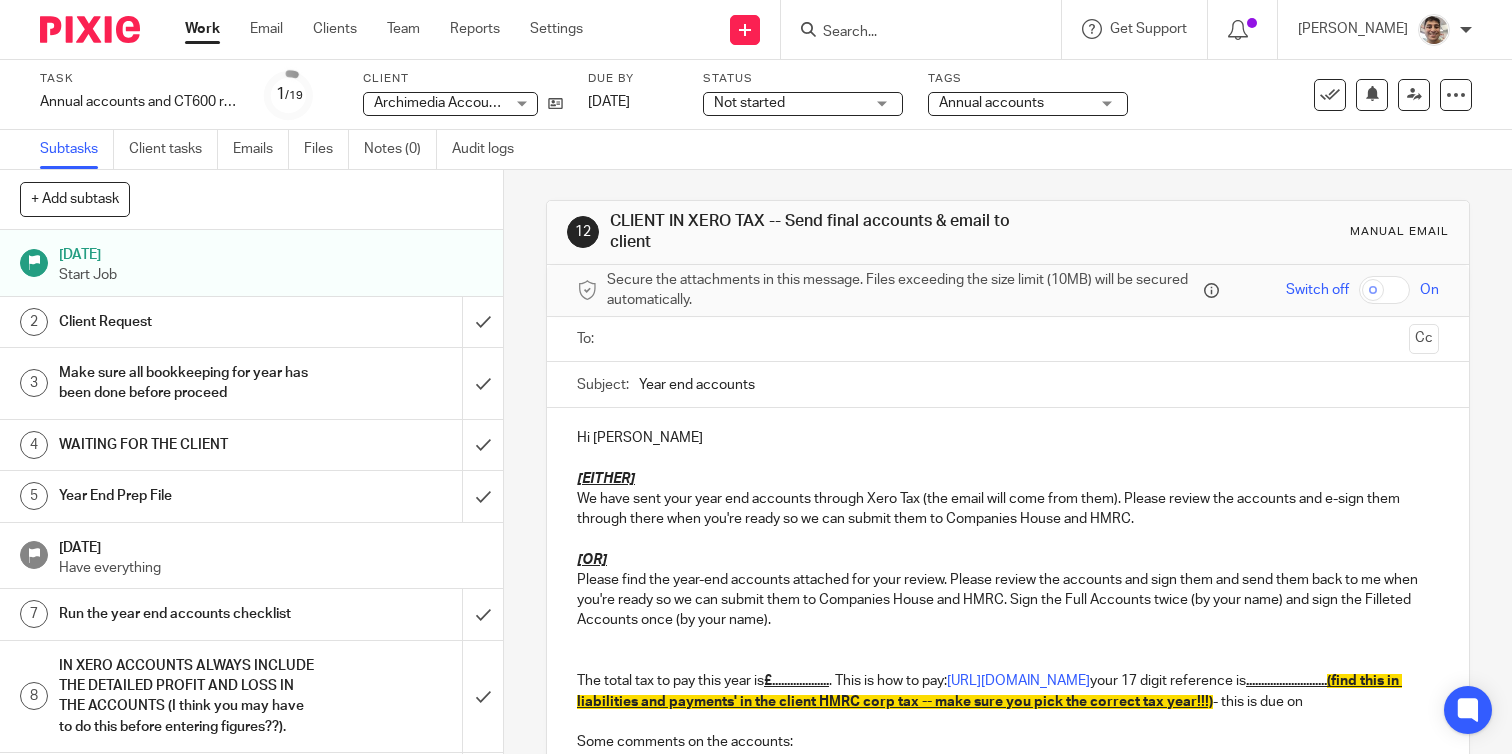 scroll, scrollTop: 0, scrollLeft: 0, axis: both 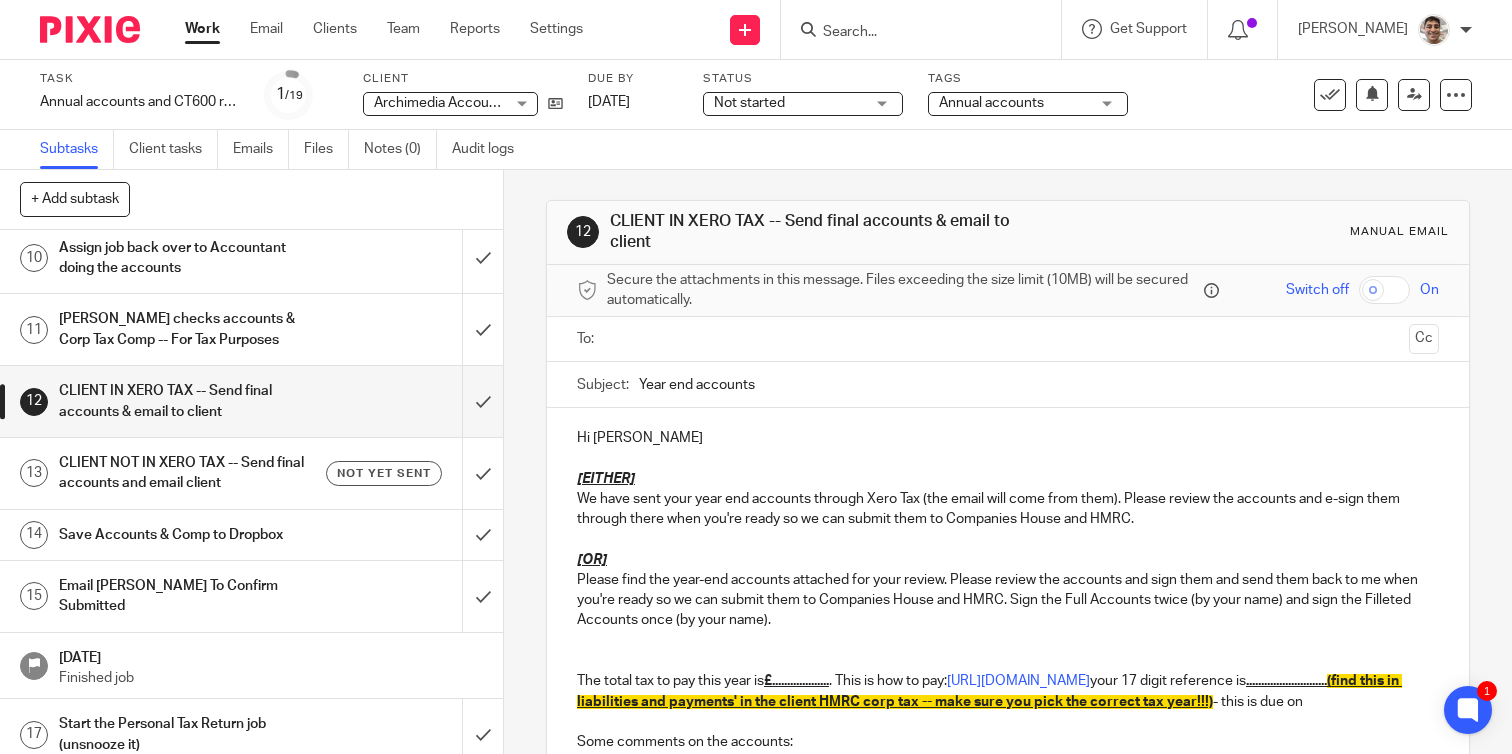 click on "CLIENT NOT IN XERO TAX -- Send final accounts and email client" at bounding box center [187, 473] 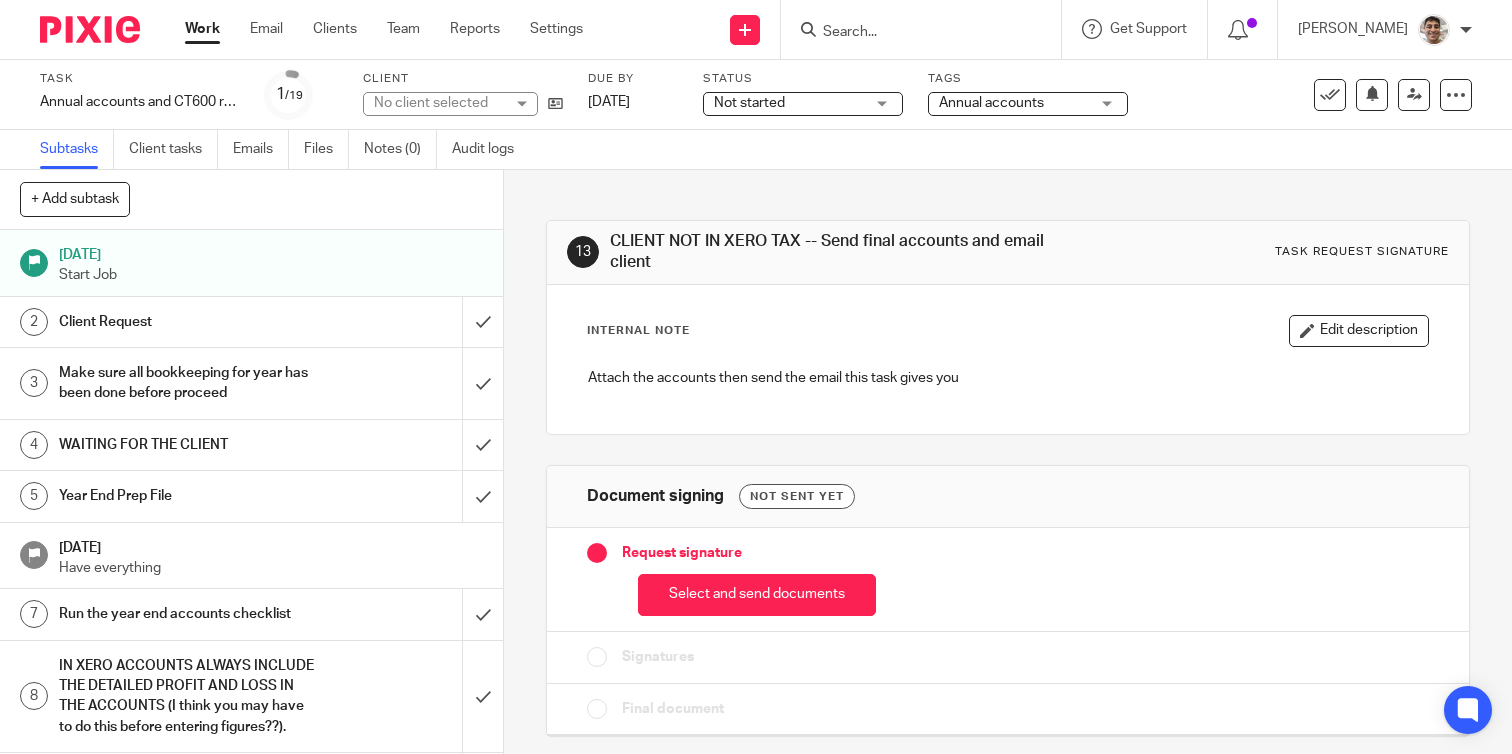 scroll, scrollTop: 0, scrollLeft: 0, axis: both 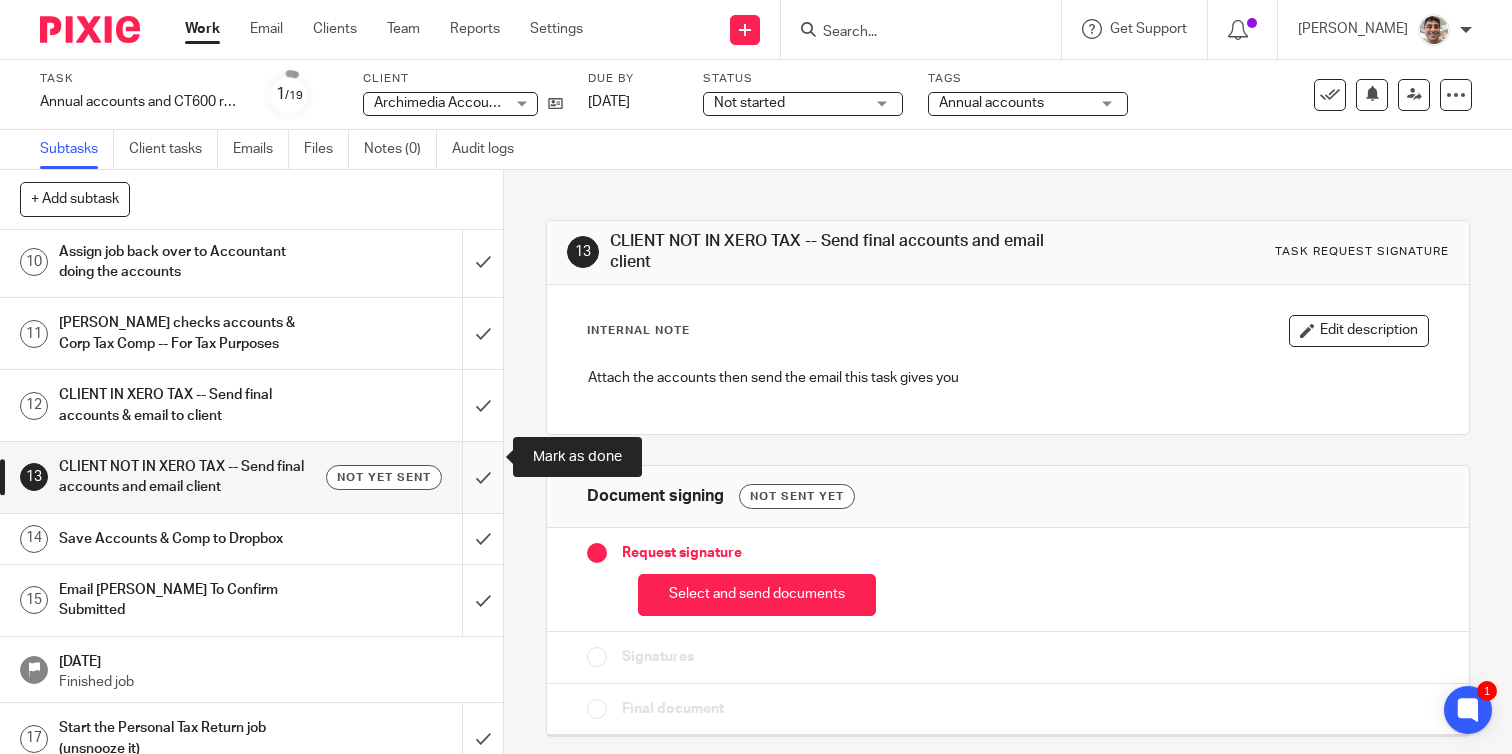 click at bounding box center [251, 477] 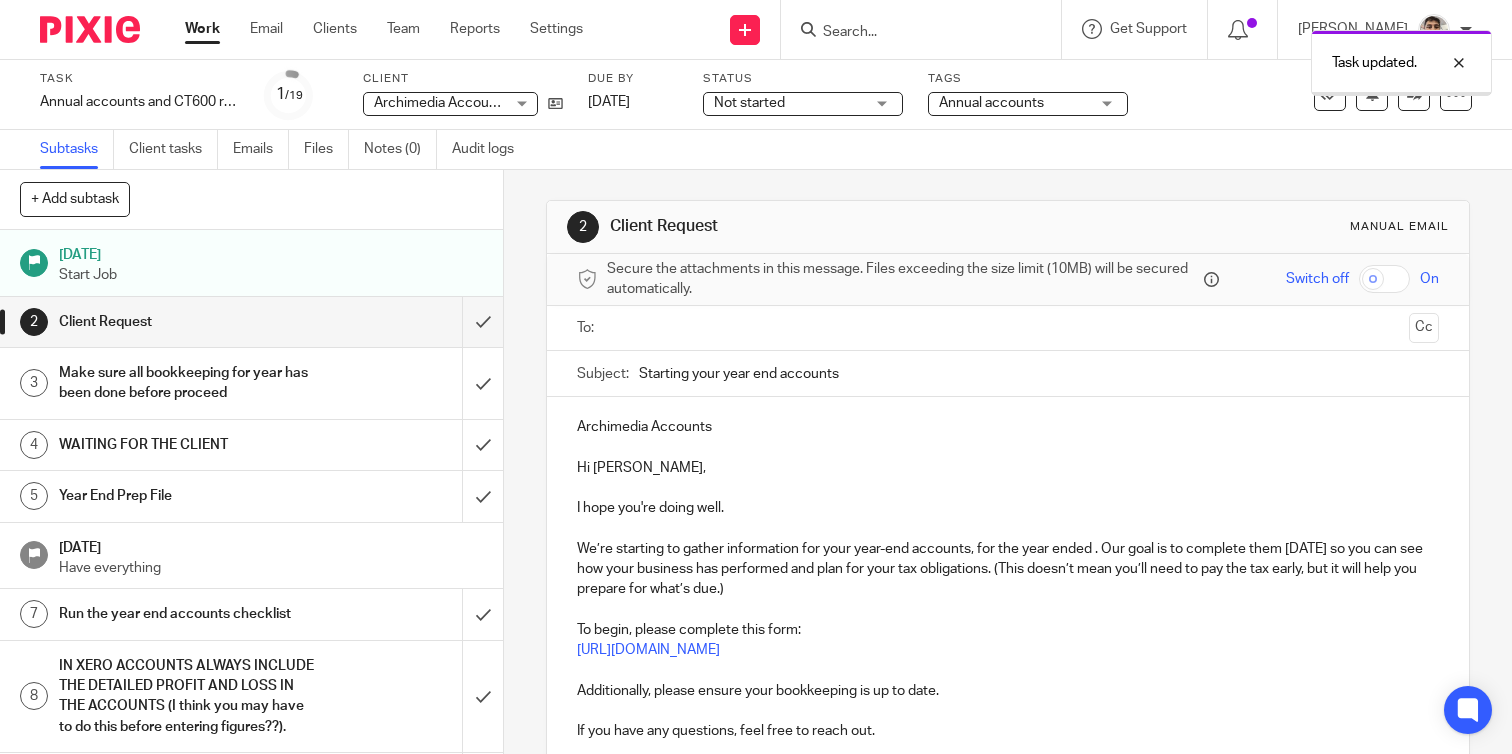 scroll, scrollTop: 0, scrollLeft: 0, axis: both 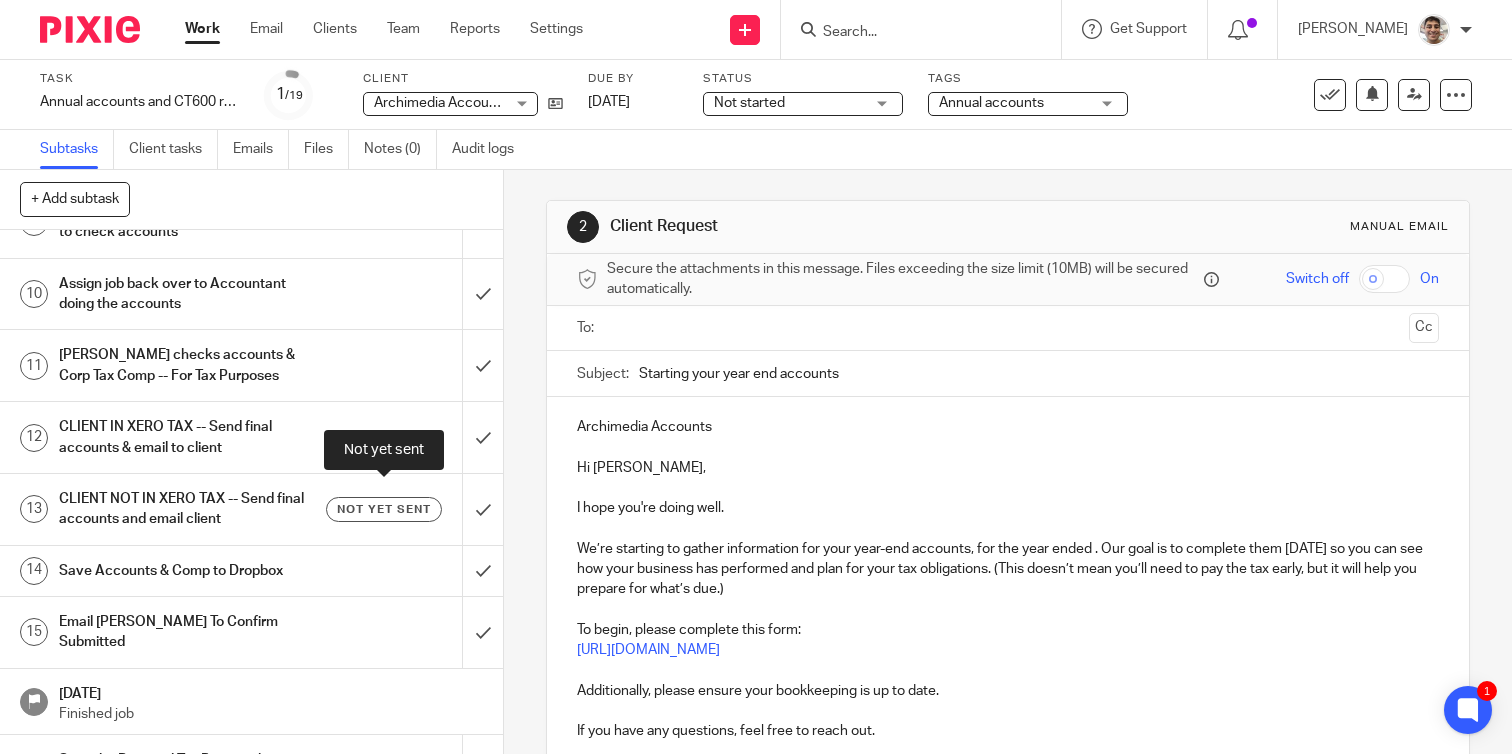 click on "Not yet sent" at bounding box center [384, 509] 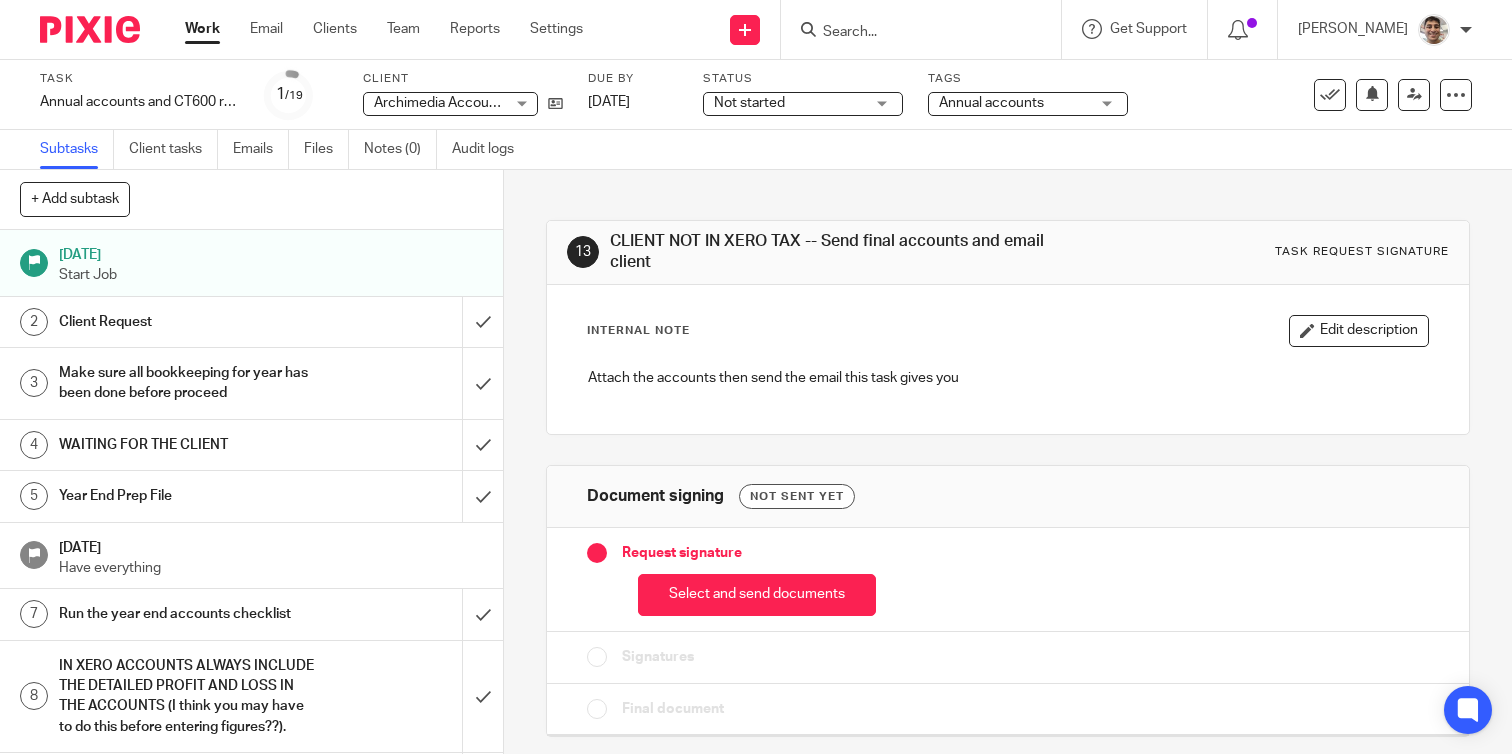 scroll, scrollTop: 0, scrollLeft: 0, axis: both 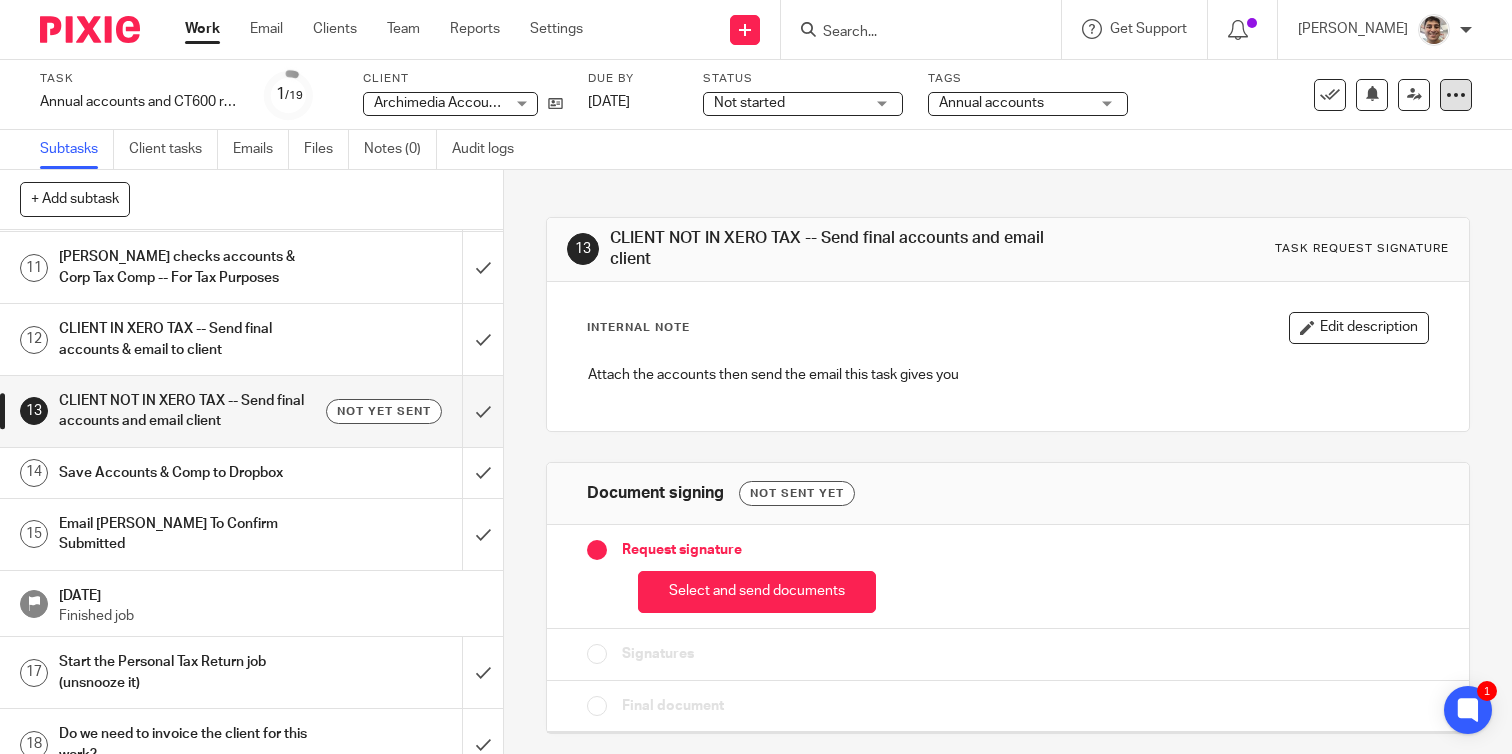 click at bounding box center (1456, 95) 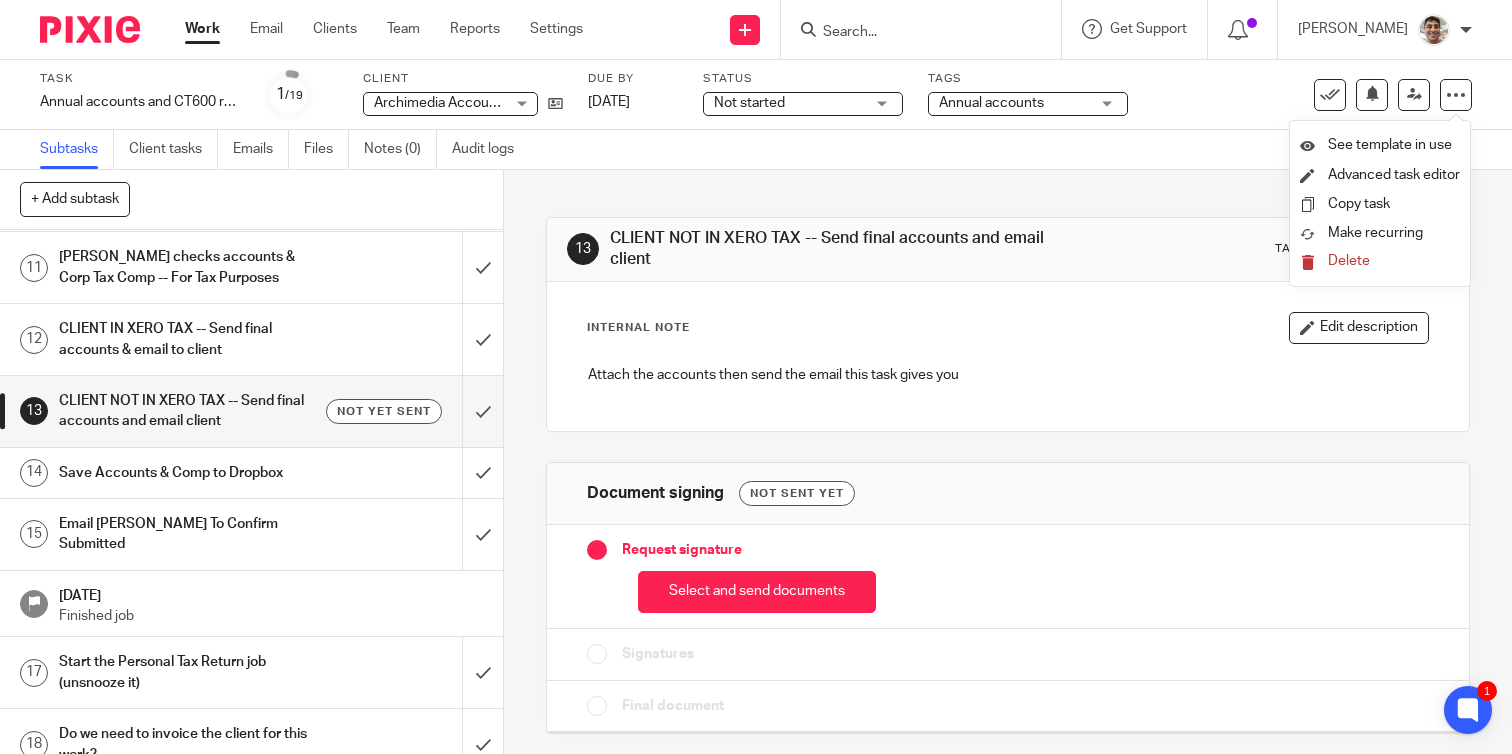 click on "Delete" at bounding box center (1349, 261) 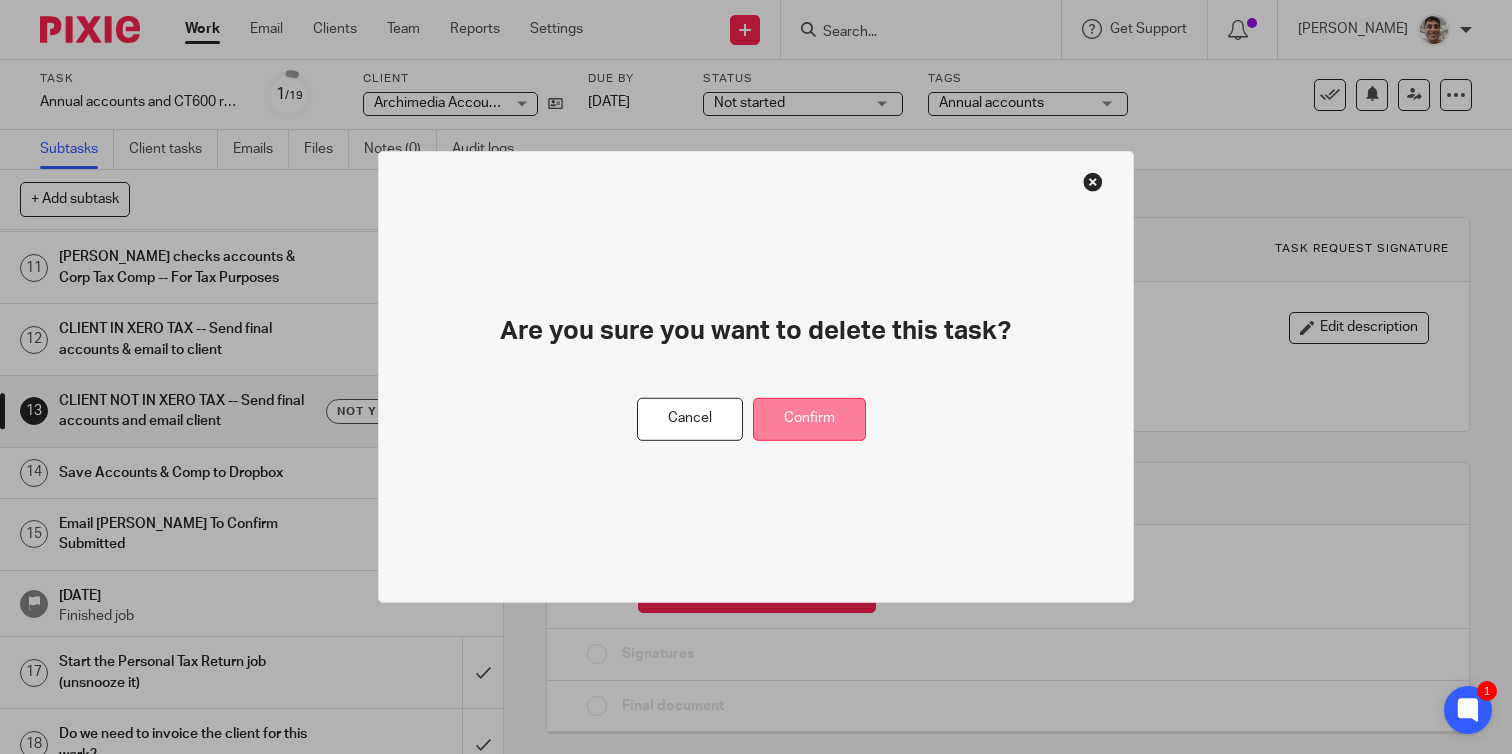 click on "Confirm" at bounding box center (809, 419) 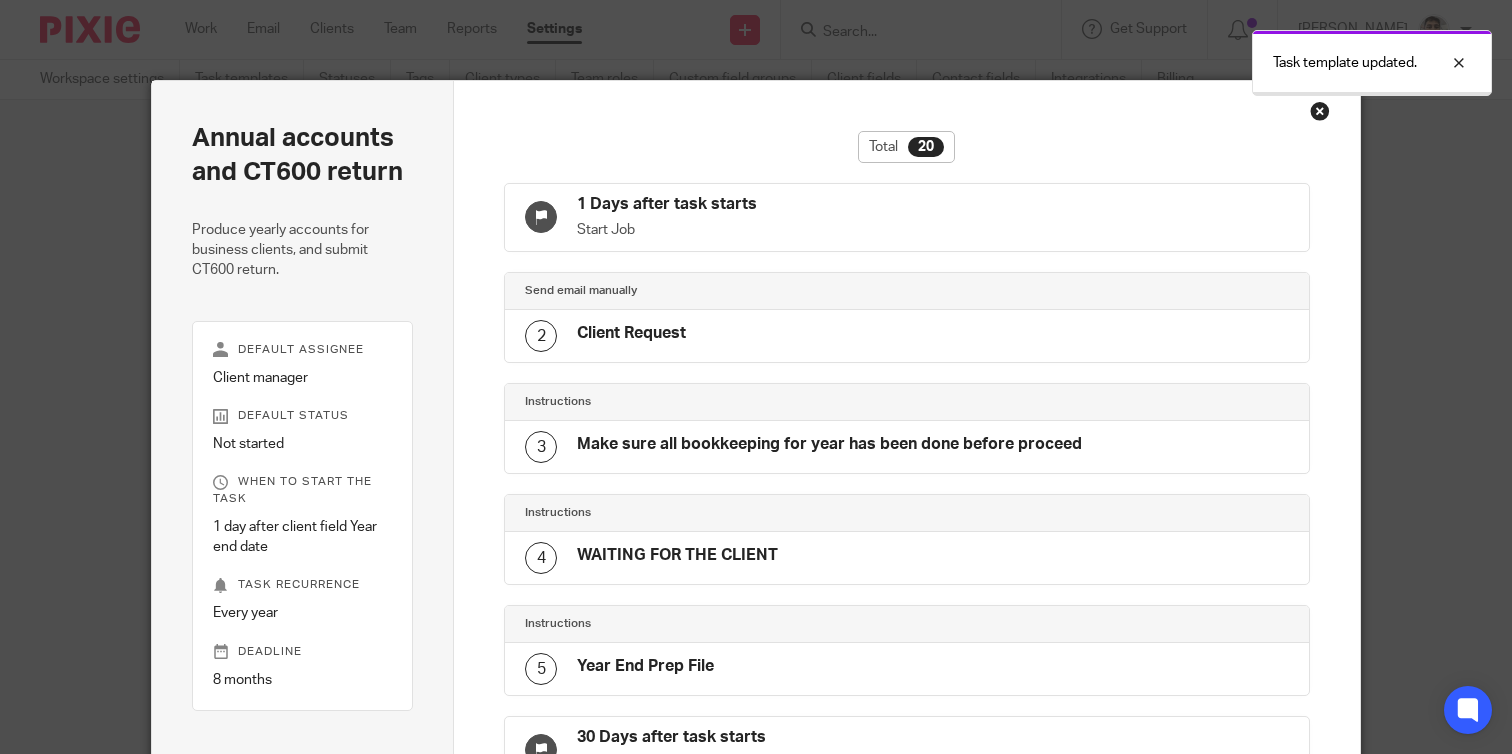 scroll, scrollTop: 0, scrollLeft: 0, axis: both 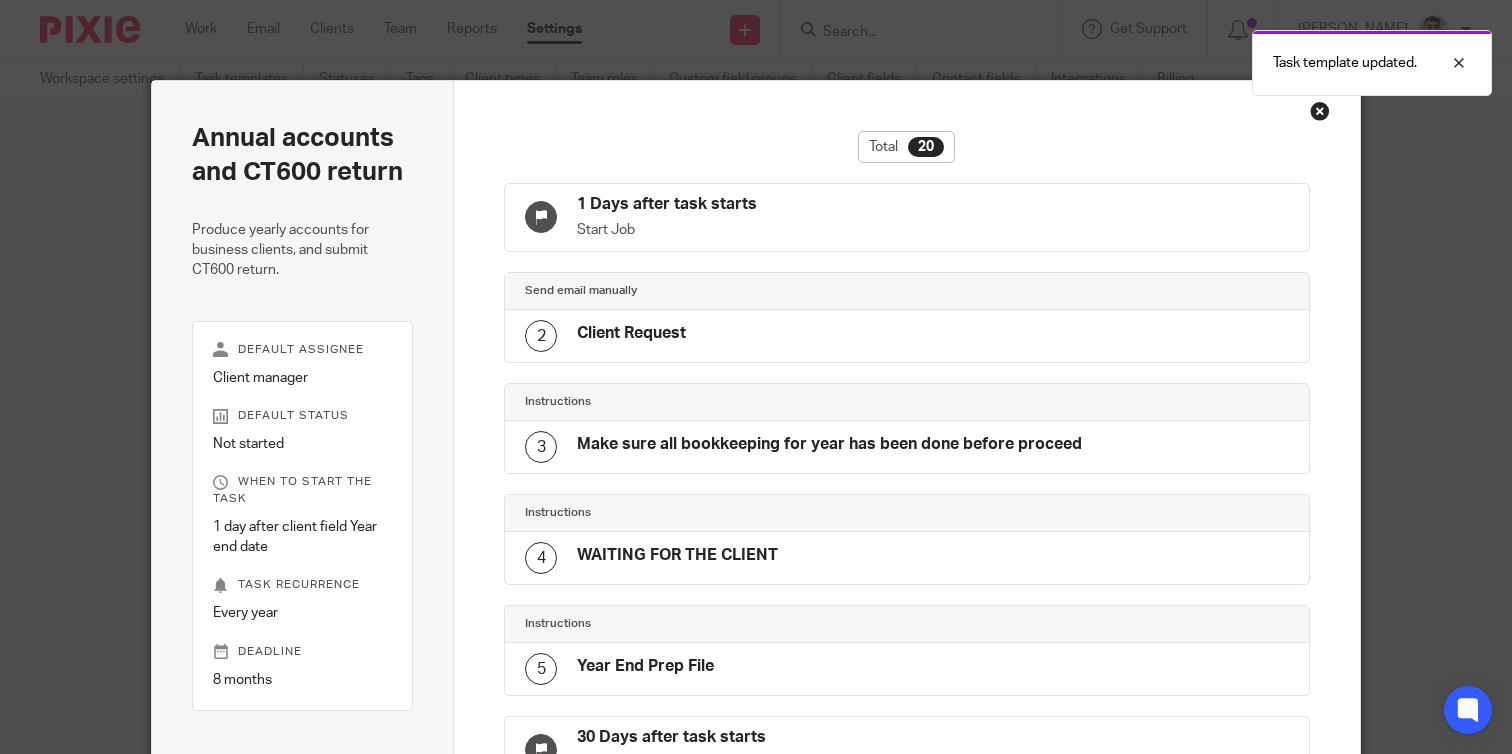 click at bounding box center (1320, 111) 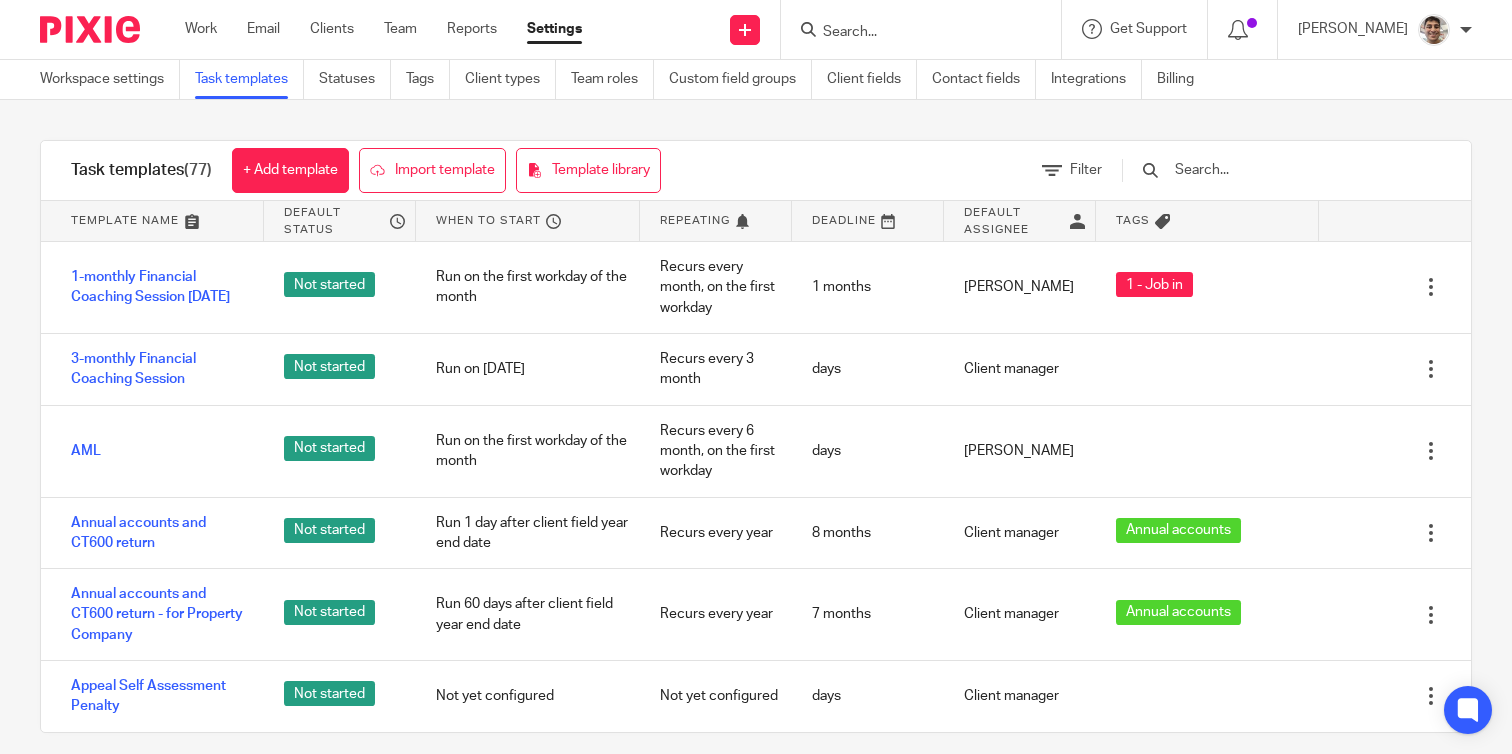 scroll, scrollTop: 0, scrollLeft: 0, axis: both 